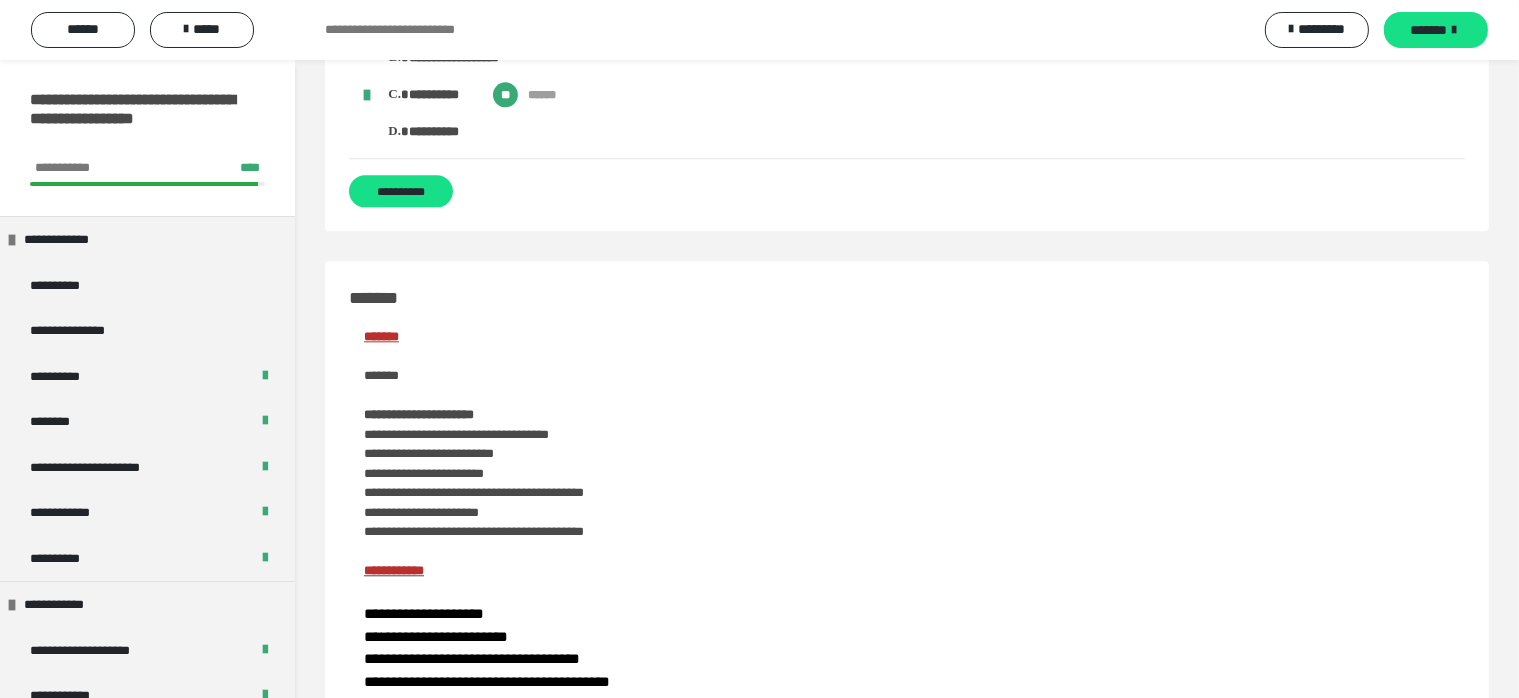 scroll, scrollTop: 4800, scrollLeft: 0, axis: vertical 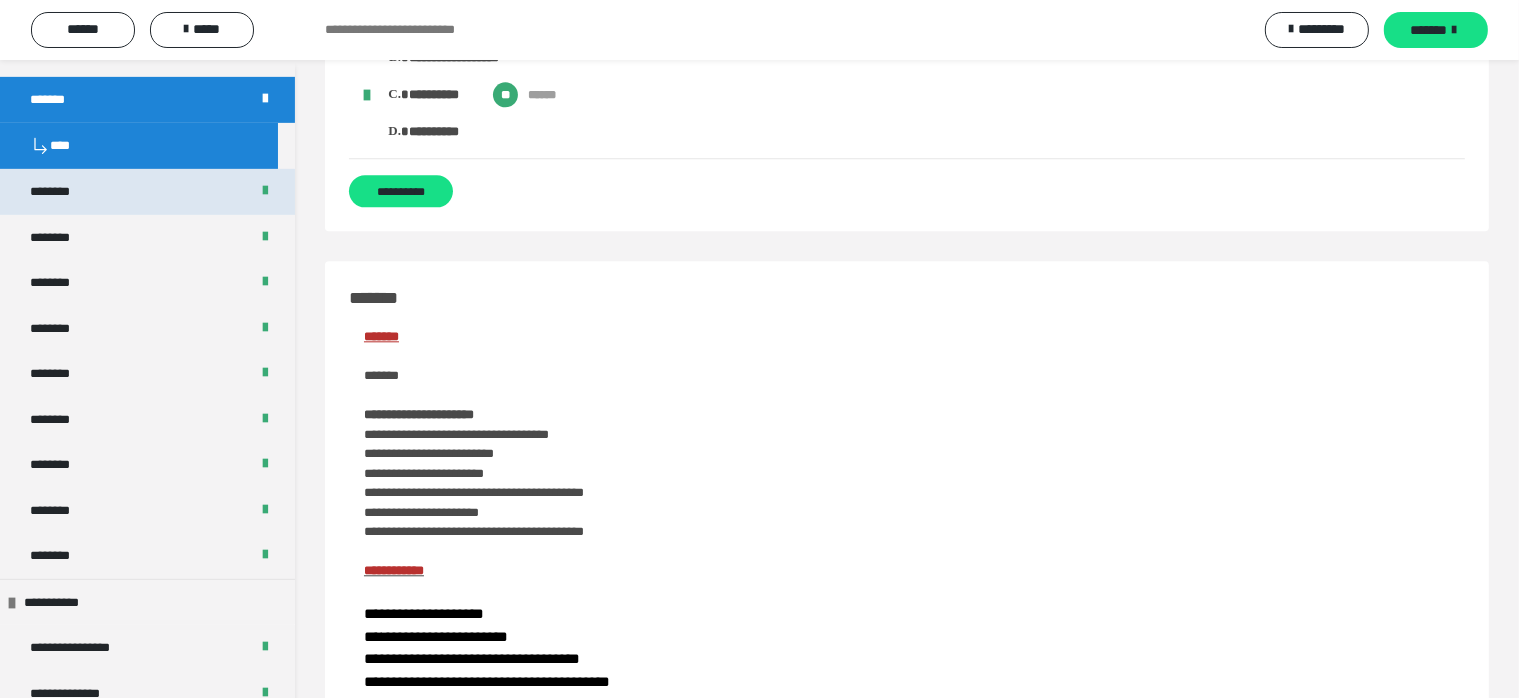 click on "********" at bounding box center (147, 192) 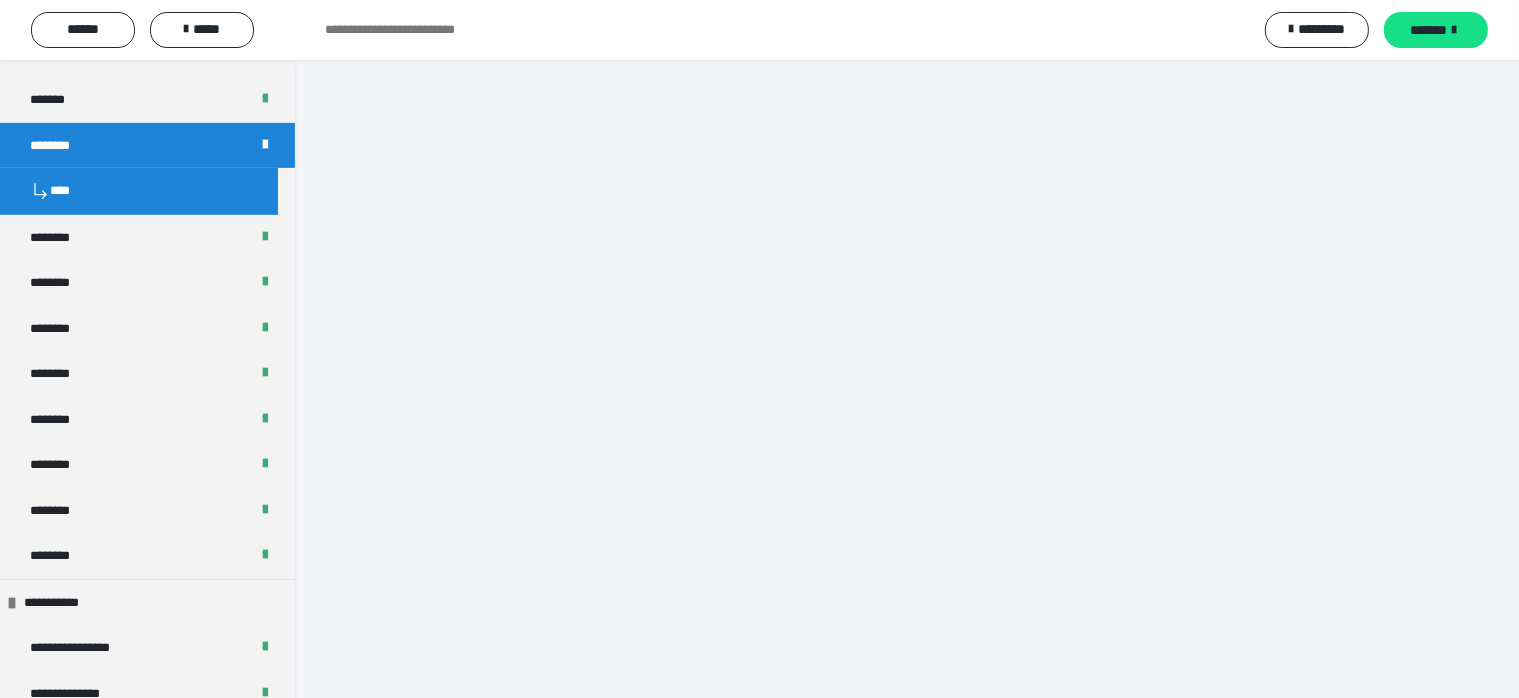 scroll, scrollTop: 129, scrollLeft: 0, axis: vertical 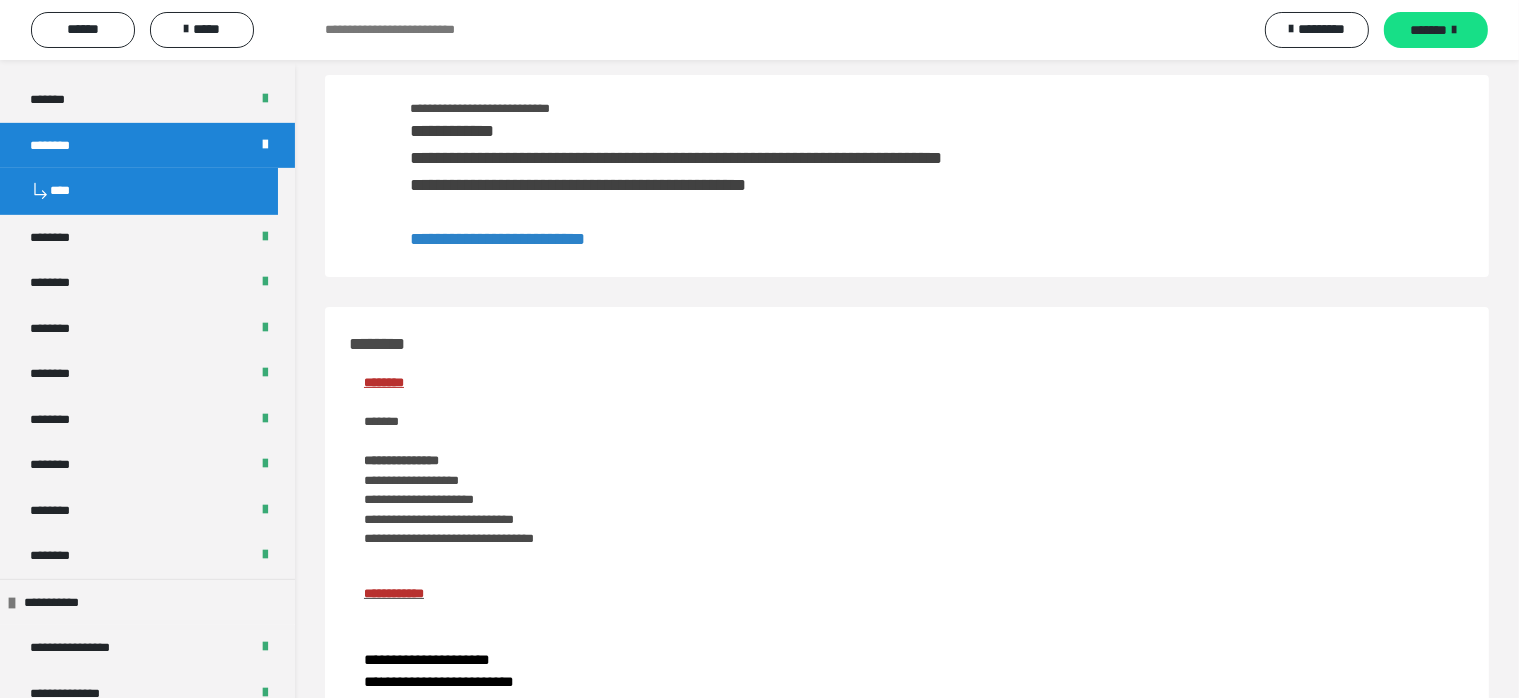 click on "*****" at bounding box center [202, 29] 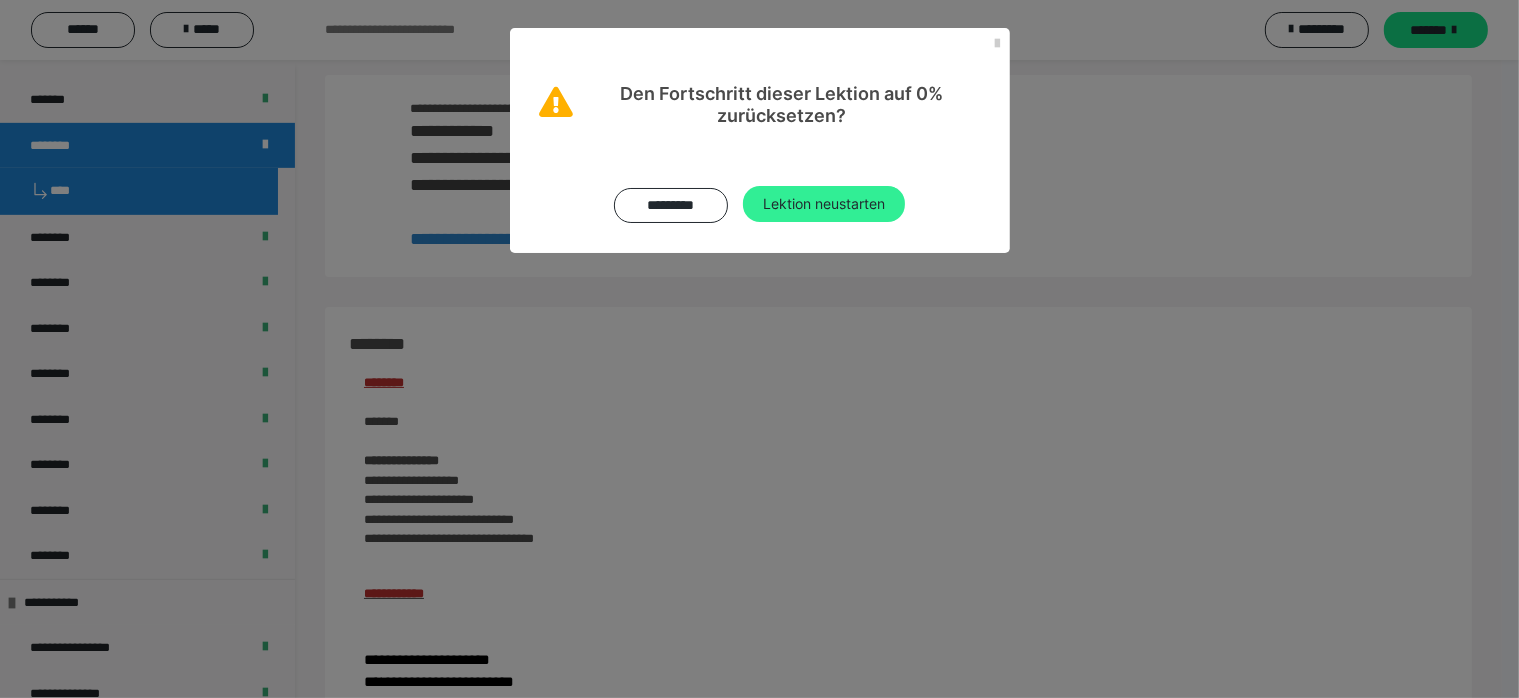 click on "Lektion neustarten" at bounding box center (824, 204) 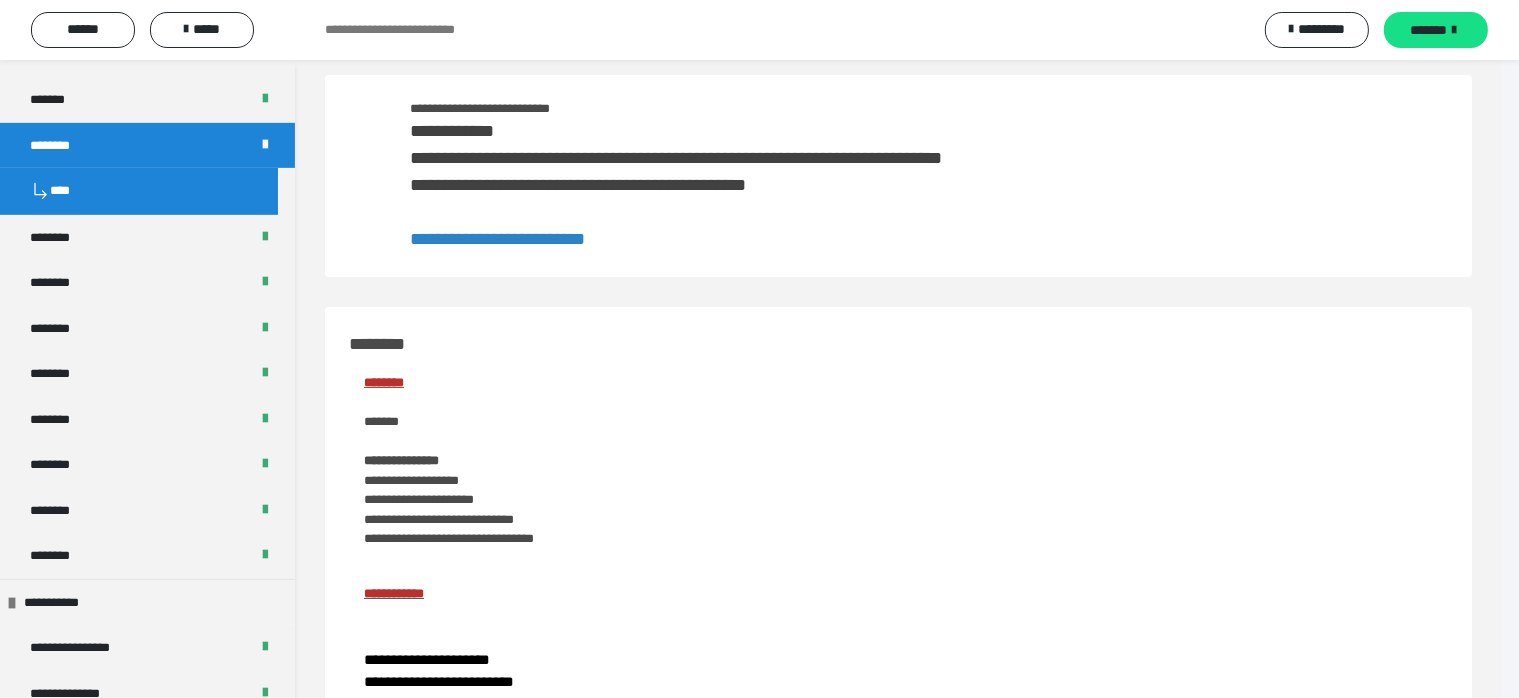 scroll, scrollTop: 0, scrollLeft: 0, axis: both 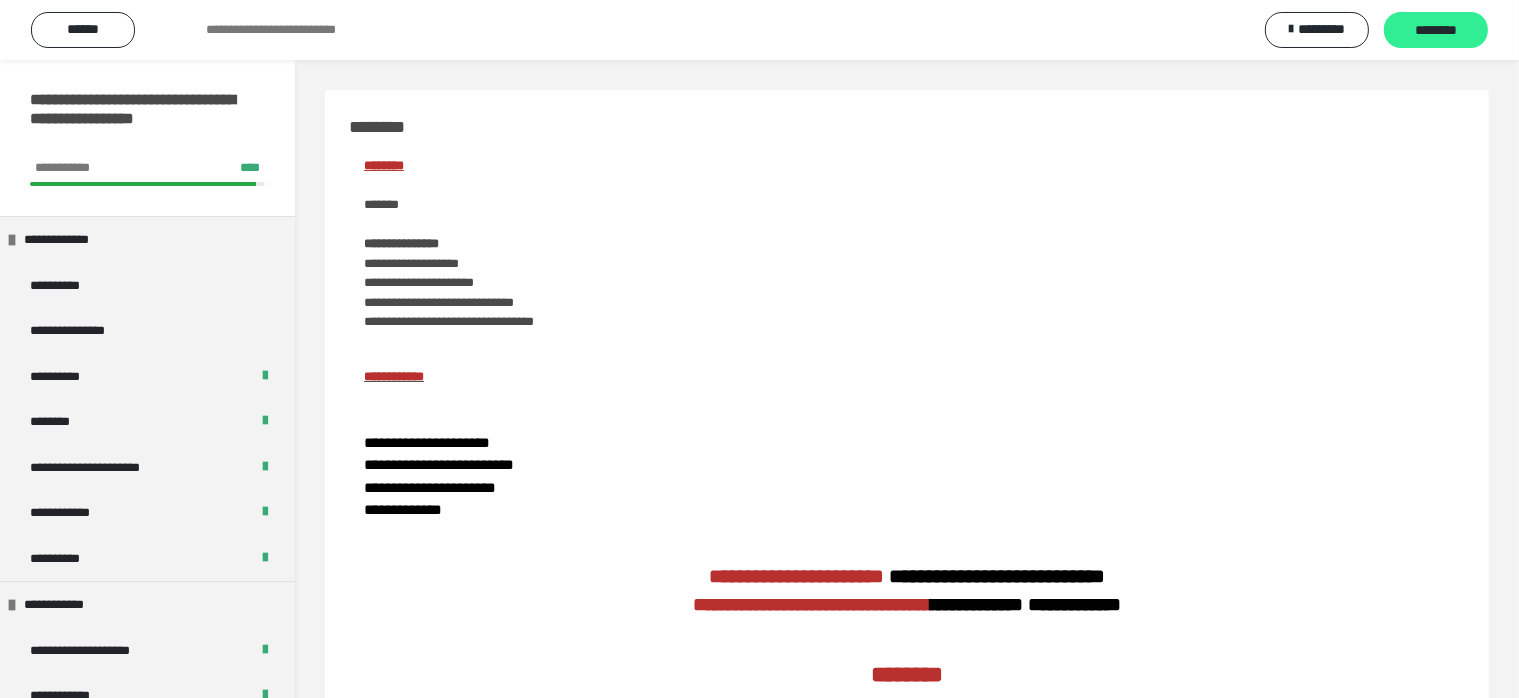 click on "********" at bounding box center (1436, 31) 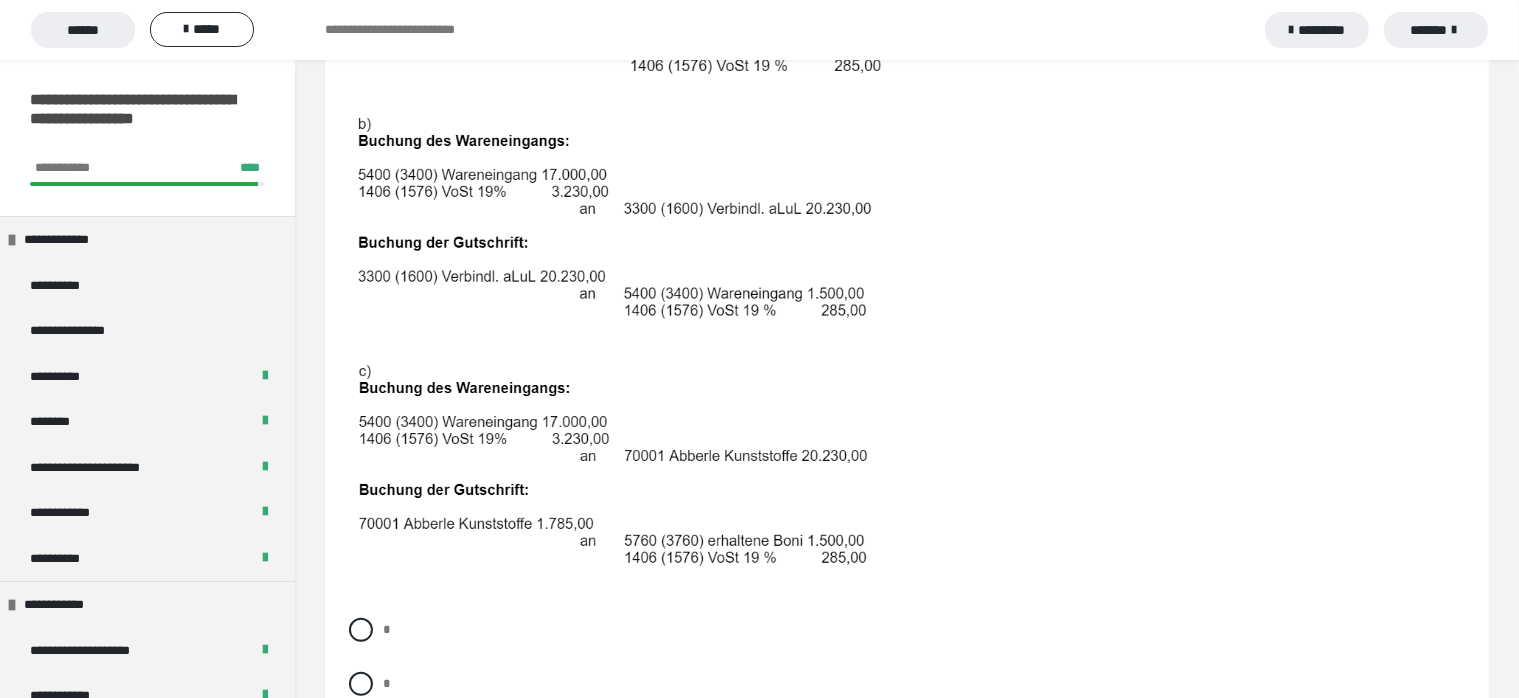 scroll, scrollTop: 800, scrollLeft: 0, axis: vertical 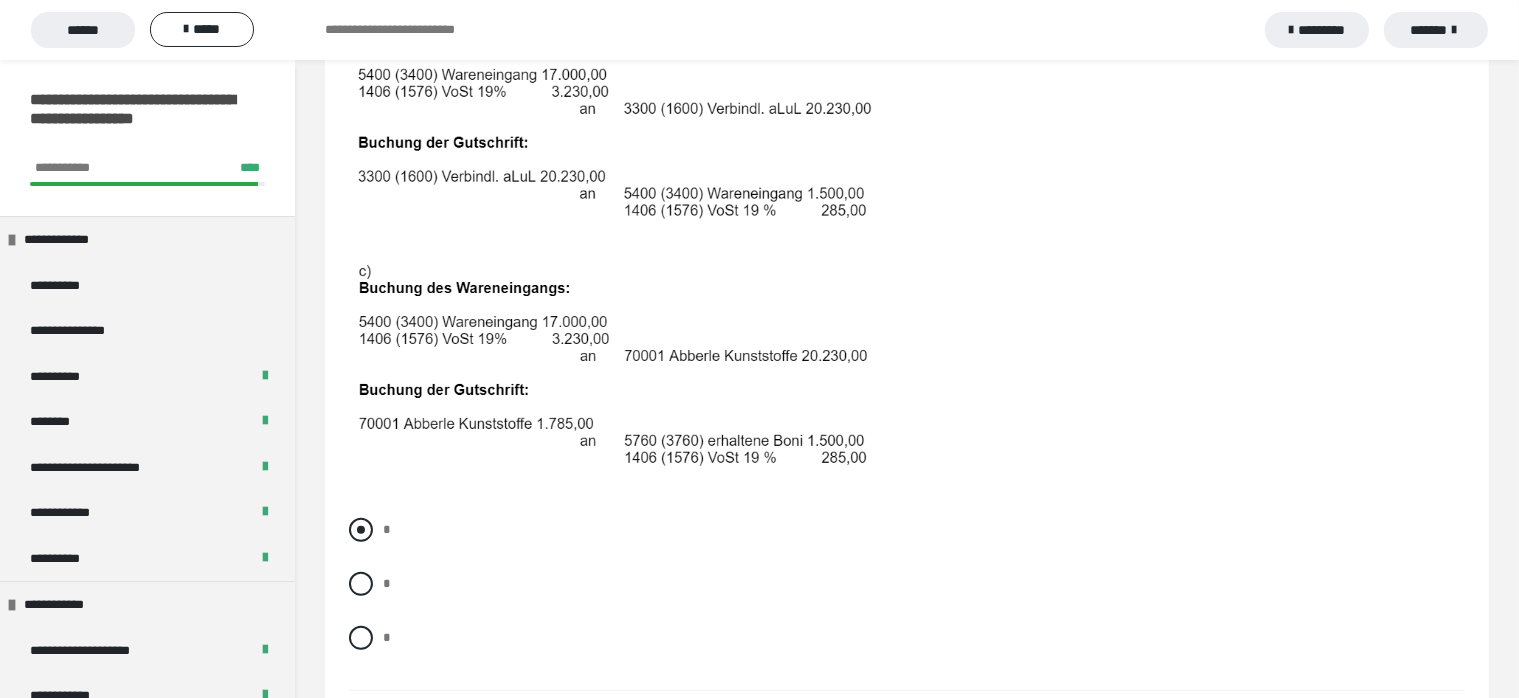 click at bounding box center (361, 530) 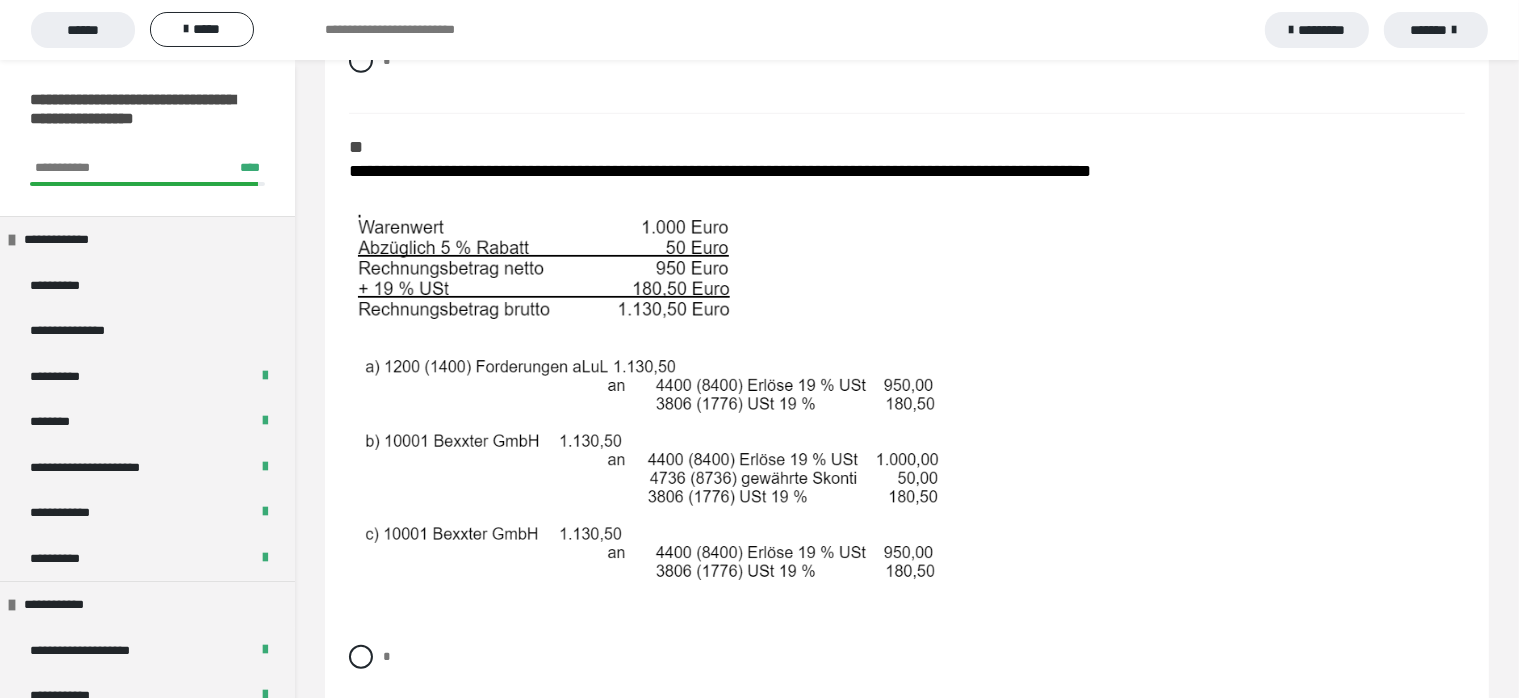 scroll, scrollTop: 1400, scrollLeft: 0, axis: vertical 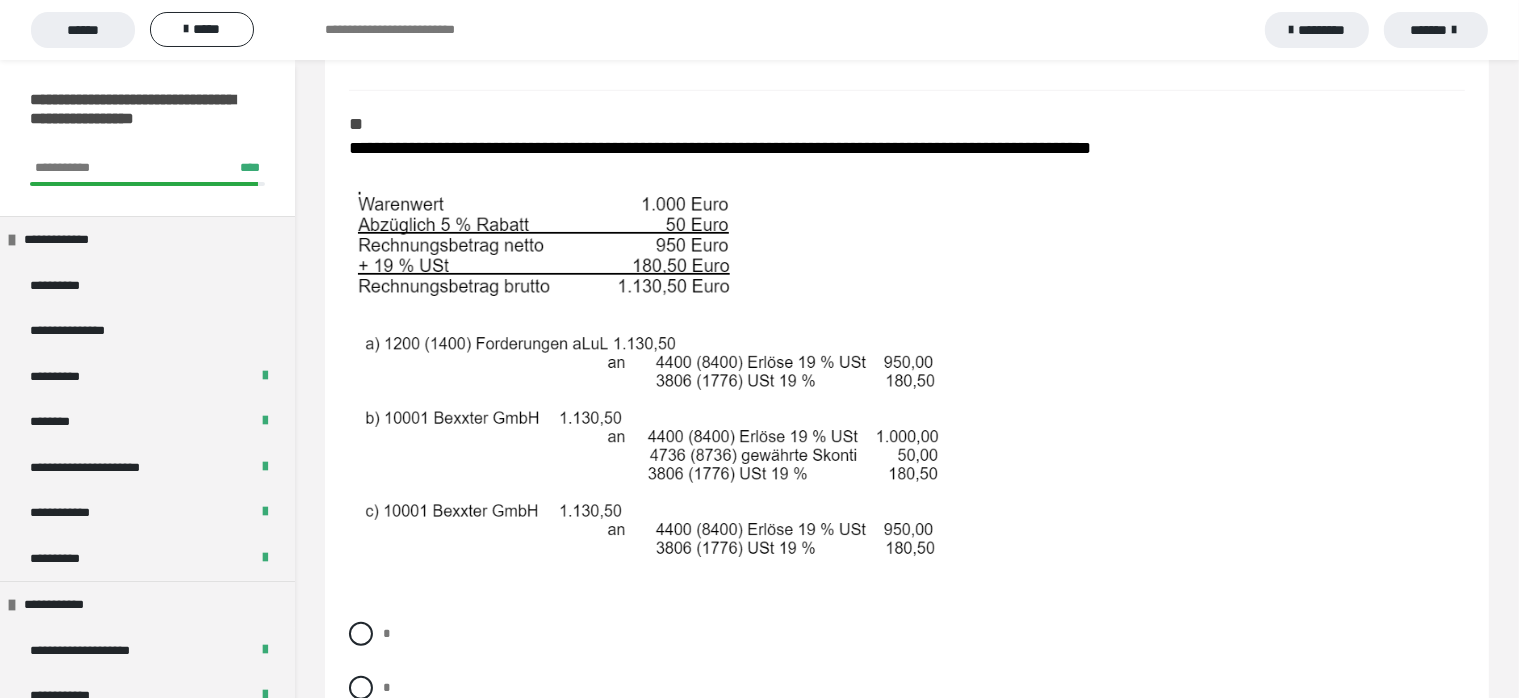 click at bounding box center (646, 446) 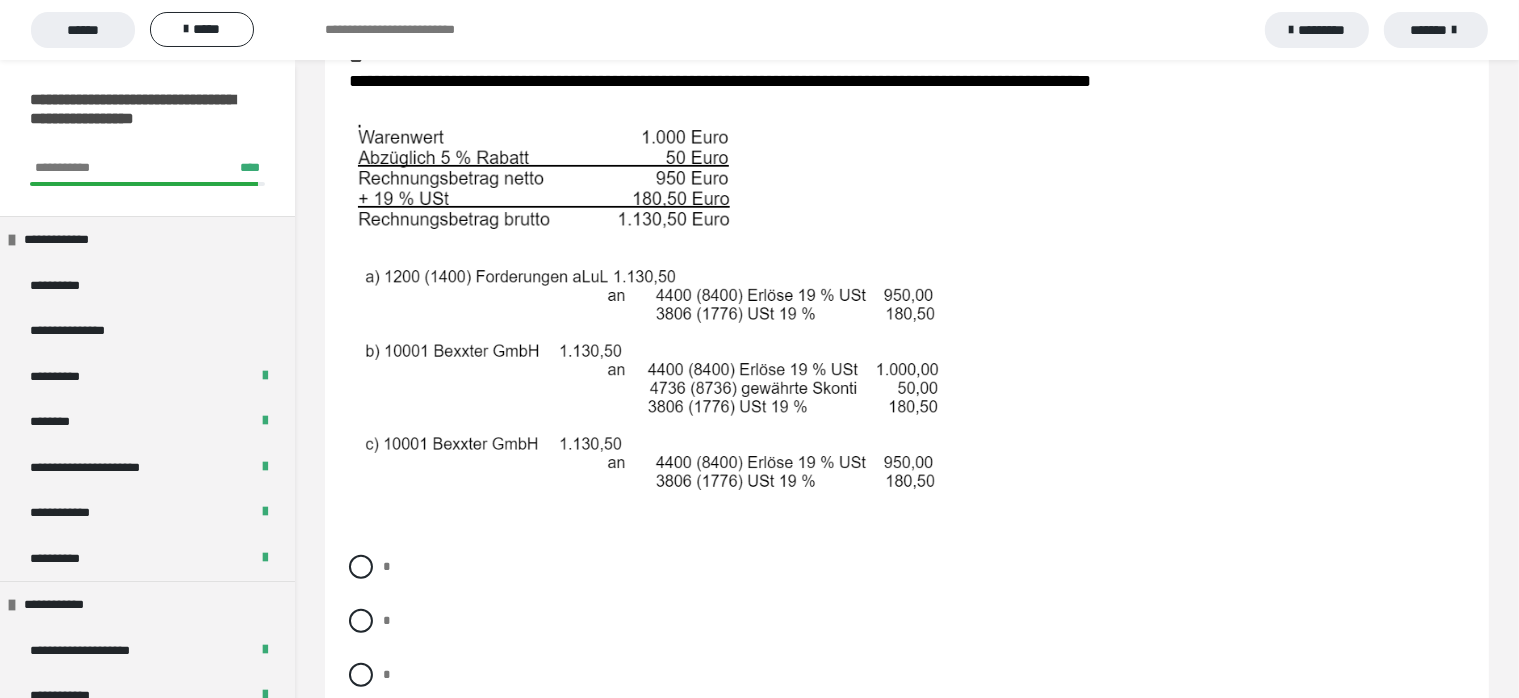 scroll, scrollTop: 1500, scrollLeft: 0, axis: vertical 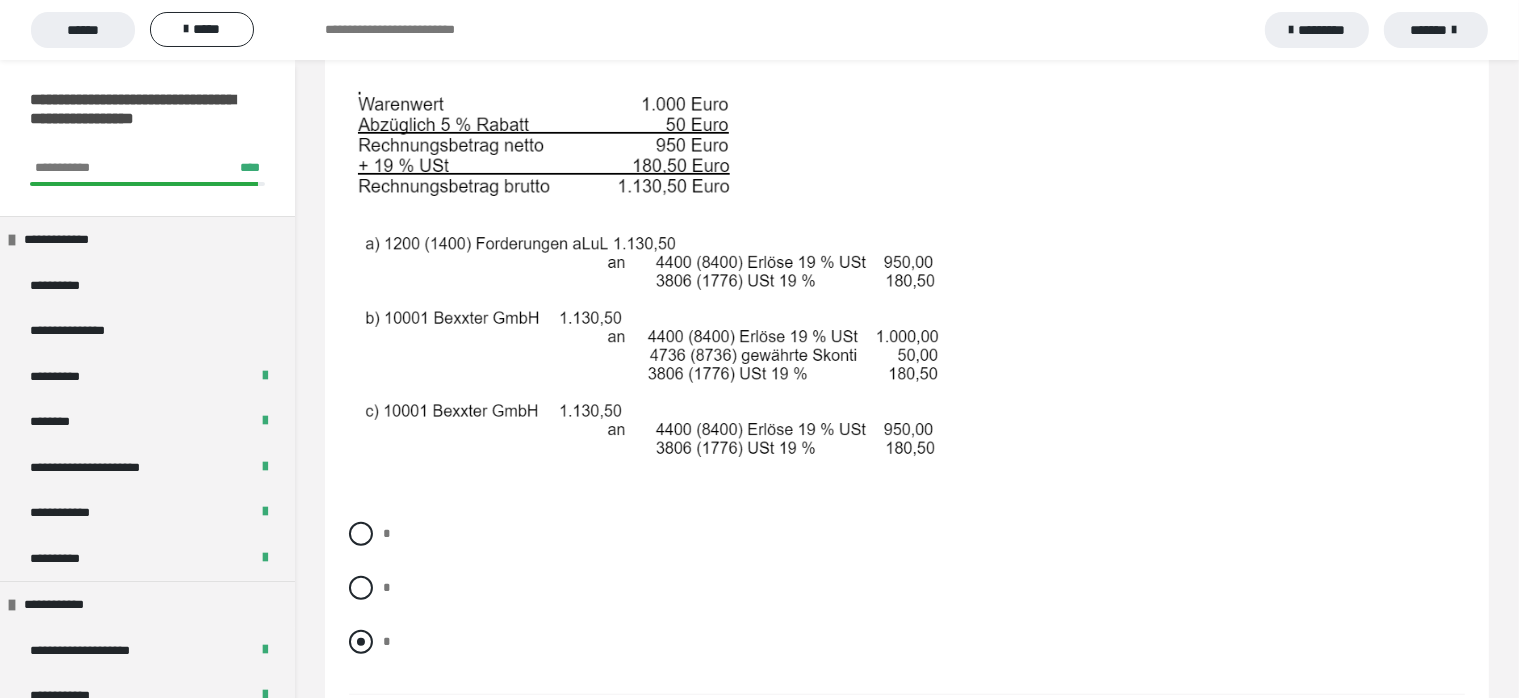 click at bounding box center (361, 642) 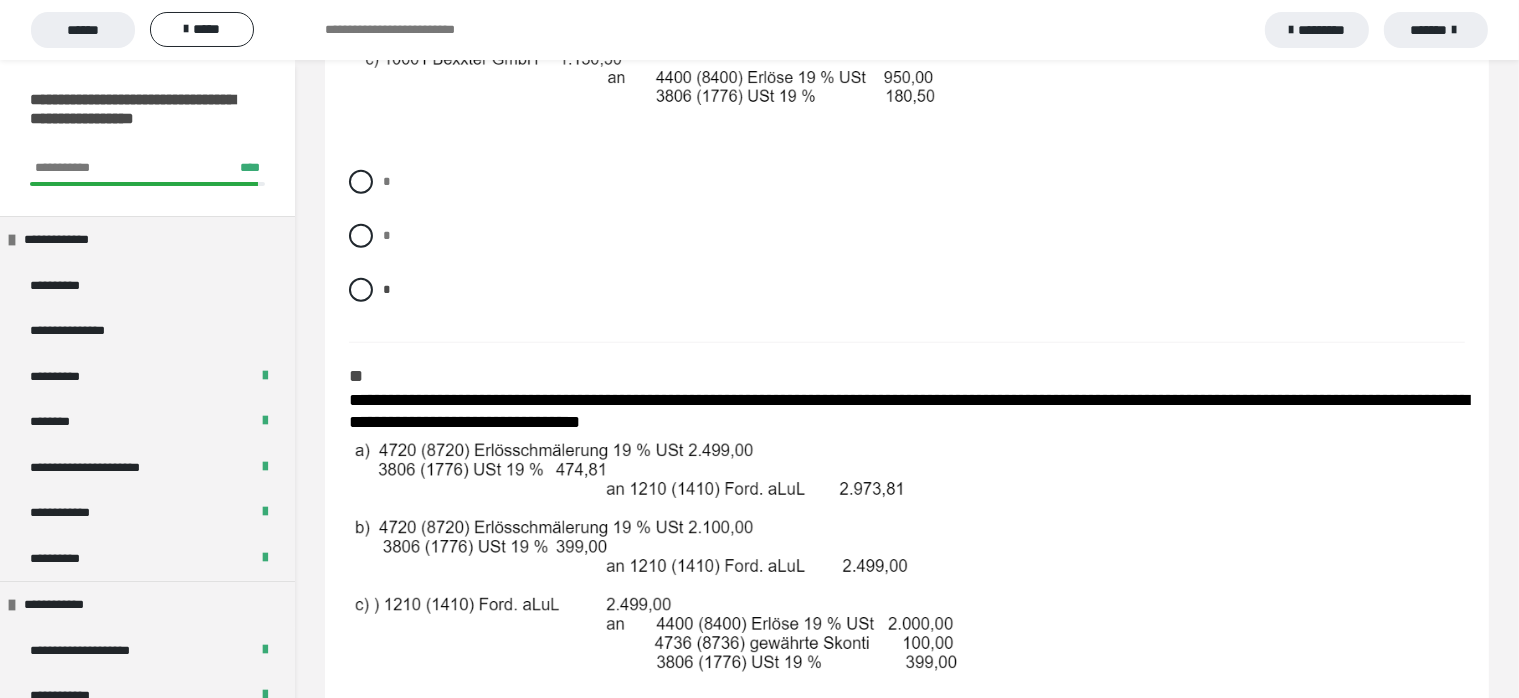 scroll, scrollTop: 2000, scrollLeft: 0, axis: vertical 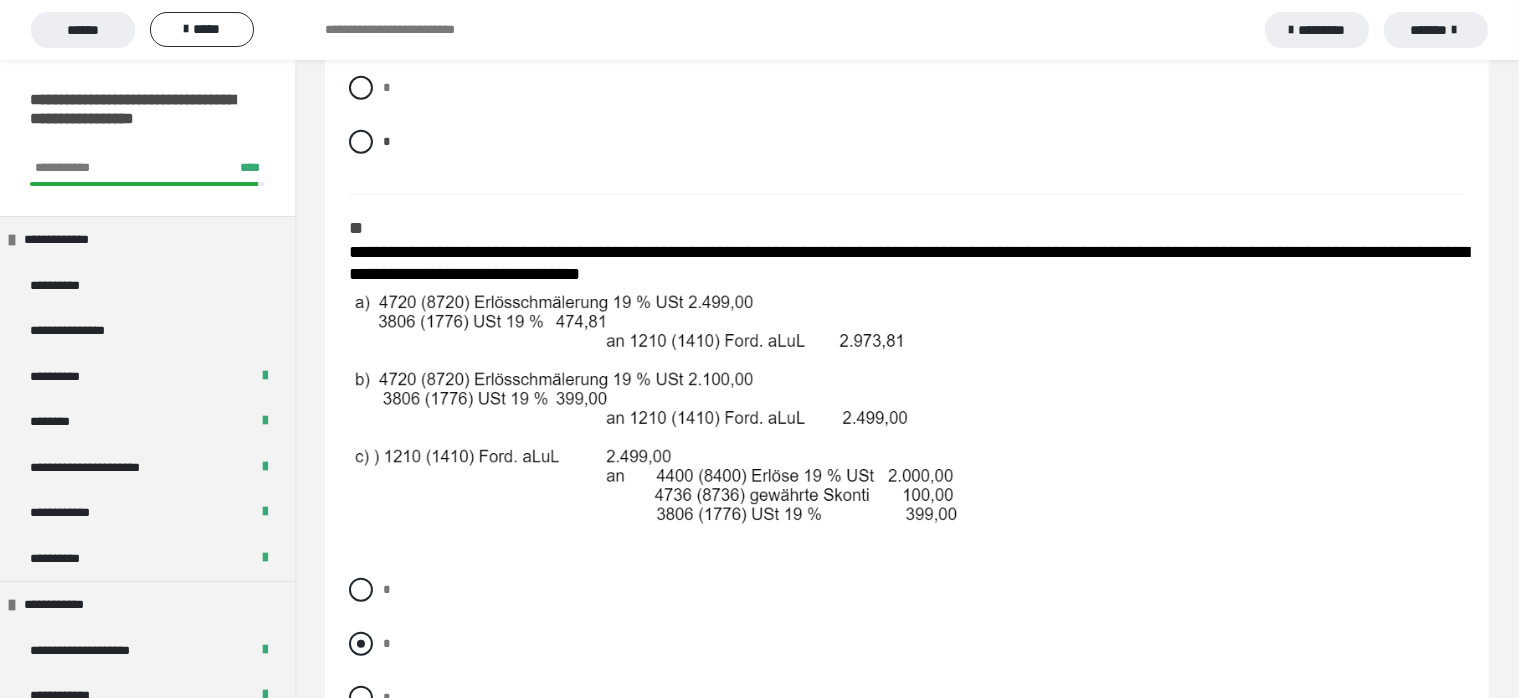 click at bounding box center (361, 644) 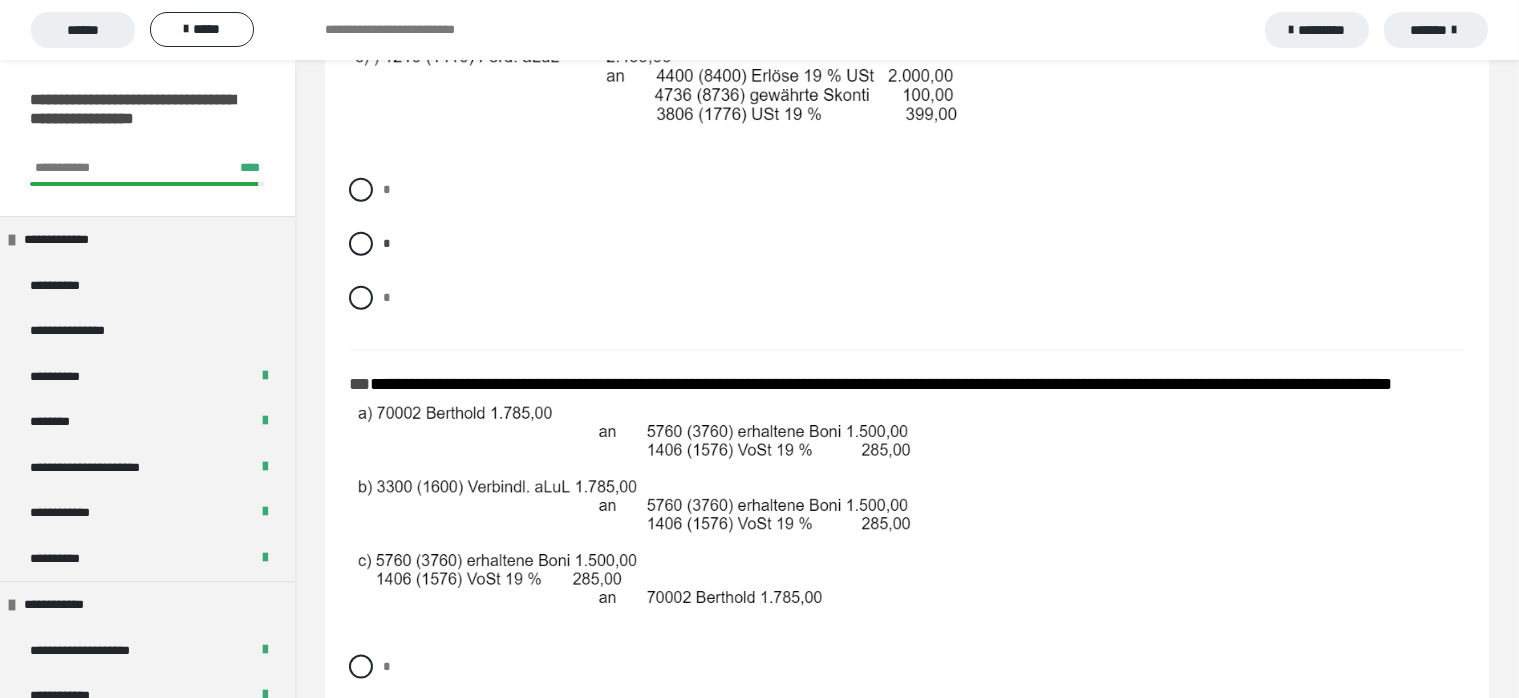 scroll, scrollTop: 2500, scrollLeft: 0, axis: vertical 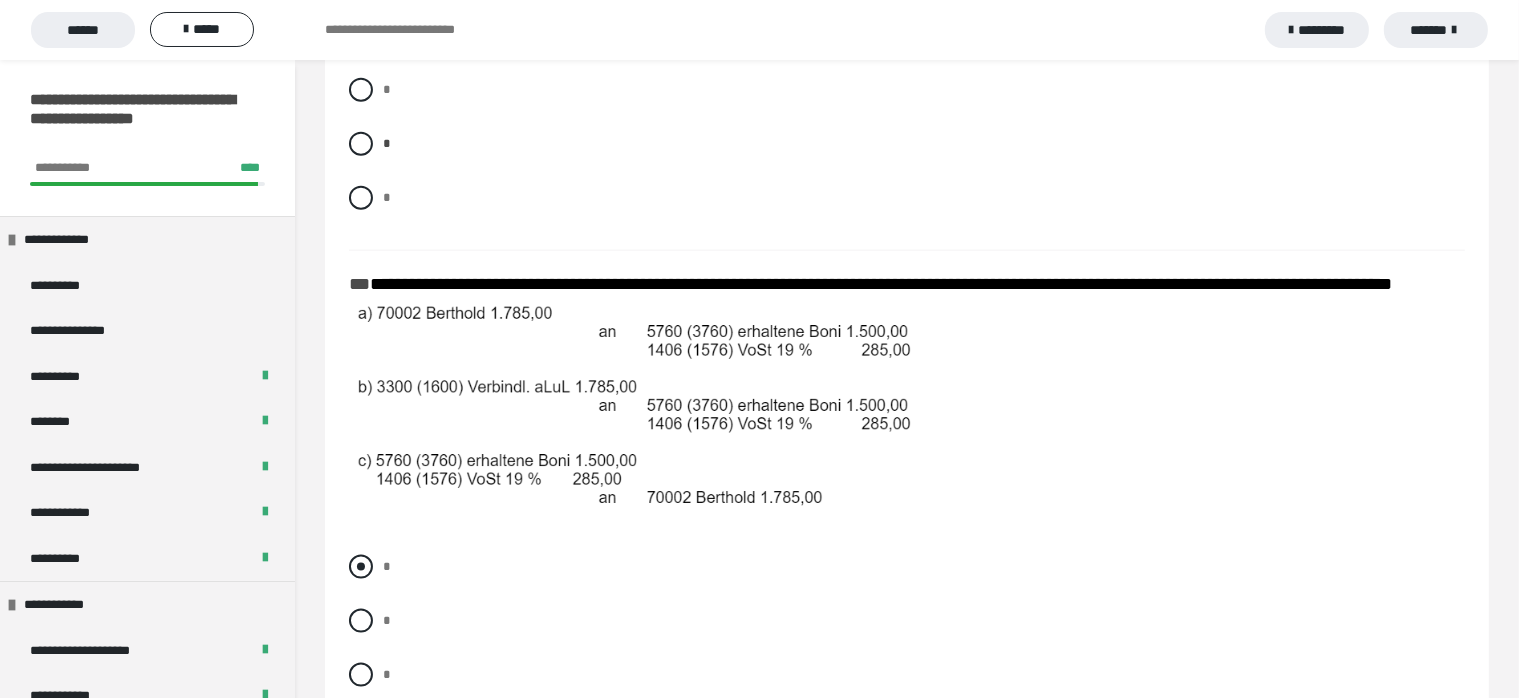 click at bounding box center [361, 567] 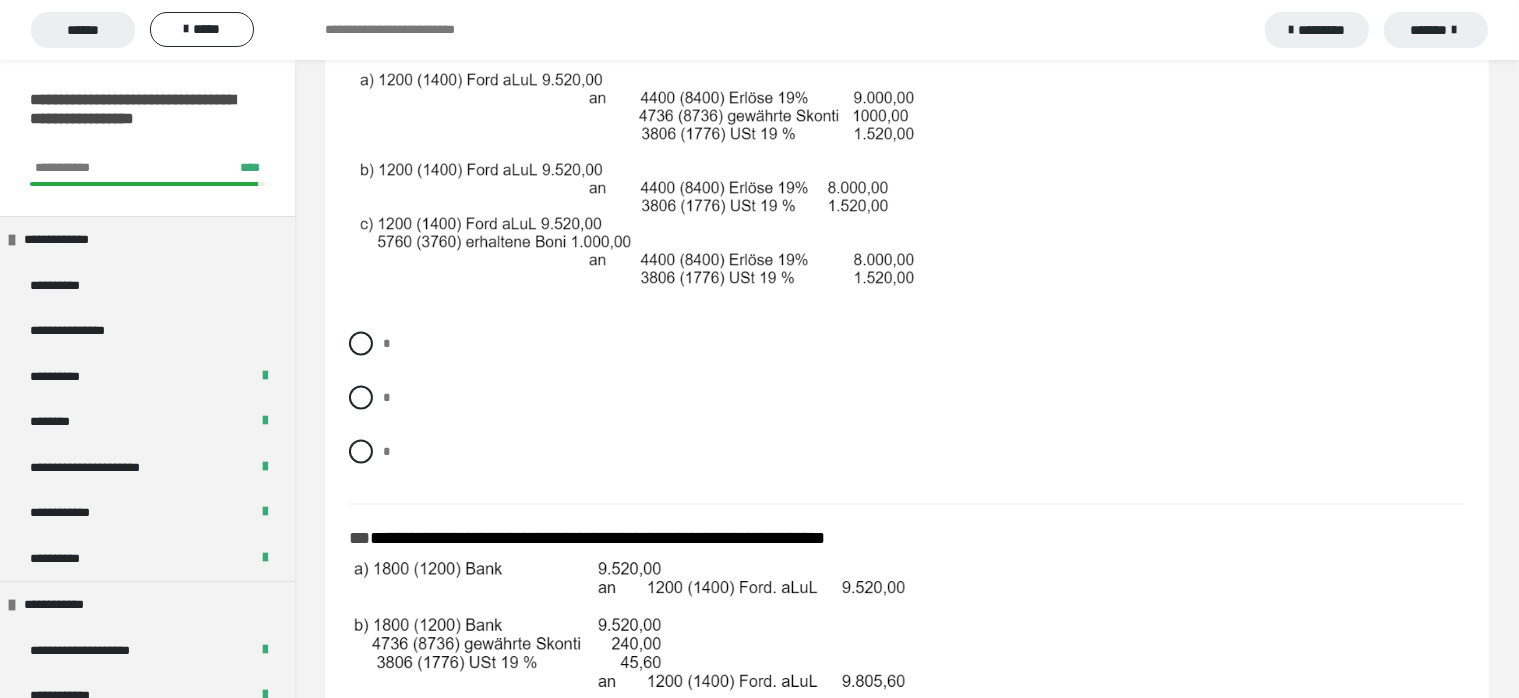 scroll, scrollTop: 3100, scrollLeft: 0, axis: vertical 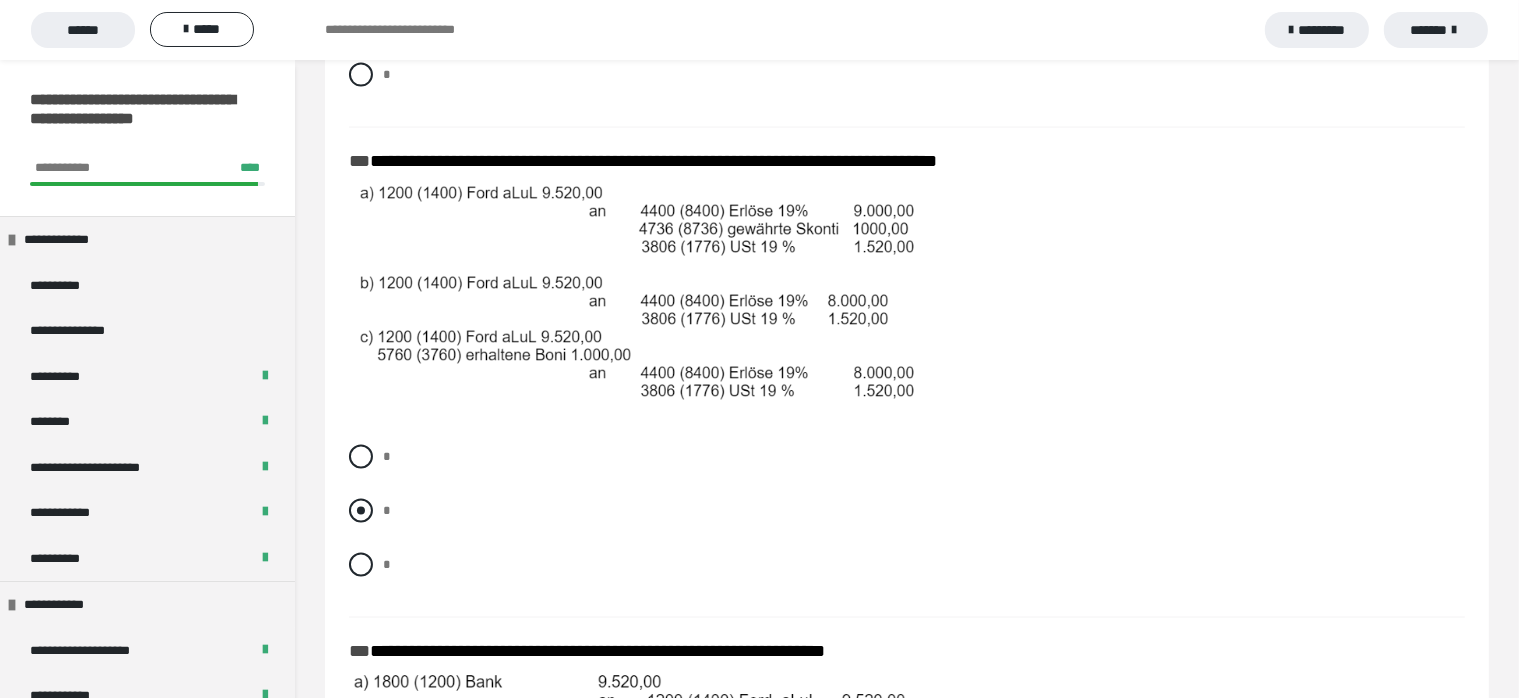 click at bounding box center [361, 511] 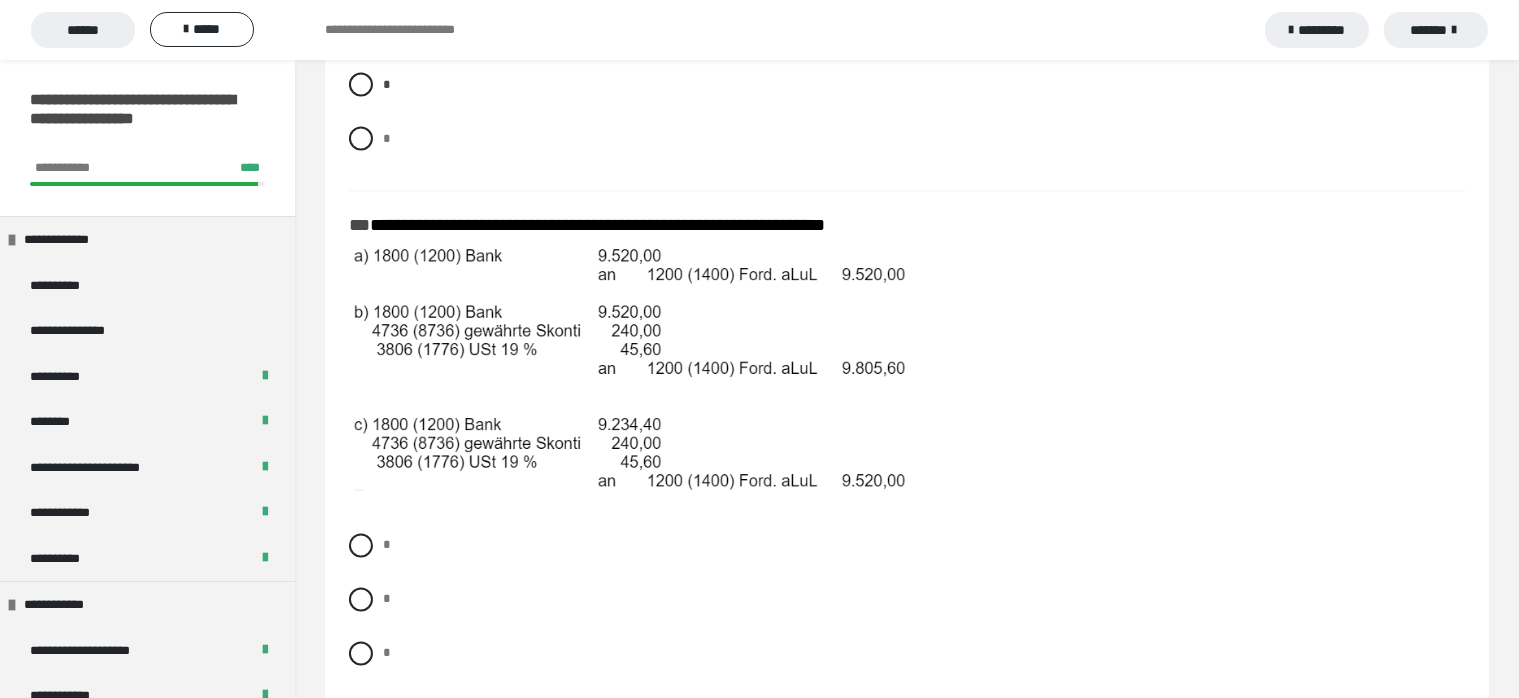 scroll, scrollTop: 3560, scrollLeft: 0, axis: vertical 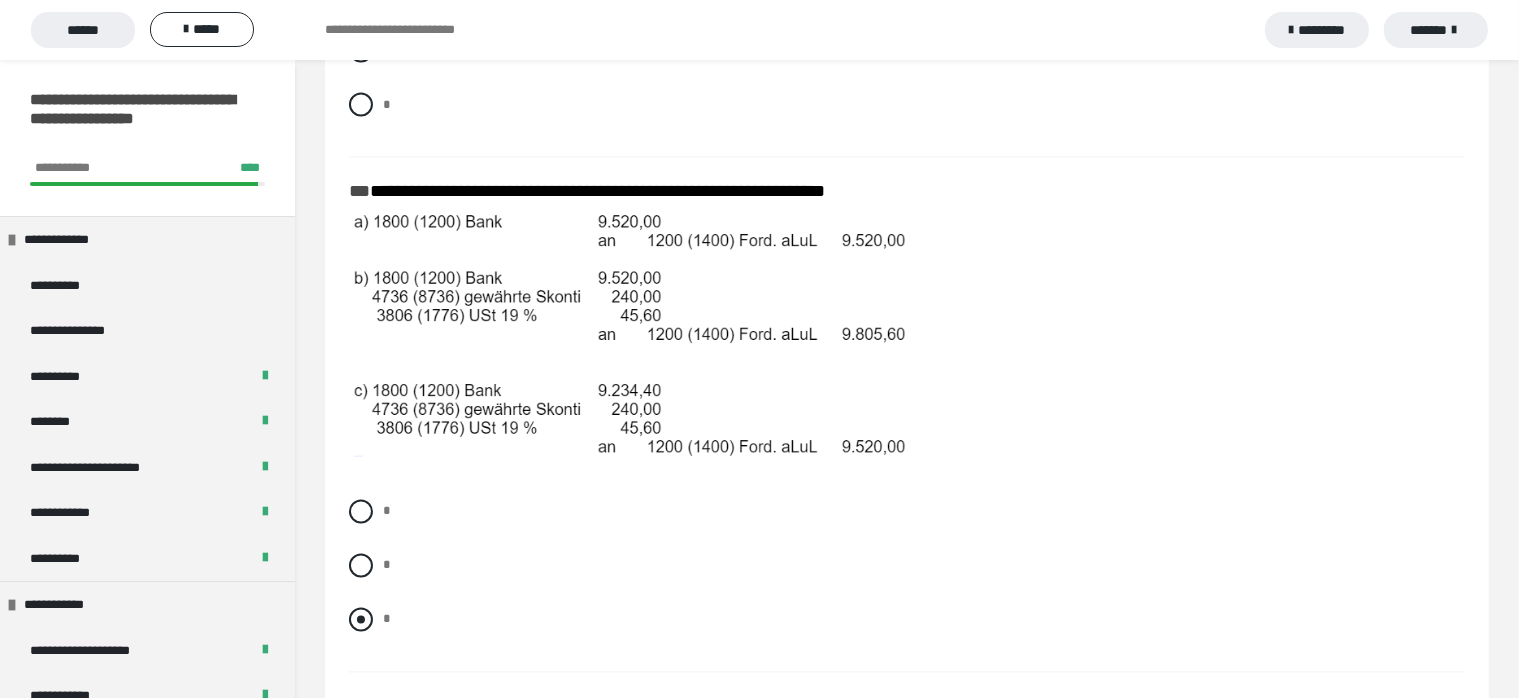 click at bounding box center [361, 620] 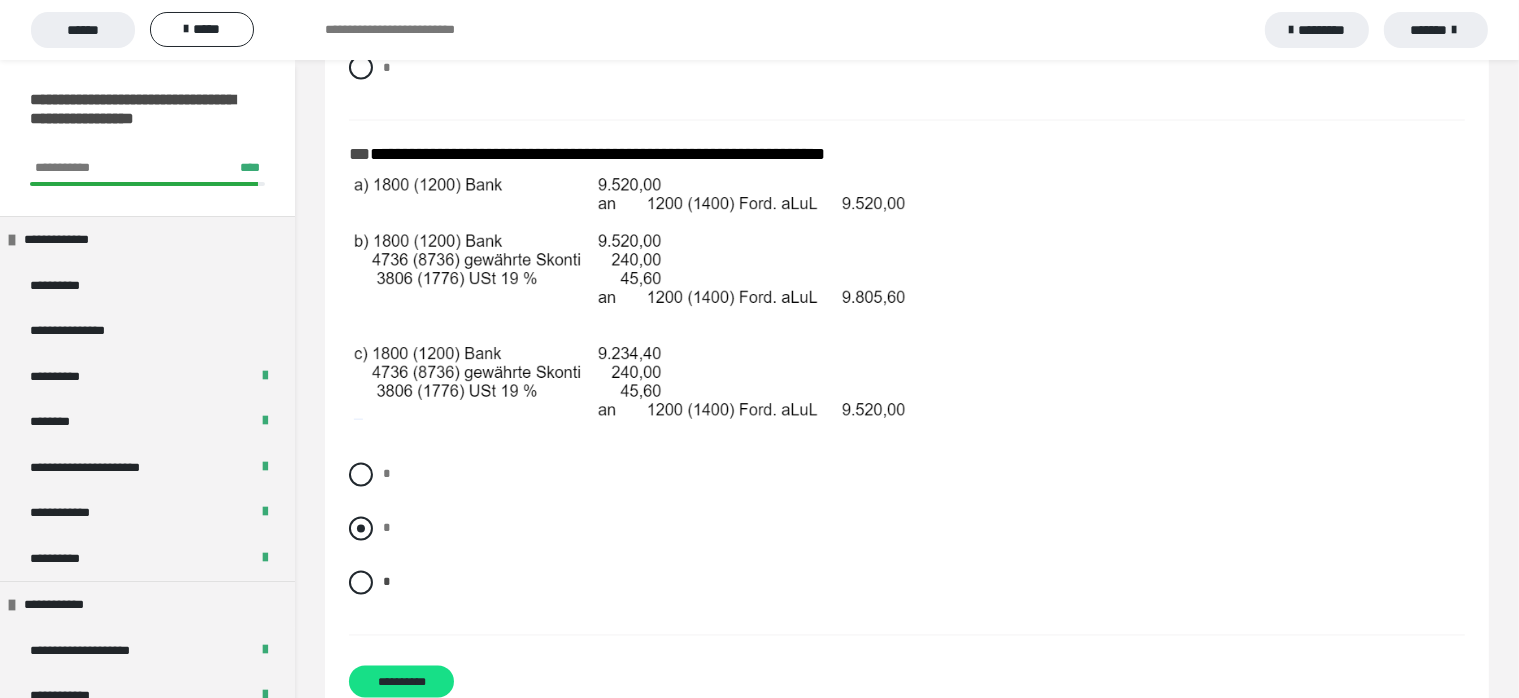 scroll, scrollTop: 3660, scrollLeft: 0, axis: vertical 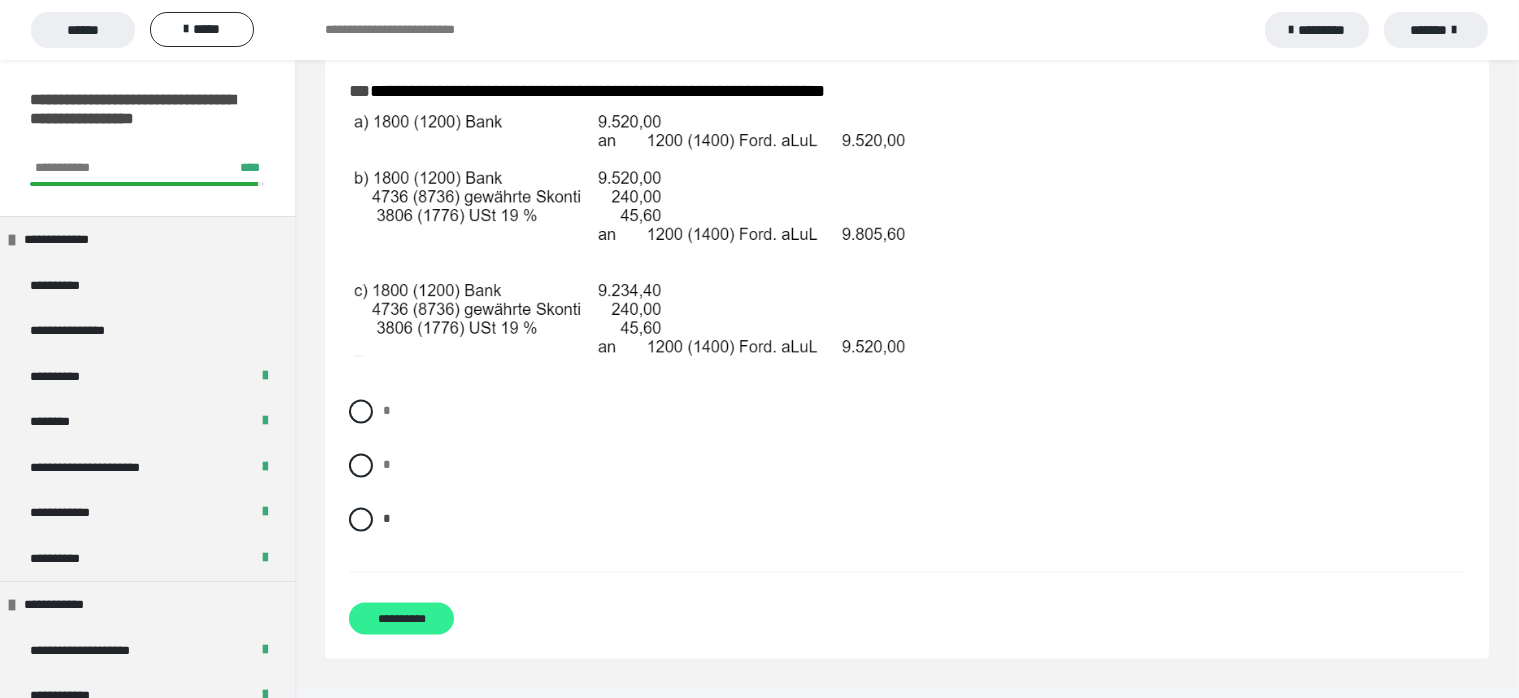click on "**********" at bounding box center (401, 619) 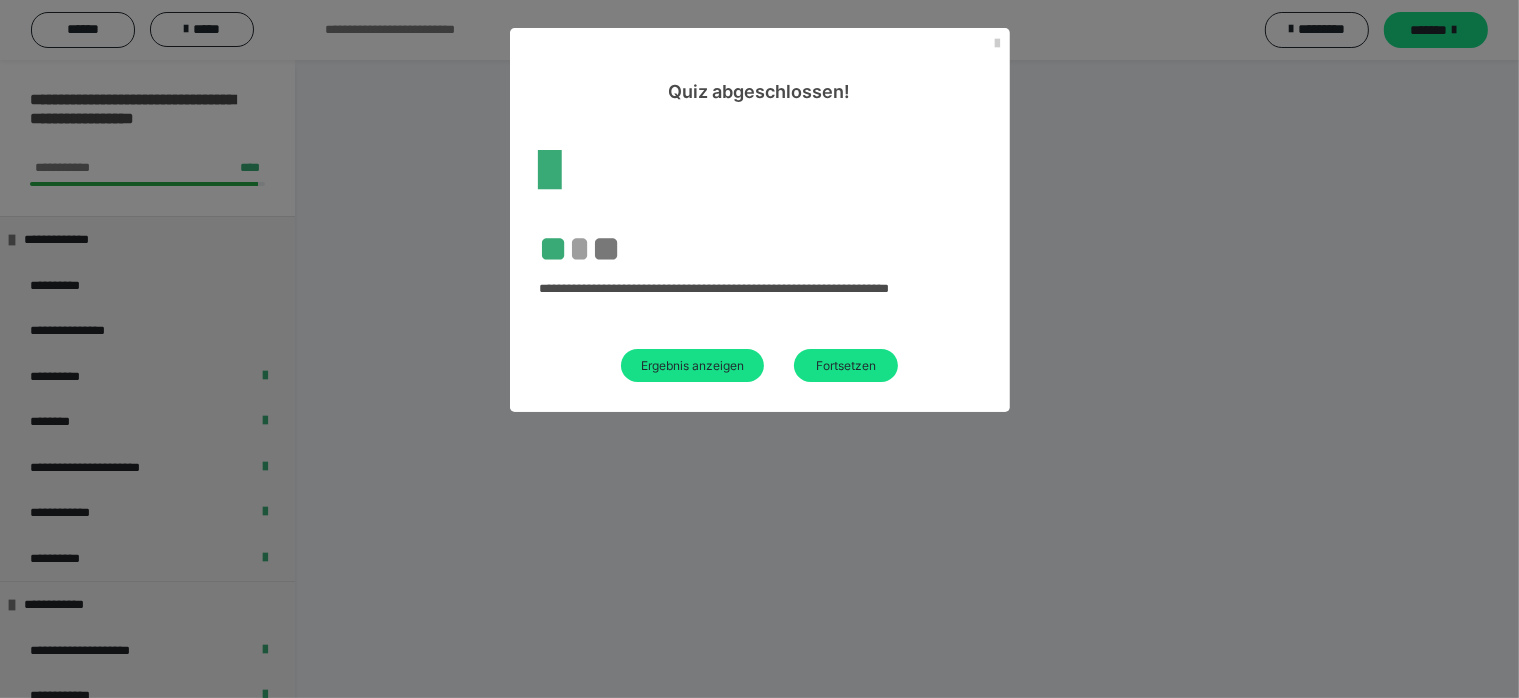 scroll, scrollTop: 60, scrollLeft: 0, axis: vertical 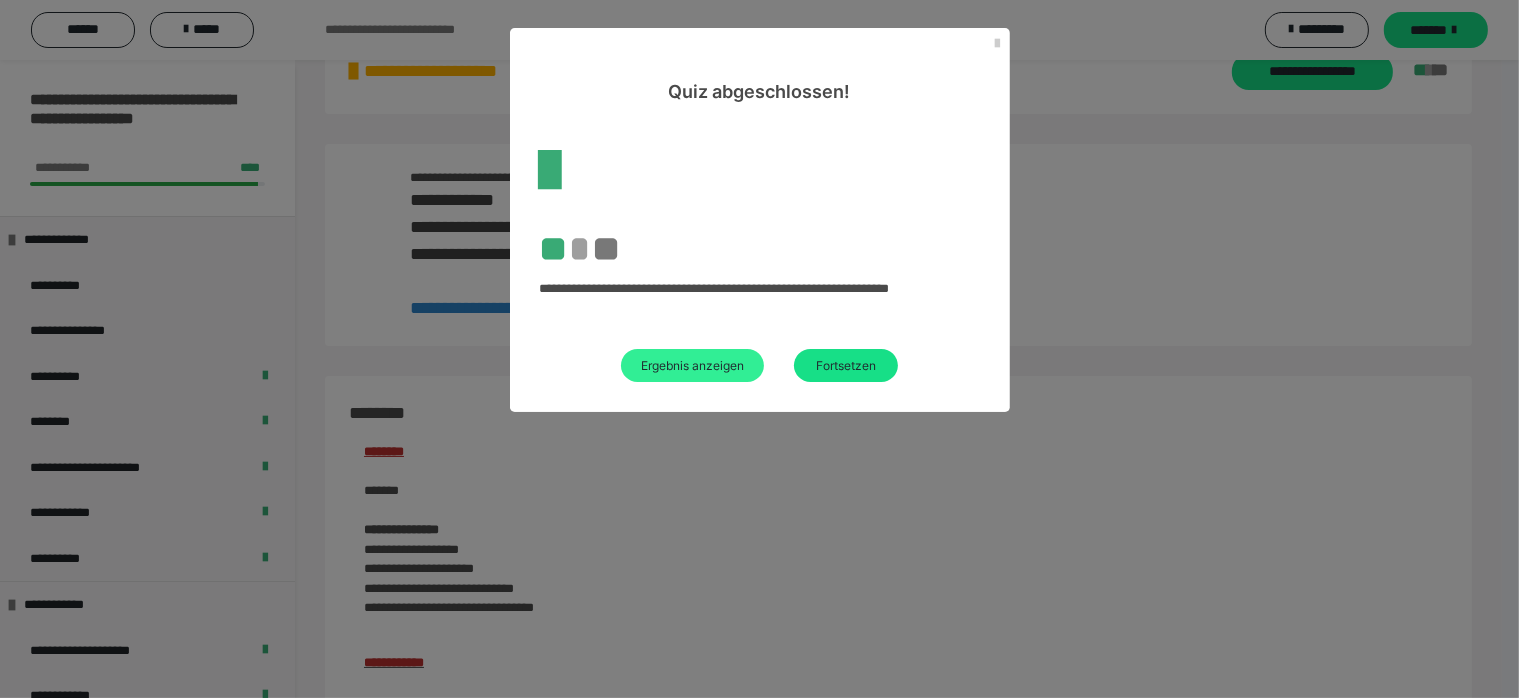 click on "Ergebnis anzeigen" at bounding box center (692, 365) 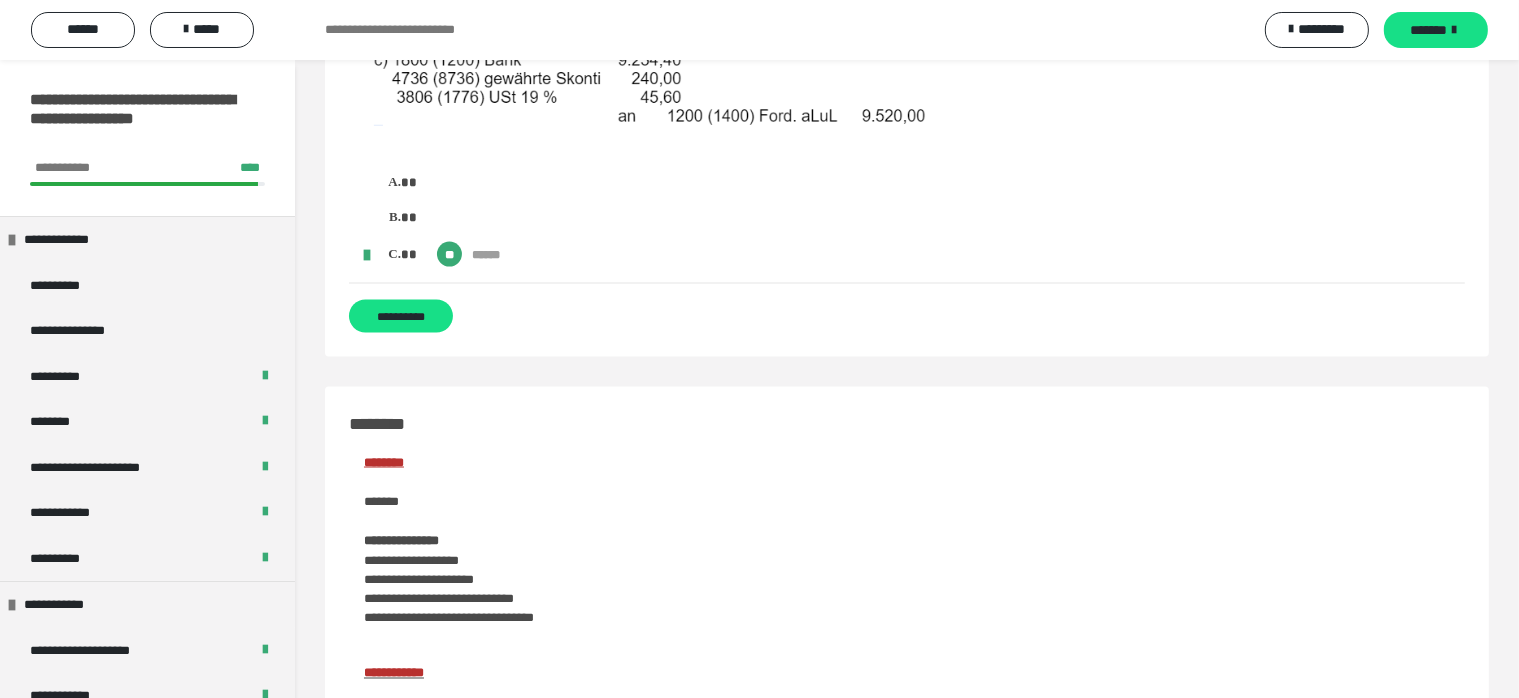 scroll, scrollTop: 3300, scrollLeft: 0, axis: vertical 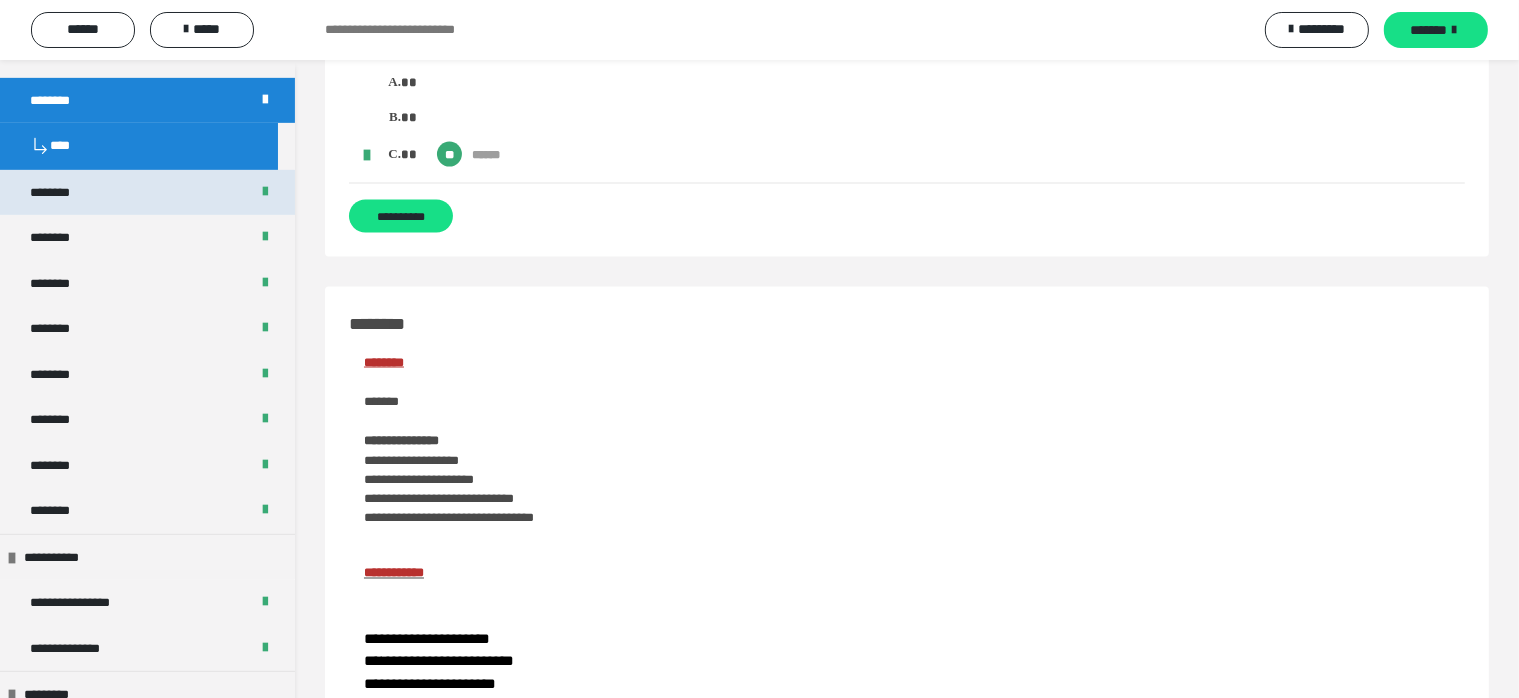 click on "********" at bounding box center (59, 193) 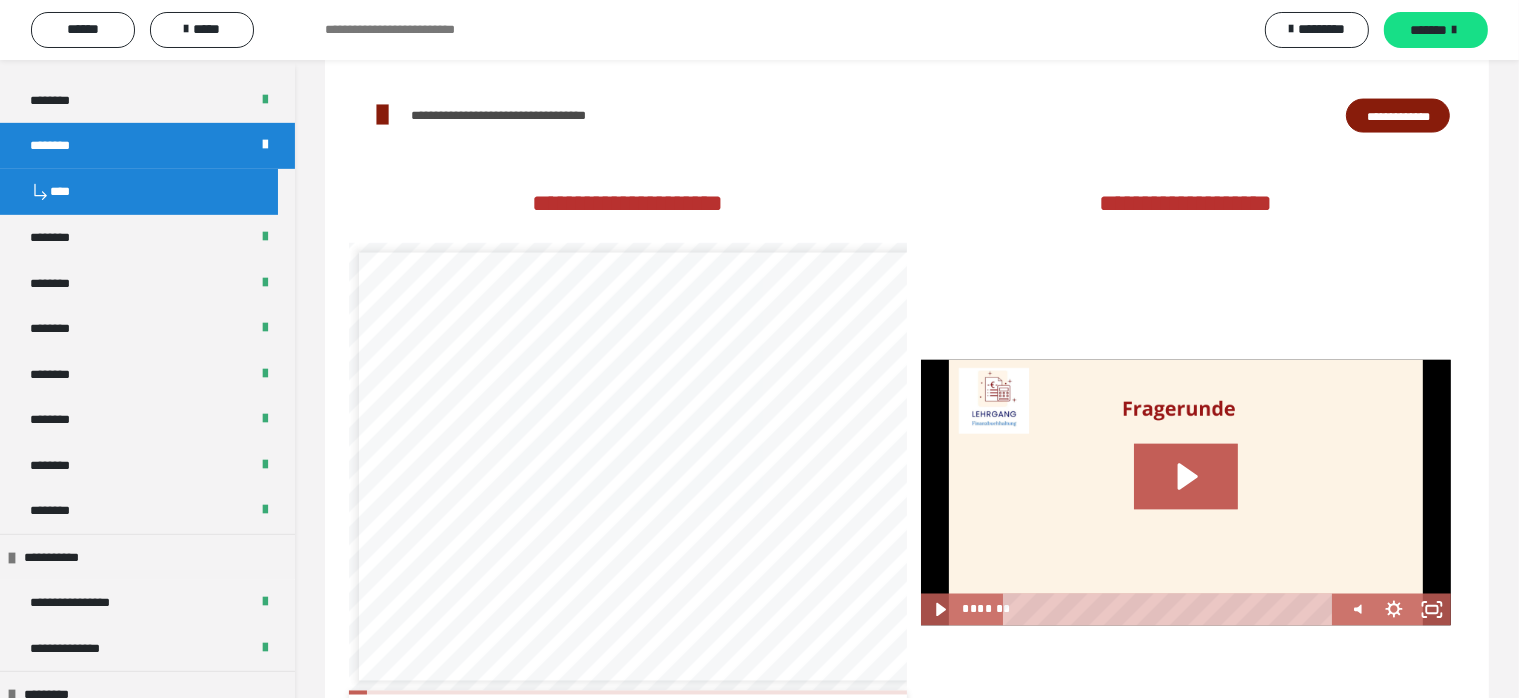 scroll, scrollTop: 105, scrollLeft: 0, axis: vertical 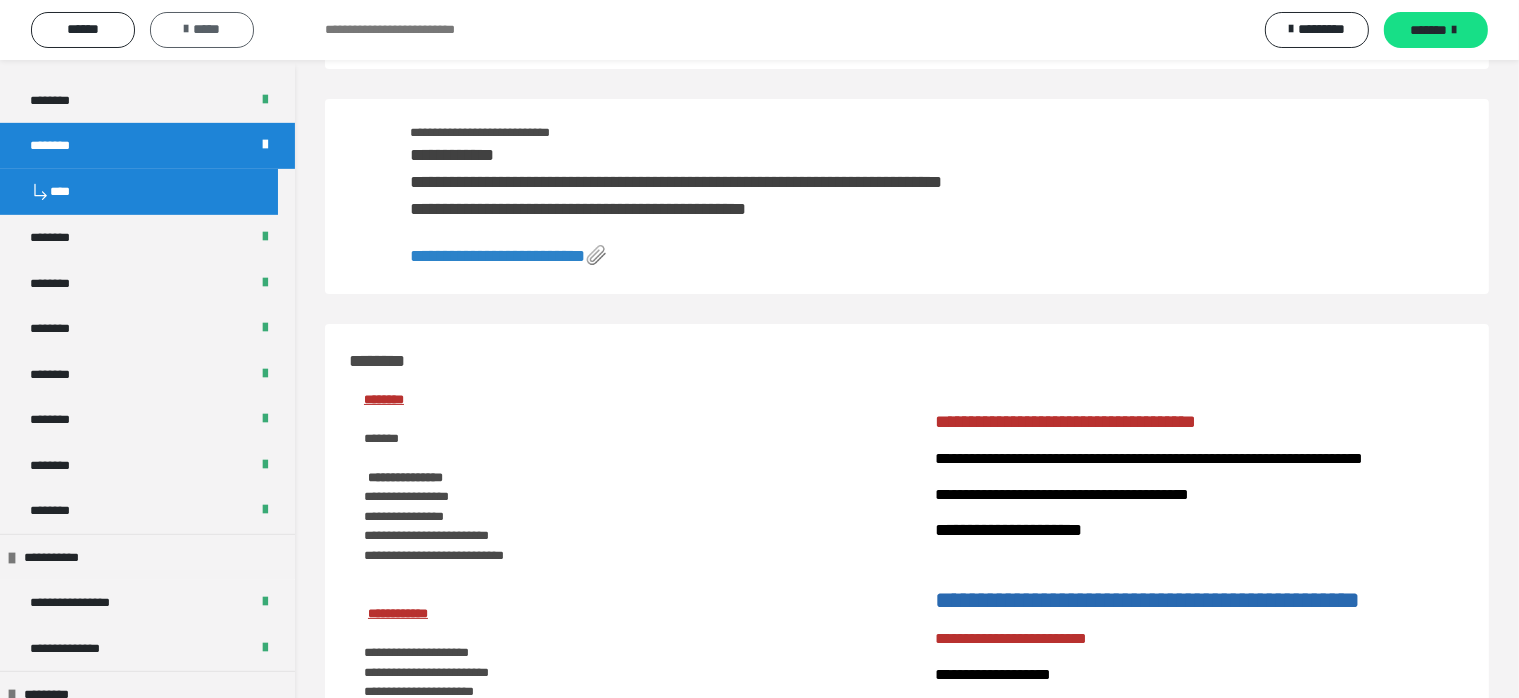 click on "*****" at bounding box center [202, 29] 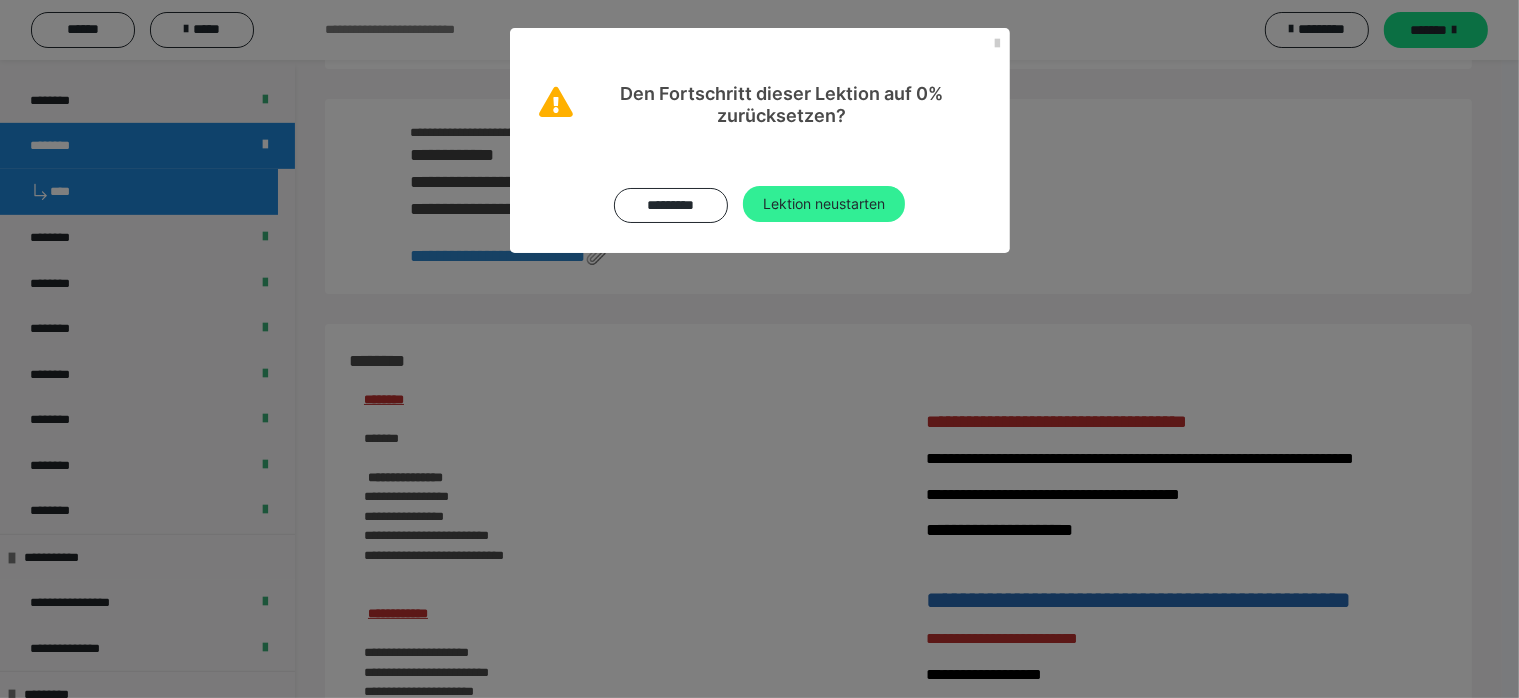 click on "Lektion neustarten" at bounding box center (824, 204) 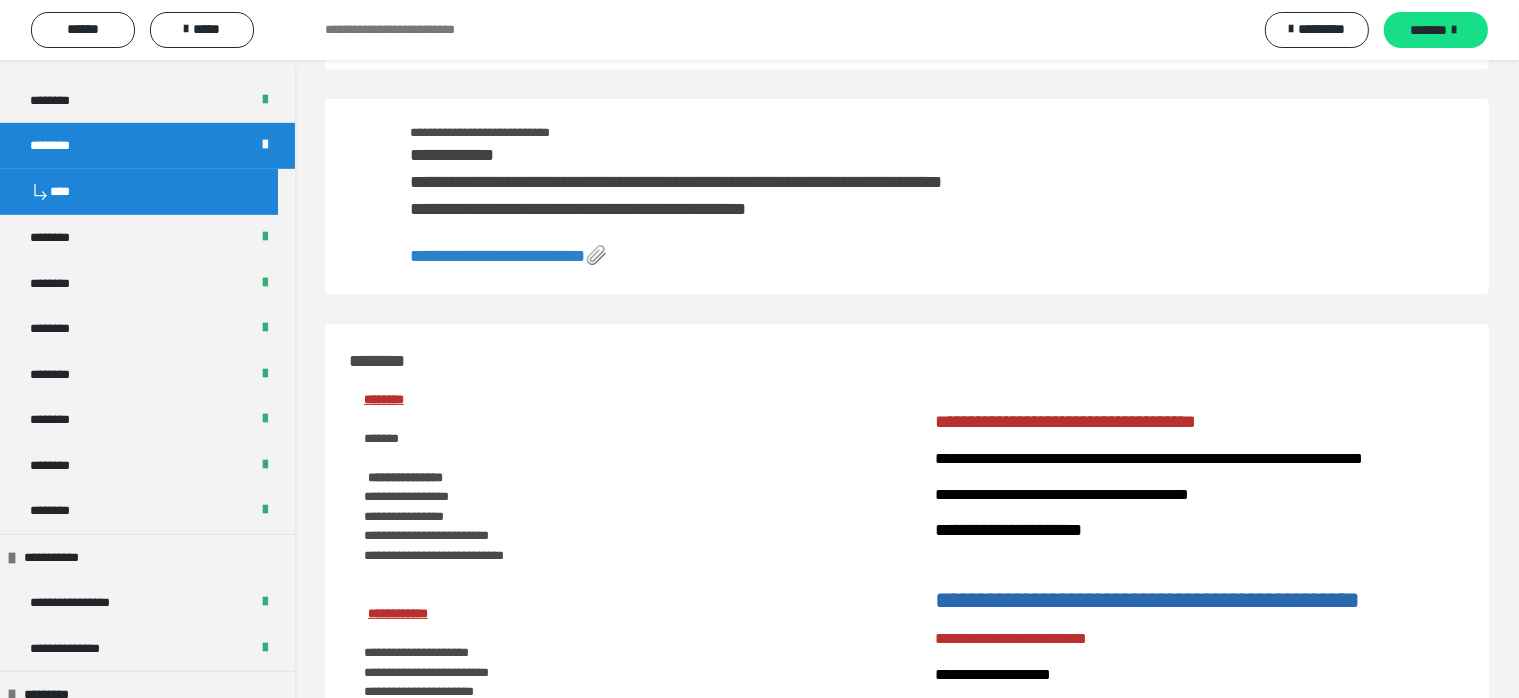 scroll, scrollTop: 0, scrollLeft: 0, axis: both 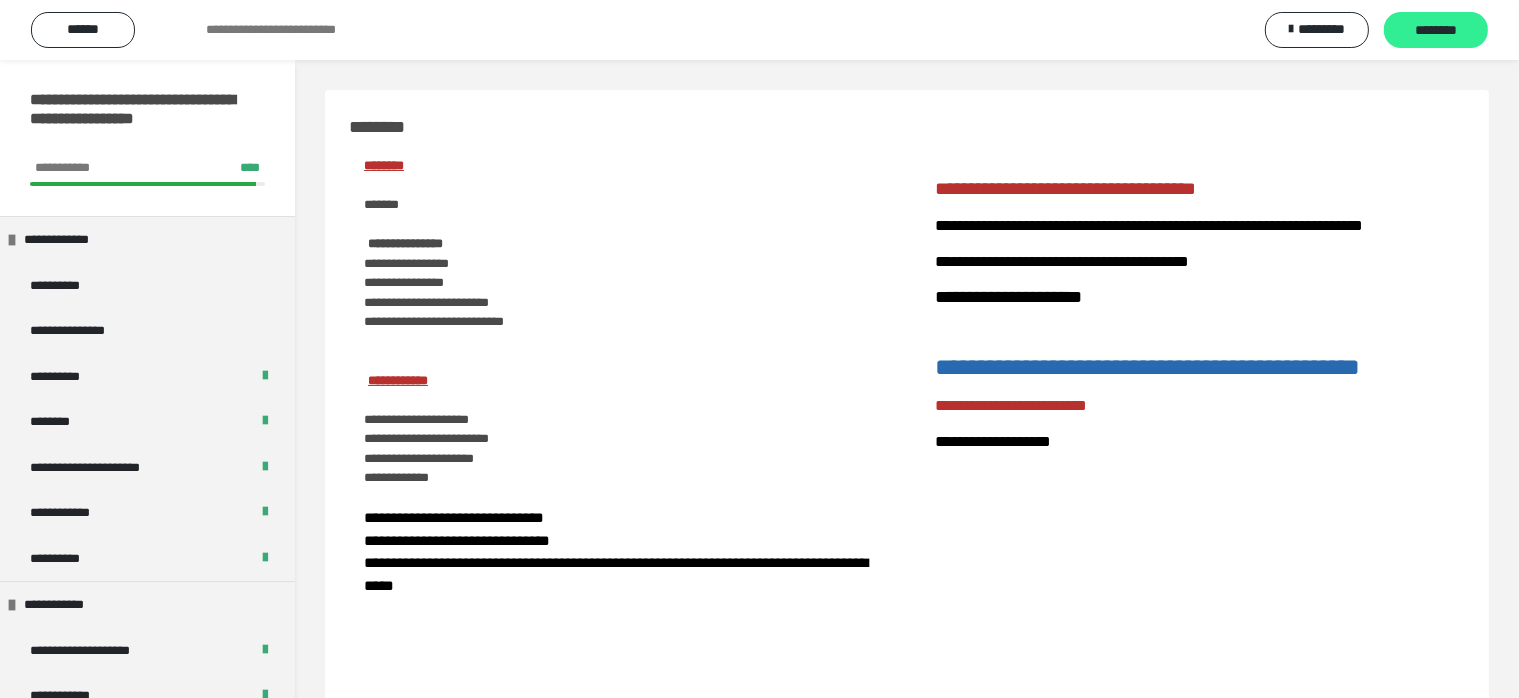click on "********" at bounding box center (1436, 31) 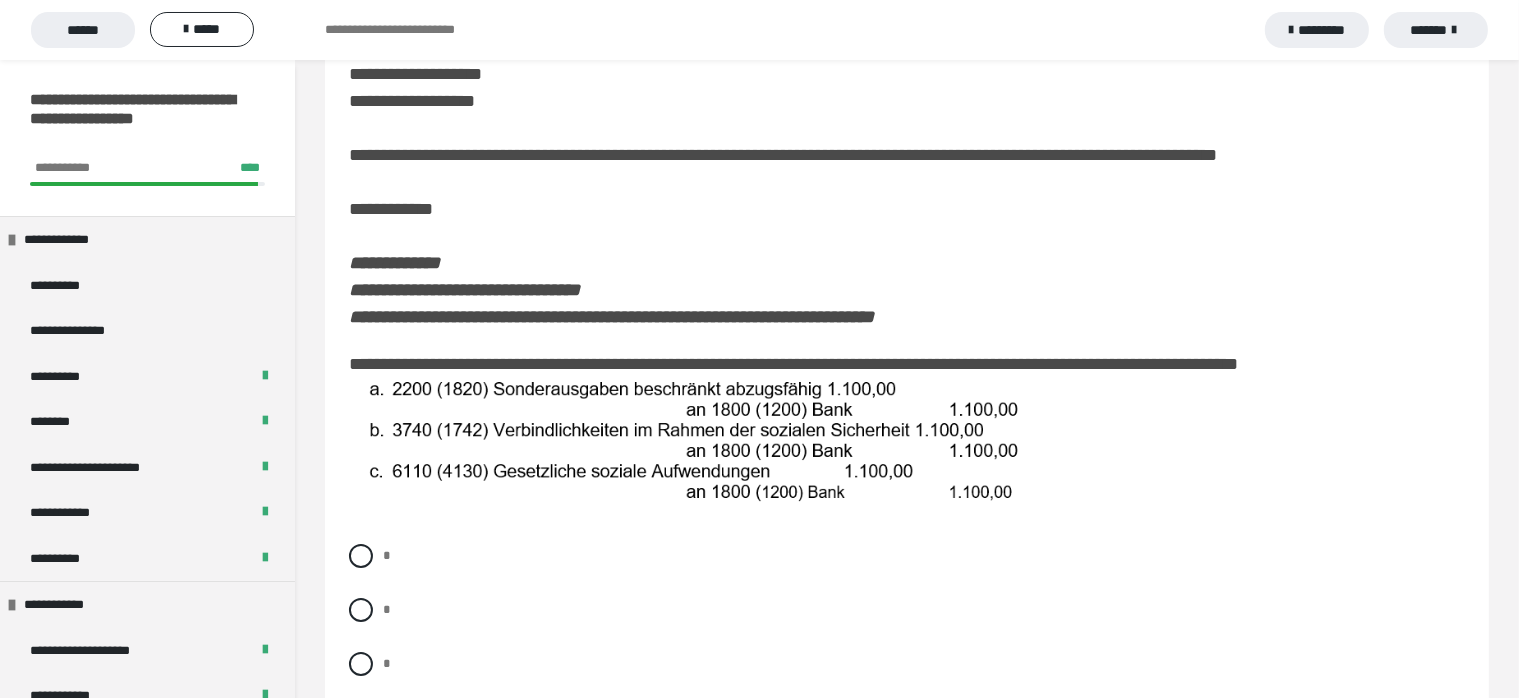 scroll, scrollTop: 100, scrollLeft: 0, axis: vertical 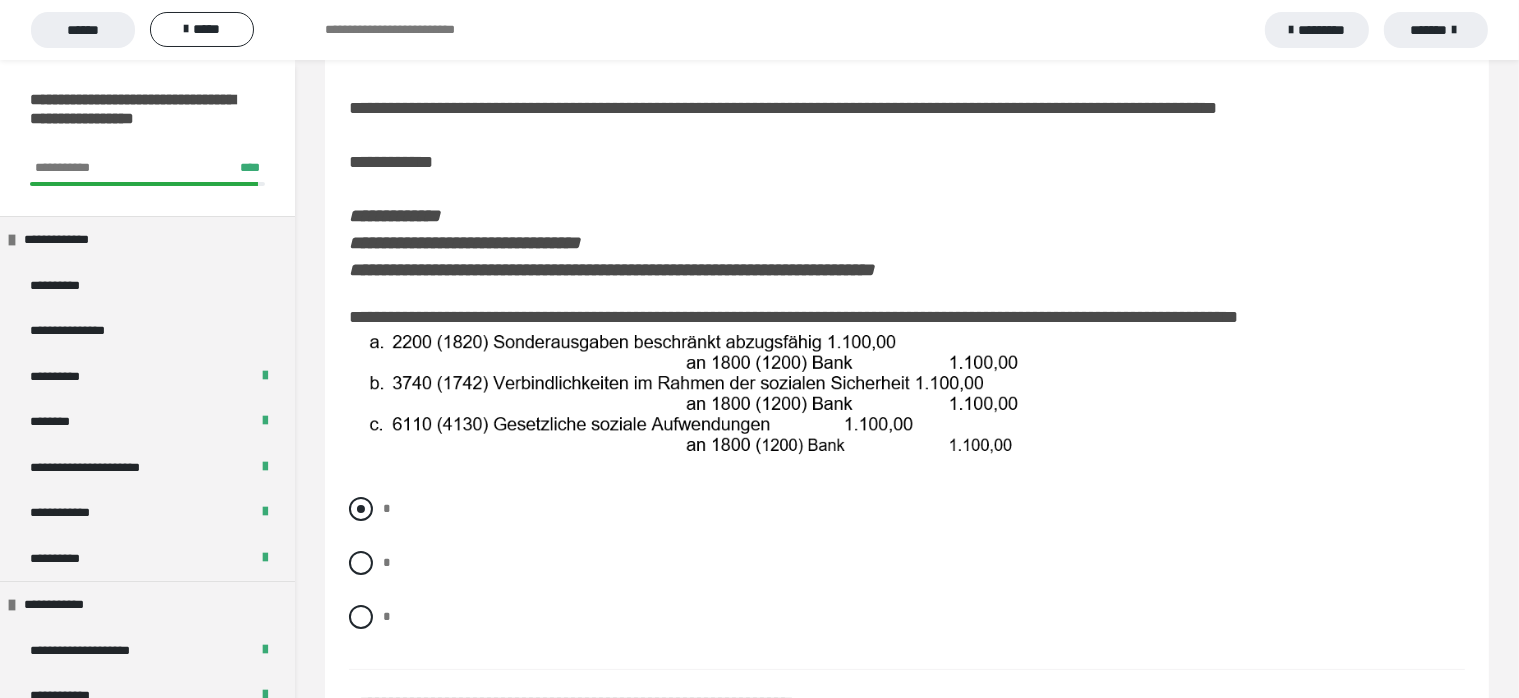 click at bounding box center [361, 509] 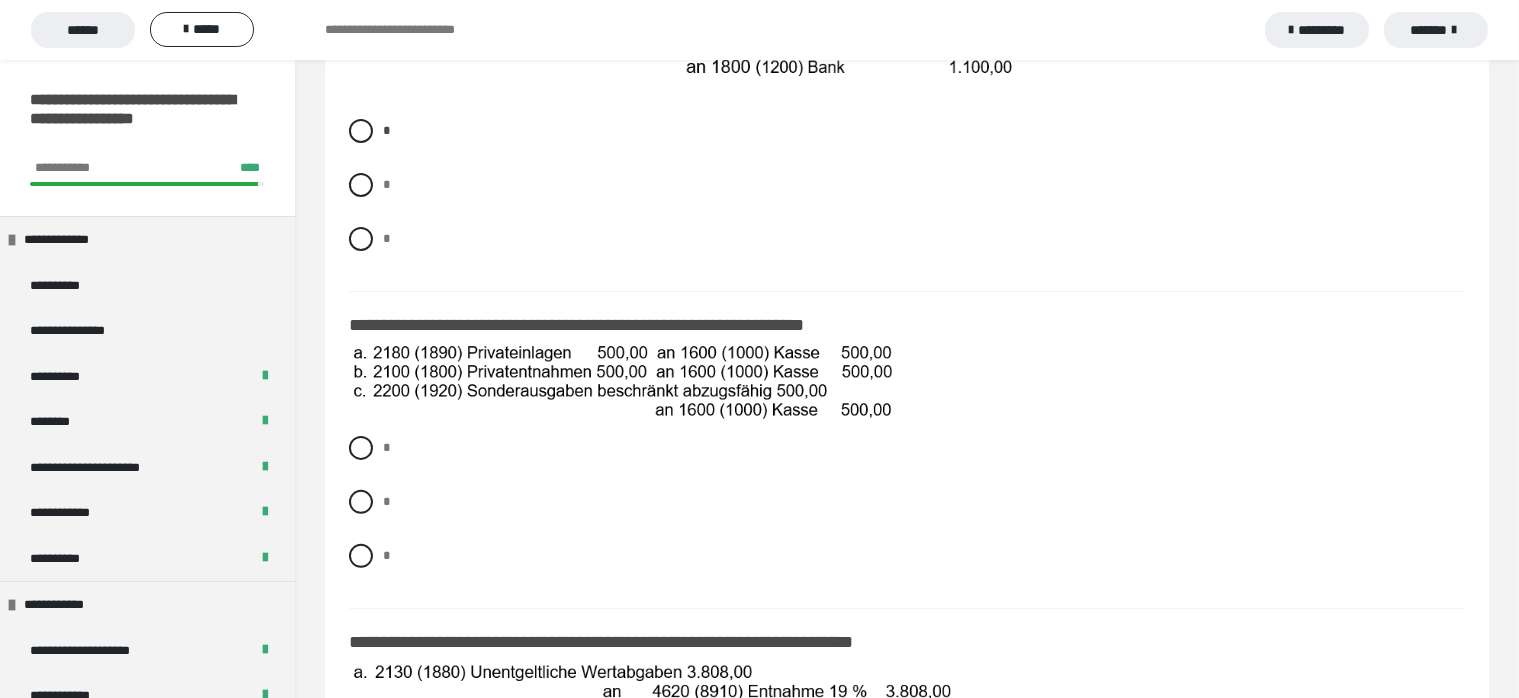 scroll, scrollTop: 500, scrollLeft: 0, axis: vertical 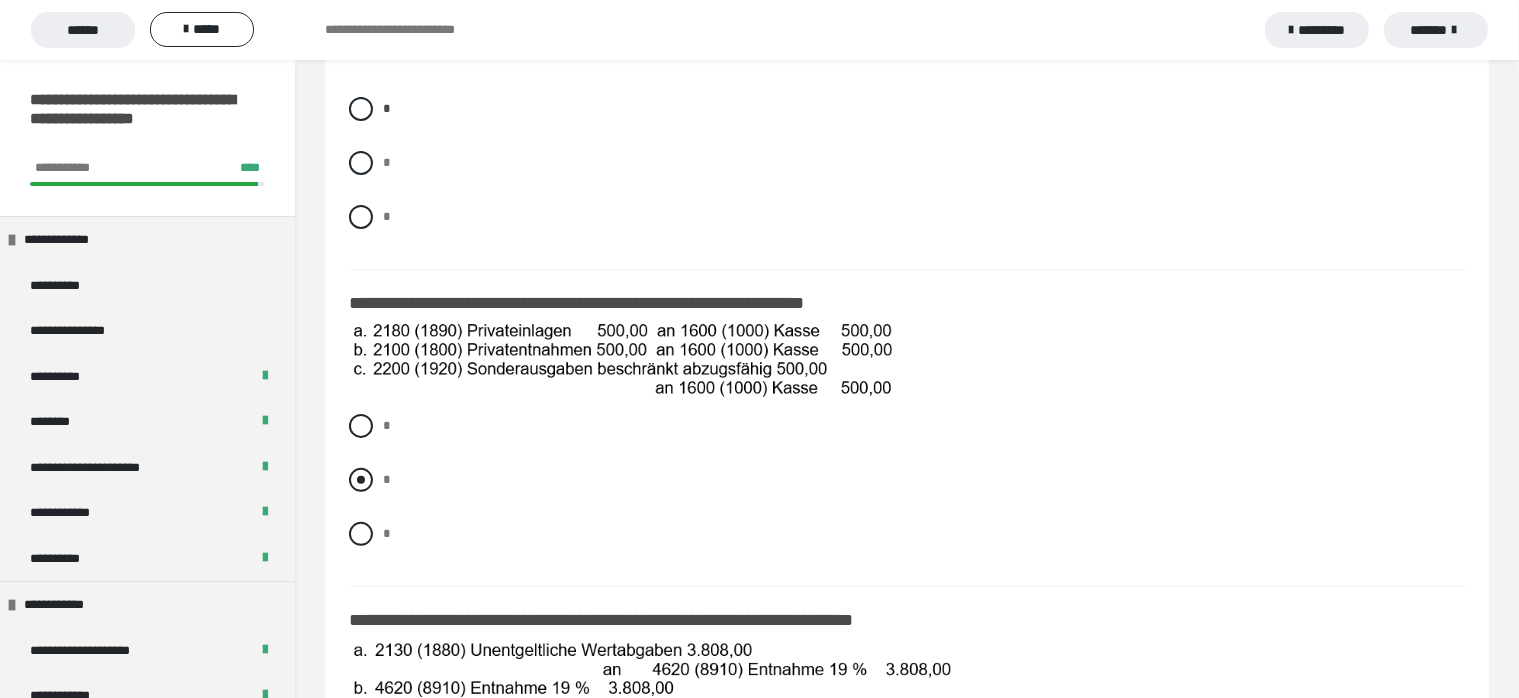 click at bounding box center (361, 480) 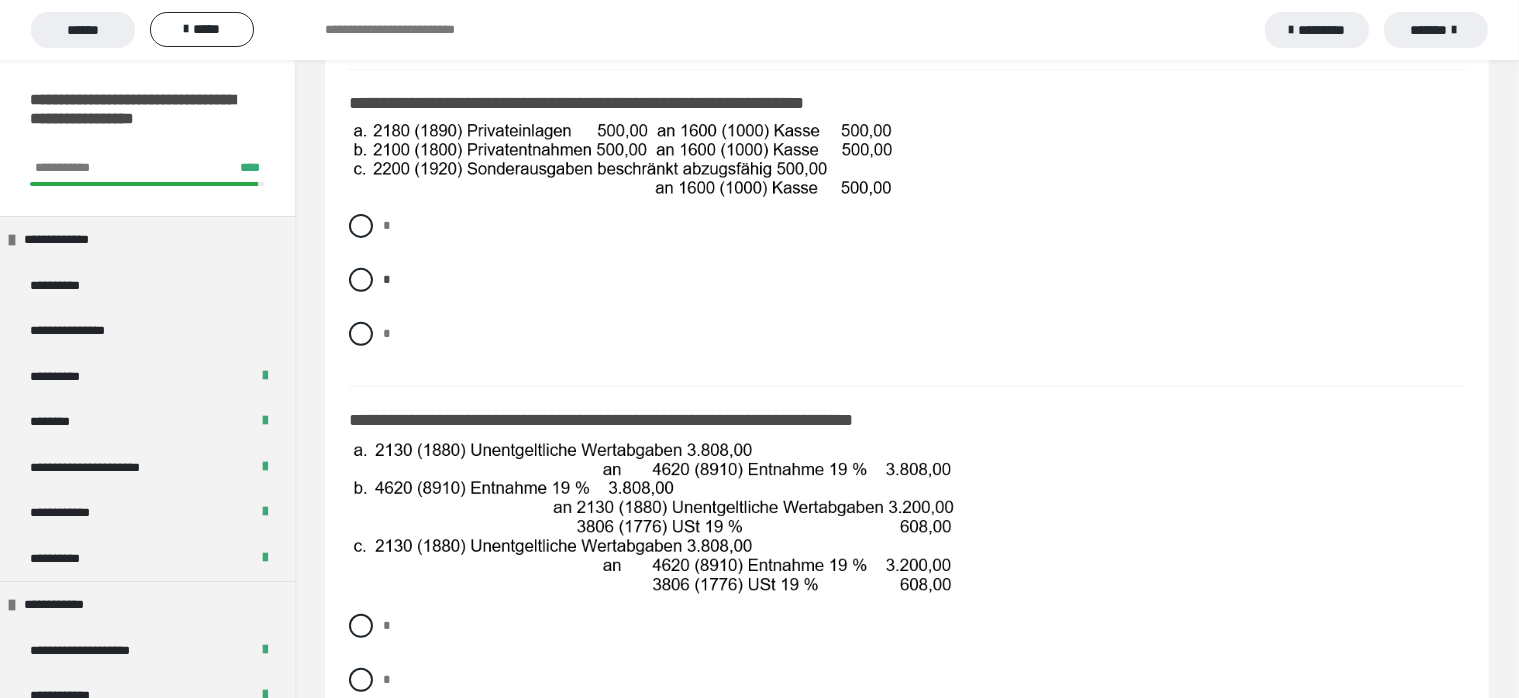 scroll, scrollTop: 800, scrollLeft: 0, axis: vertical 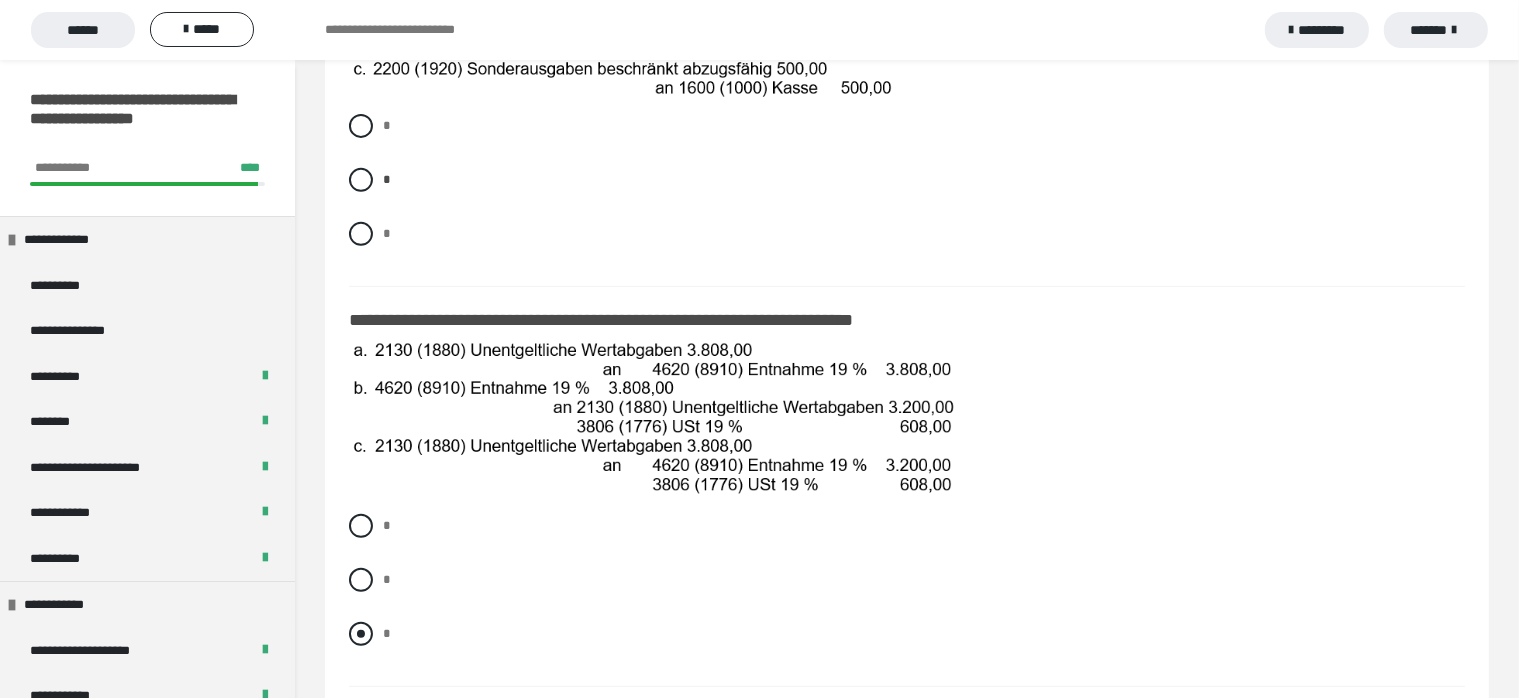 click at bounding box center [361, 634] 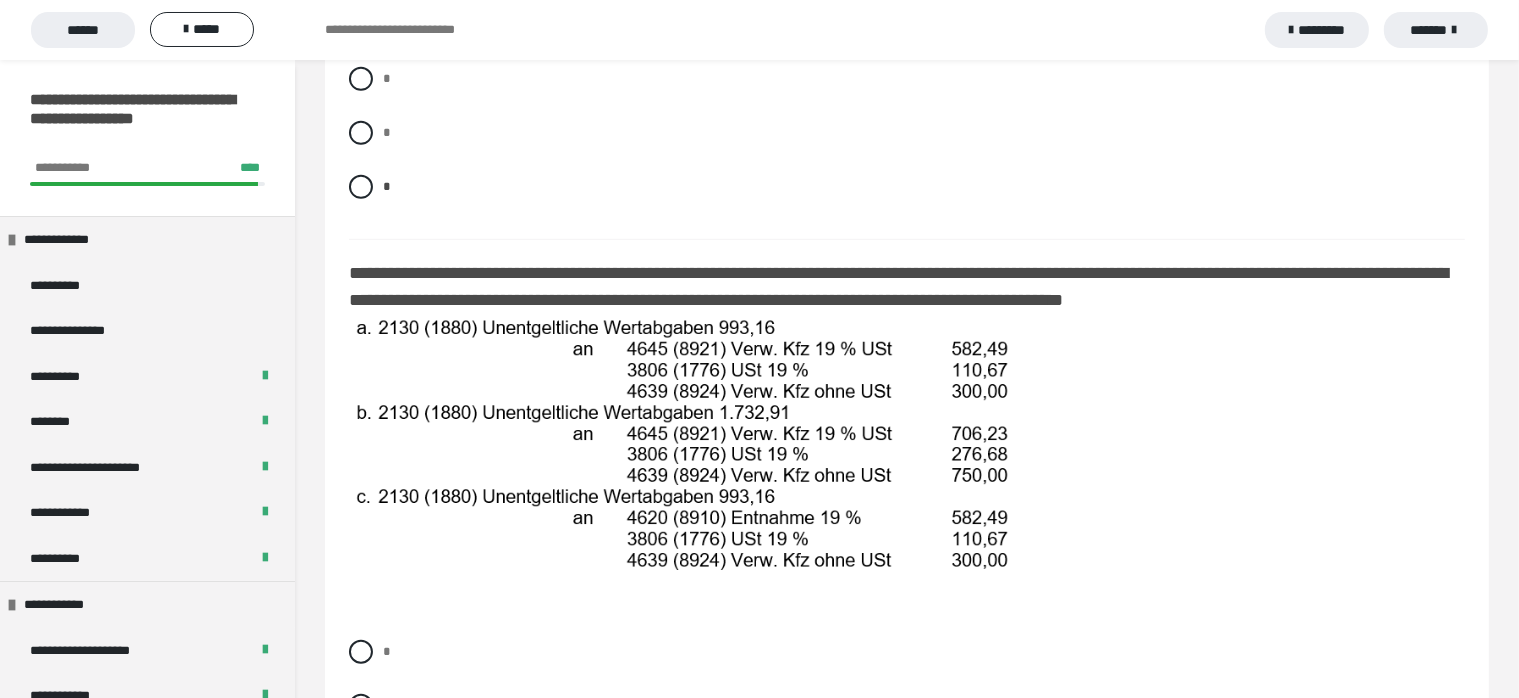scroll, scrollTop: 1300, scrollLeft: 0, axis: vertical 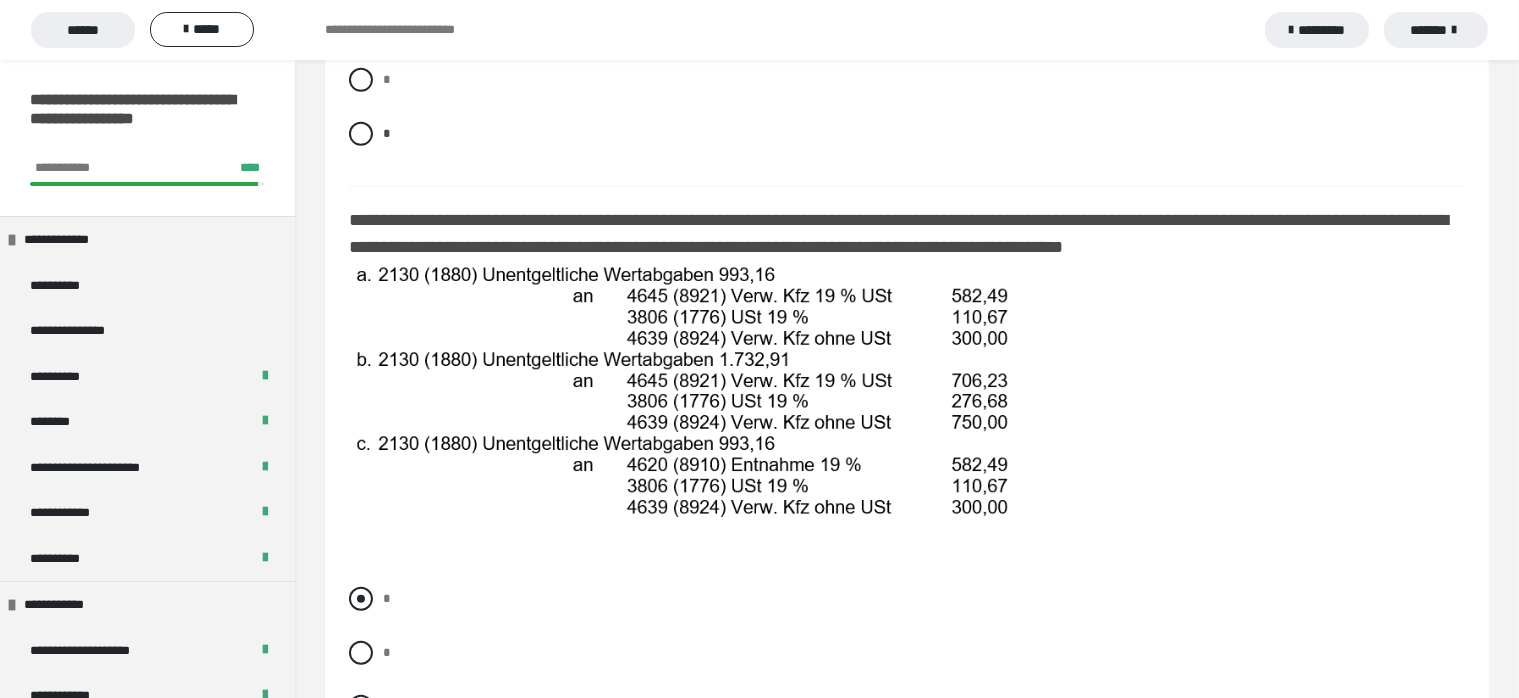 click at bounding box center (361, 599) 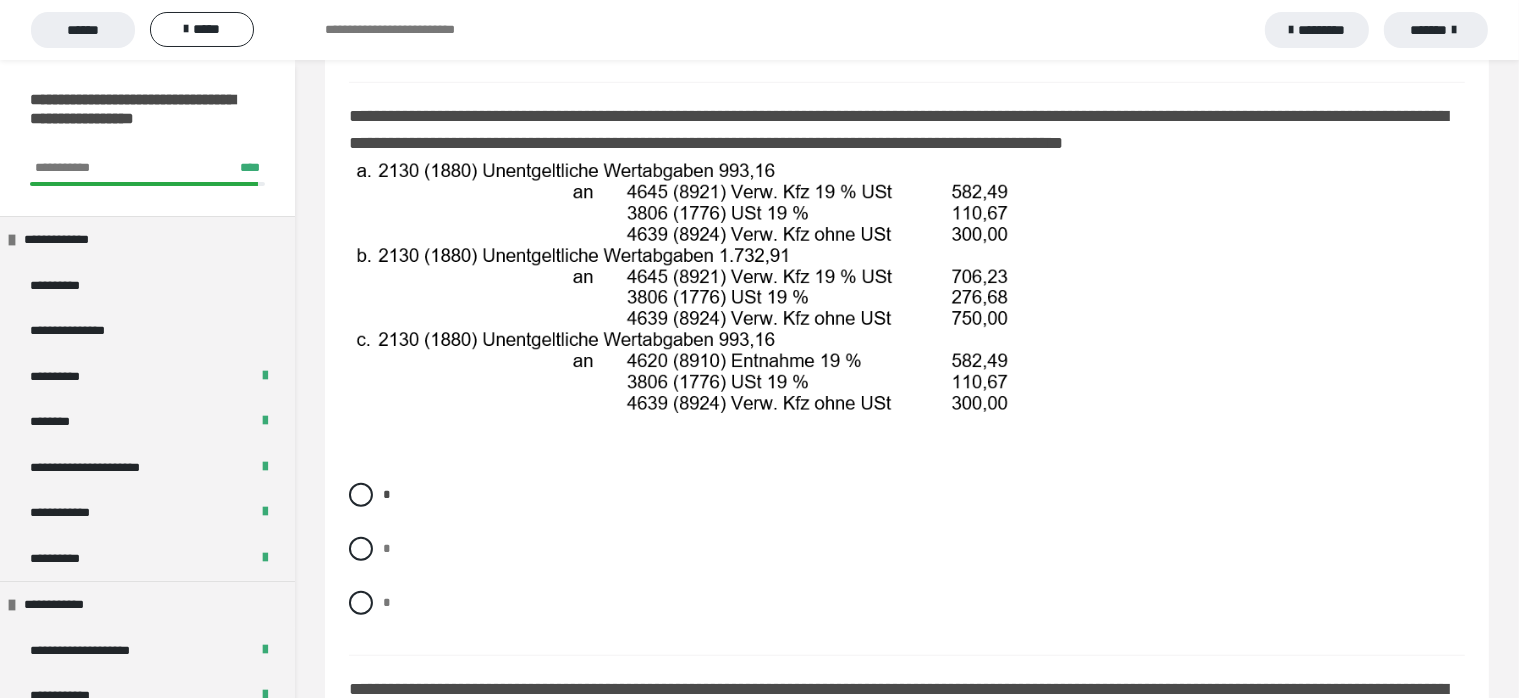 scroll, scrollTop: 1500, scrollLeft: 0, axis: vertical 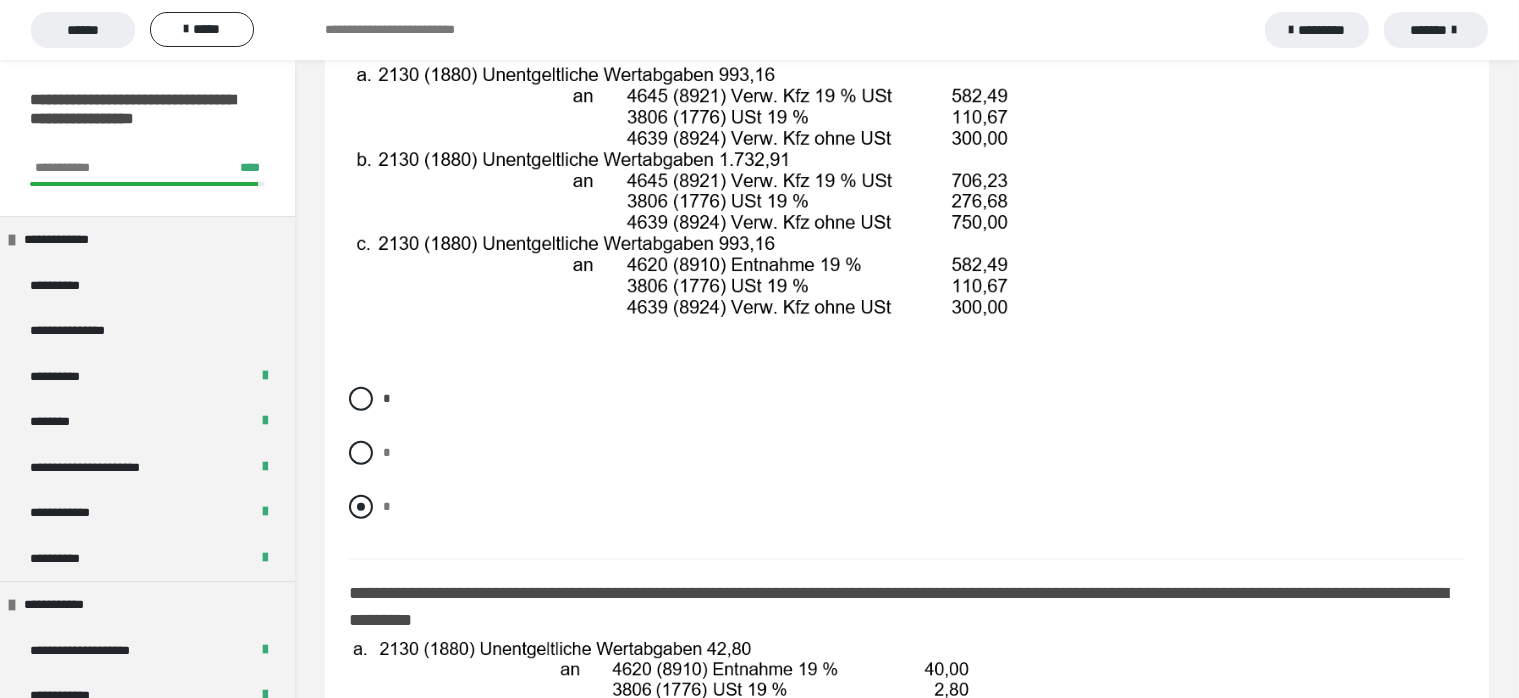 click at bounding box center (361, 507) 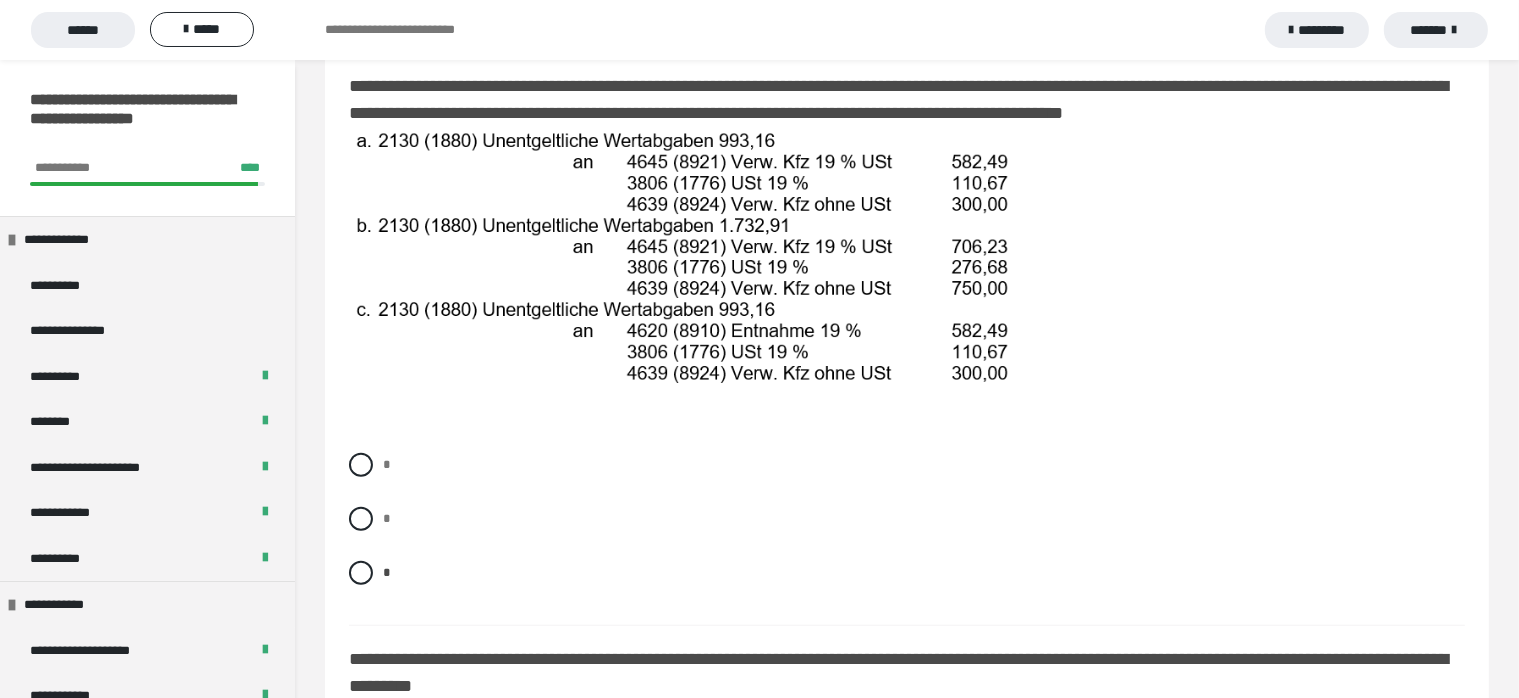 scroll, scrollTop: 1400, scrollLeft: 0, axis: vertical 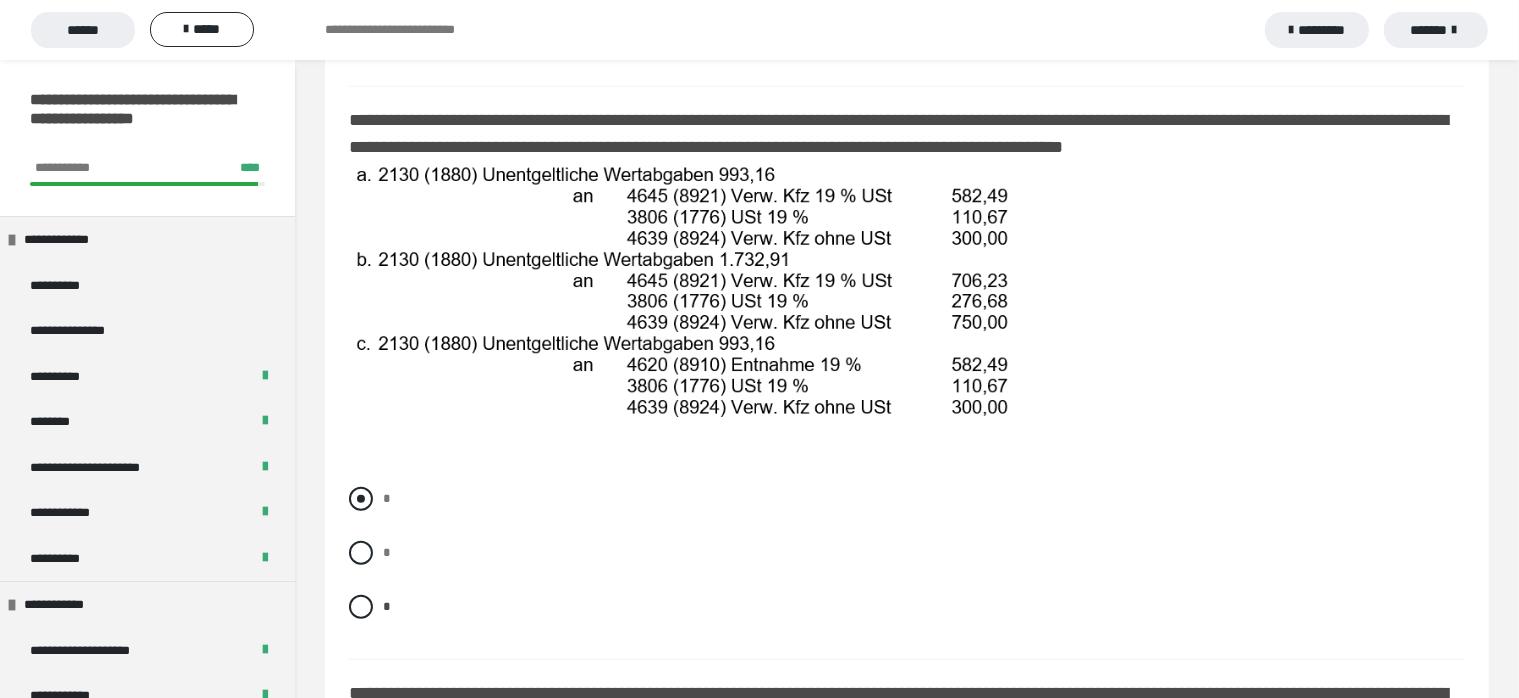 click at bounding box center (361, 499) 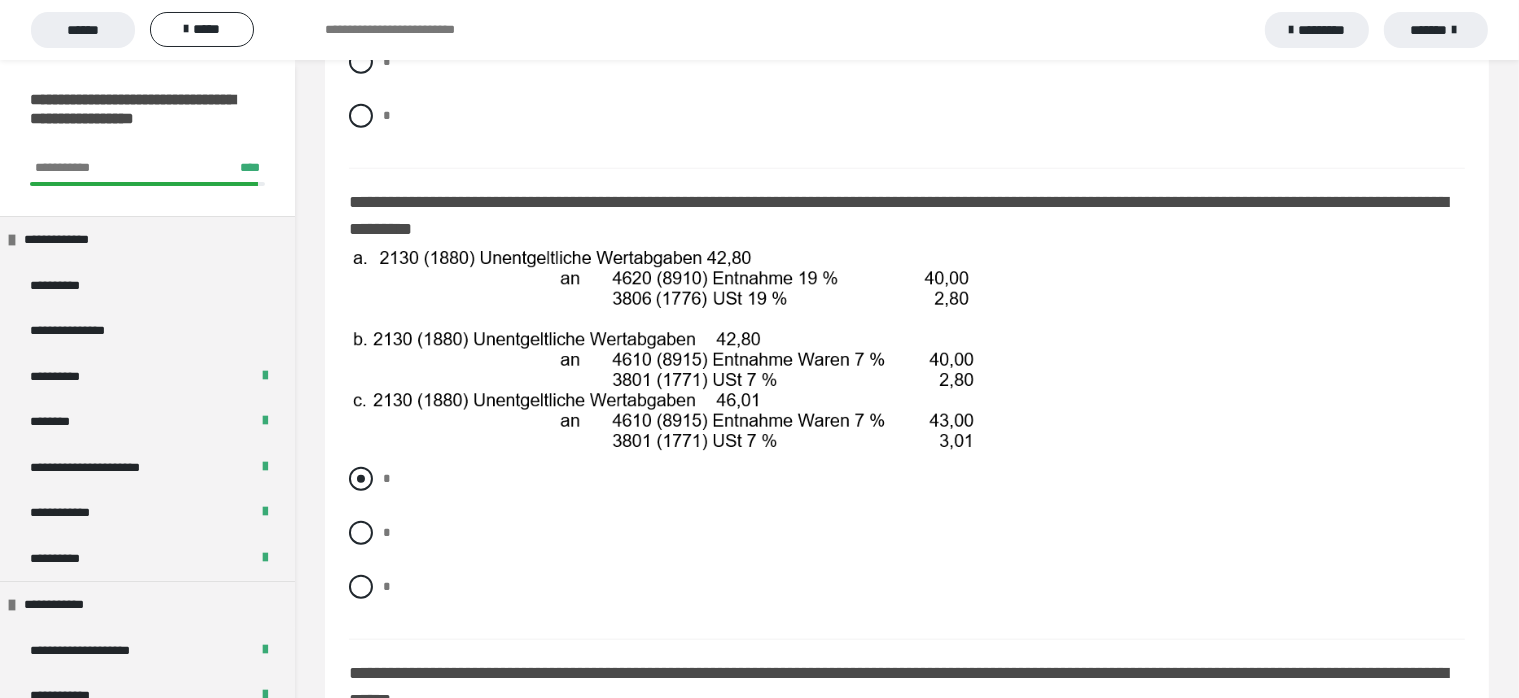 scroll, scrollTop: 1900, scrollLeft: 0, axis: vertical 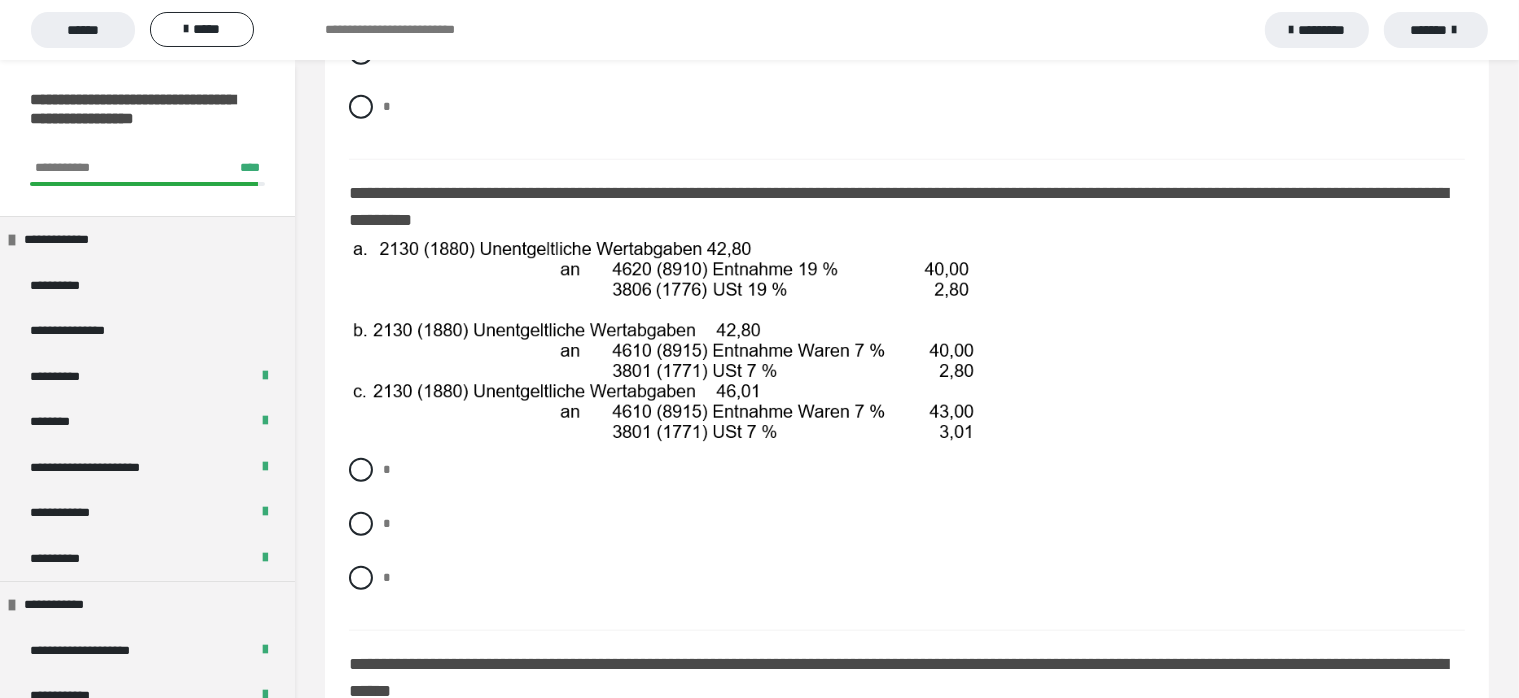 drag, startPoint x: 360, startPoint y: 536, endPoint x: 403, endPoint y: 550, distance: 45.221676 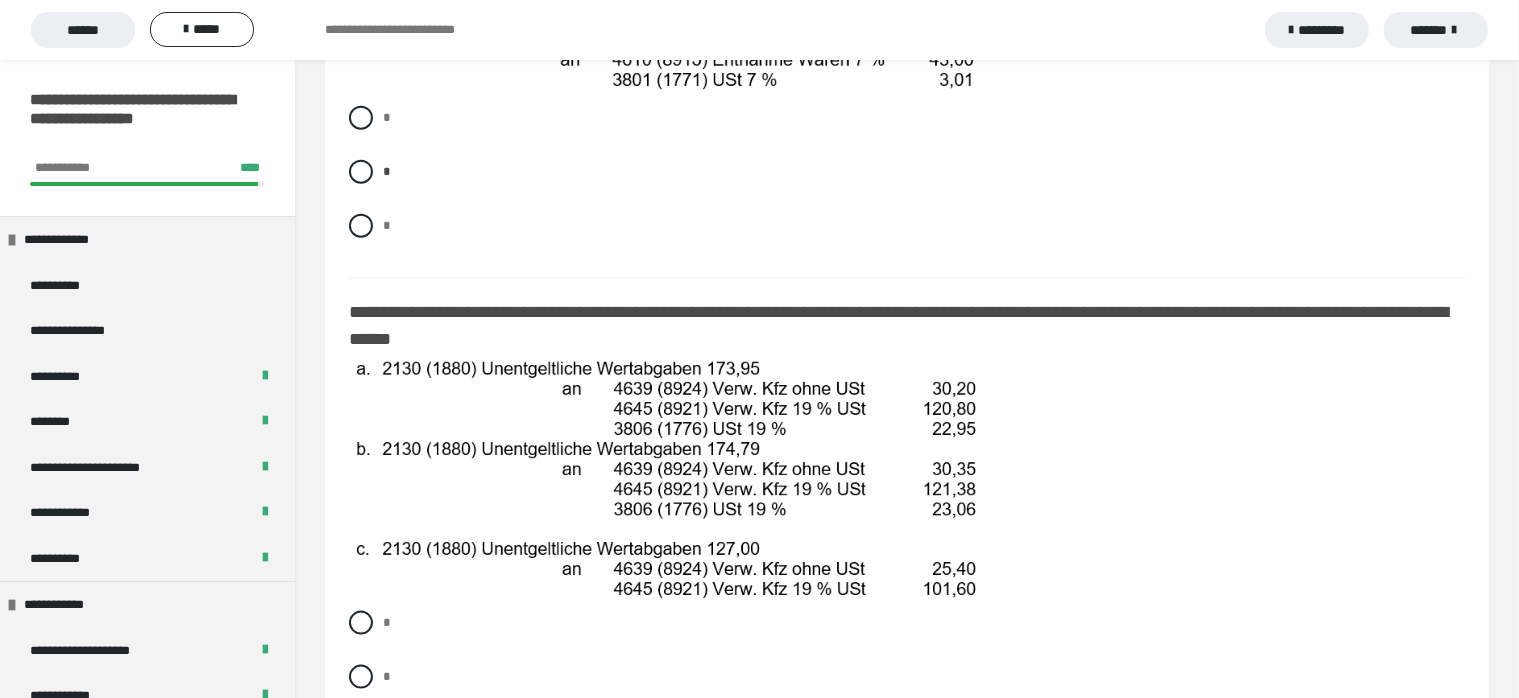 scroll, scrollTop: 2300, scrollLeft: 0, axis: vertical 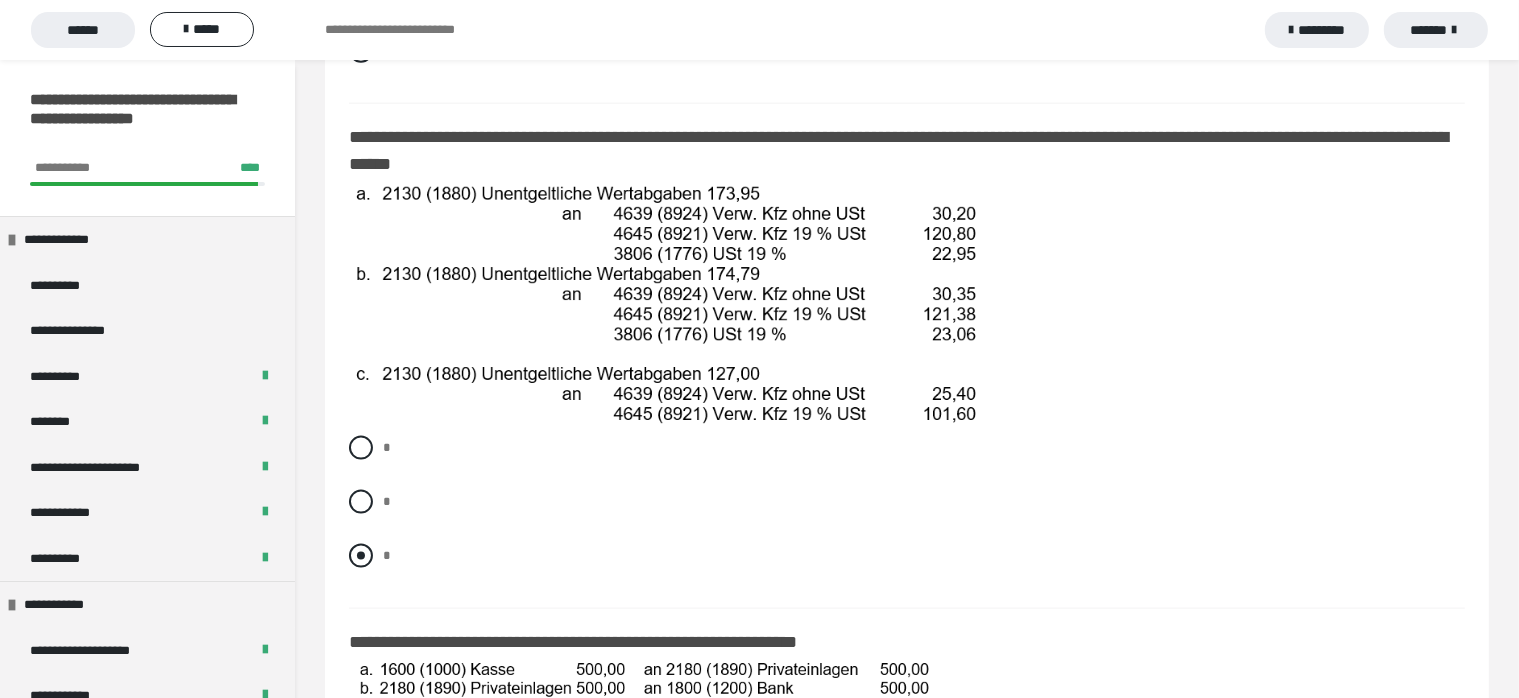 click at bounding box center (361, 556) 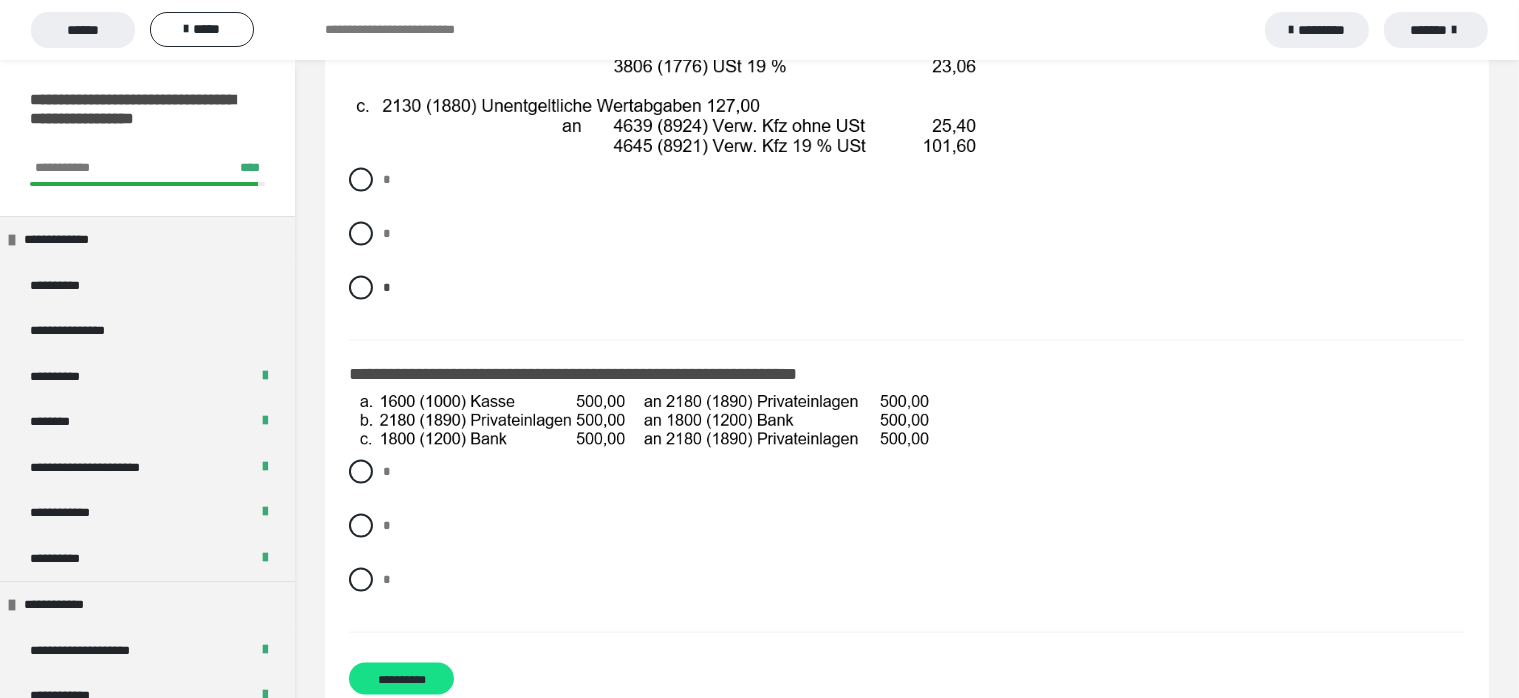 scroll, scrollTop: 2727, scrollLeft: 0, axis: vertical 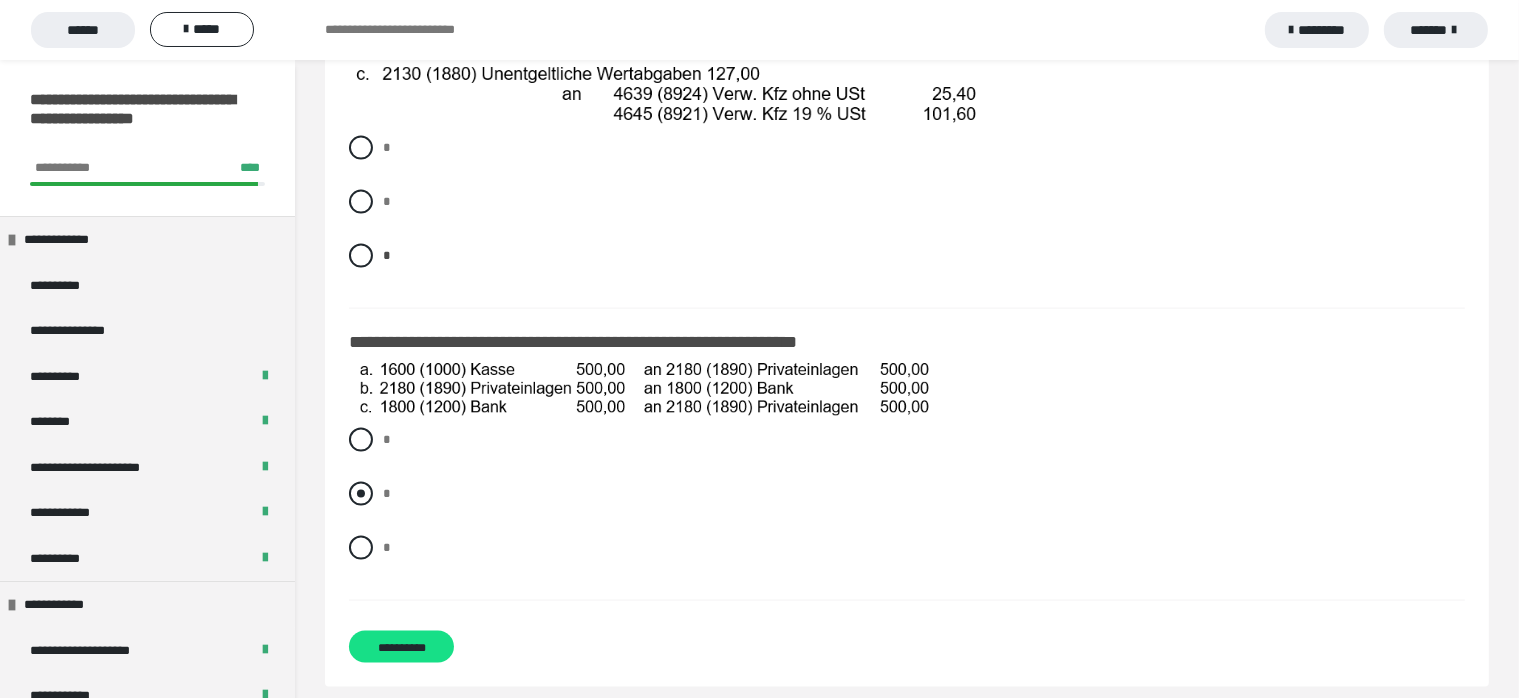 click at bounding box center (361, 494) 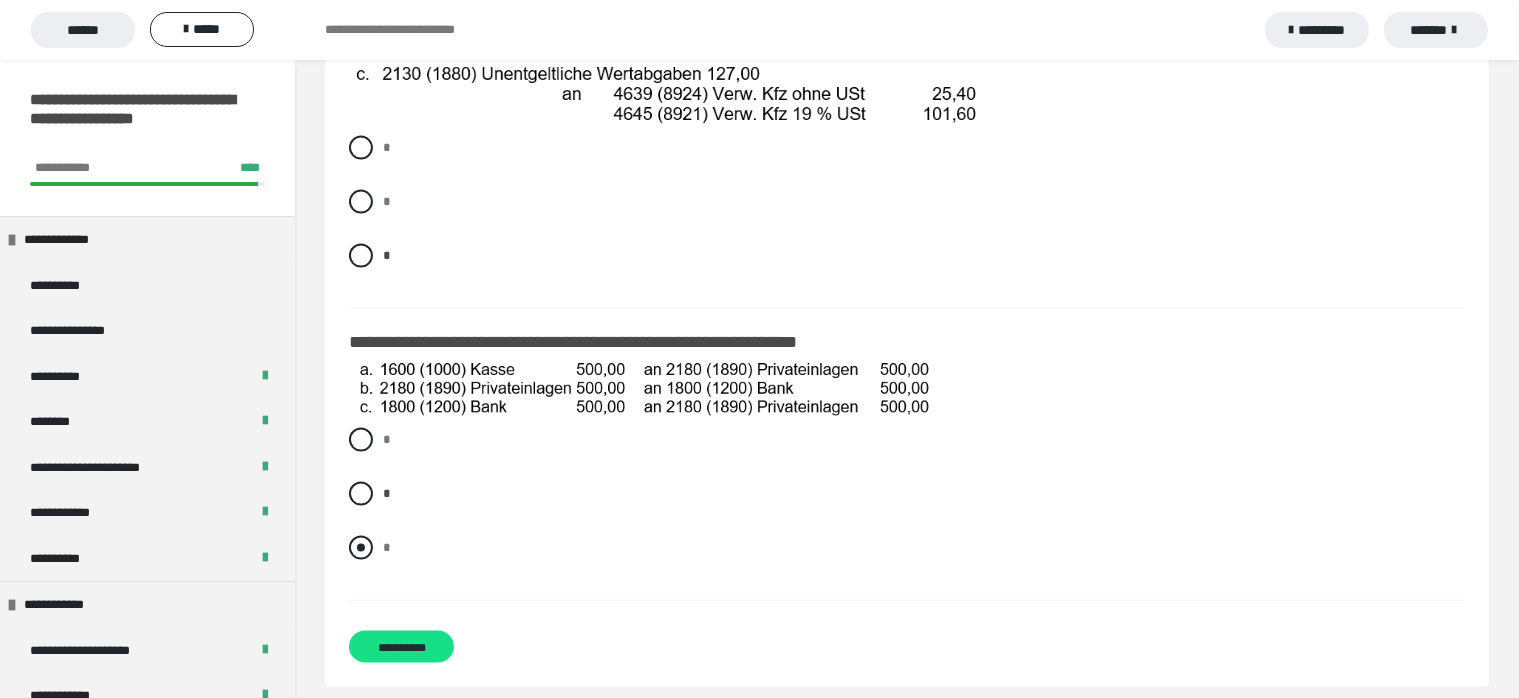 click at bounding box center (361, 548) 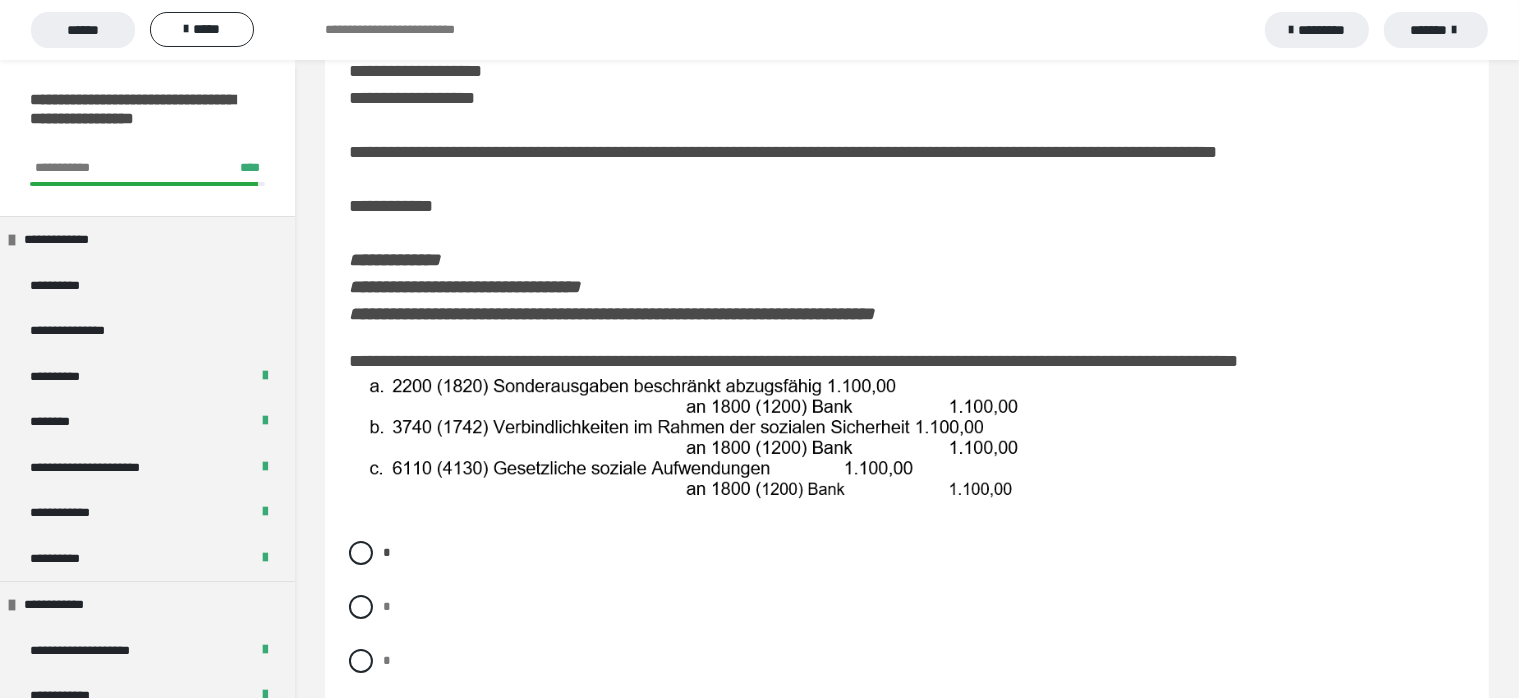 scroll, scrollTop: 27, scrollLeft: 0, axis: vertical 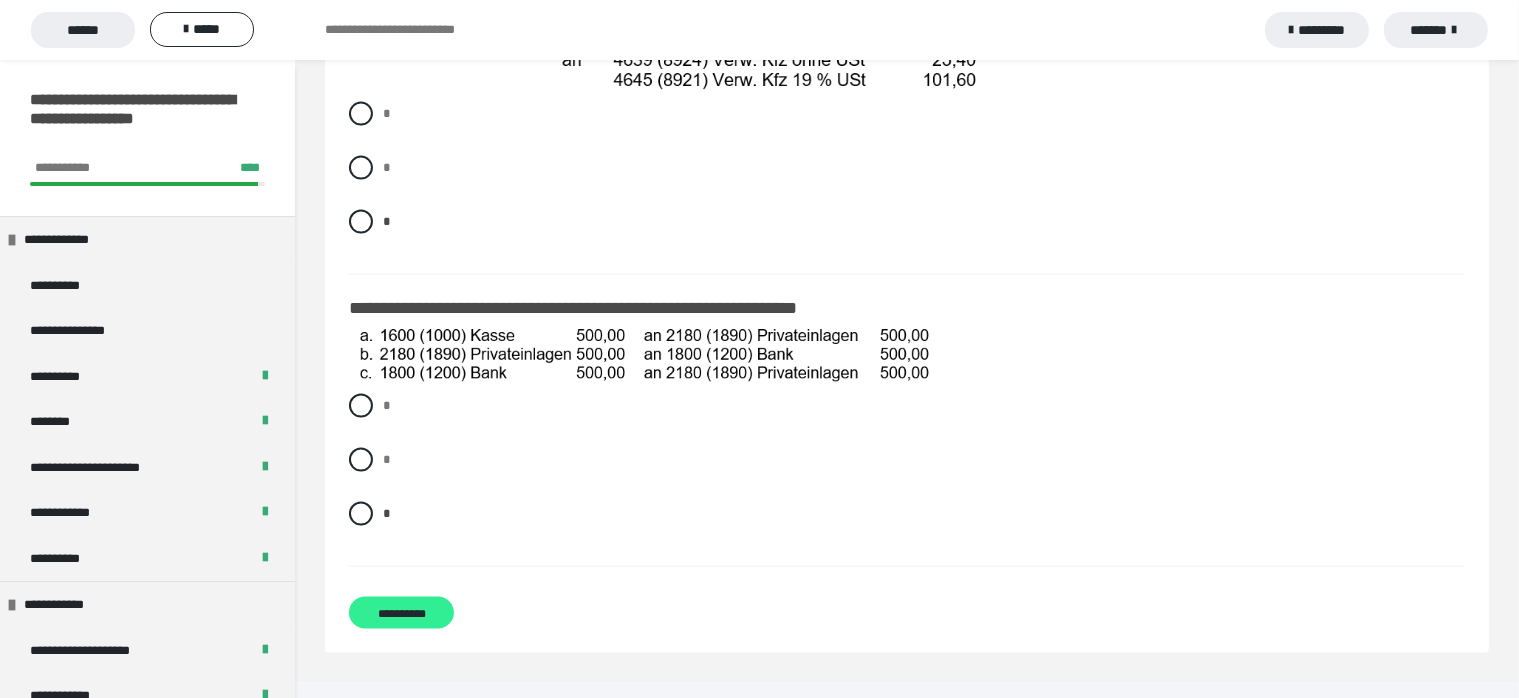 click on "**********" at bounding box center [401, 613] 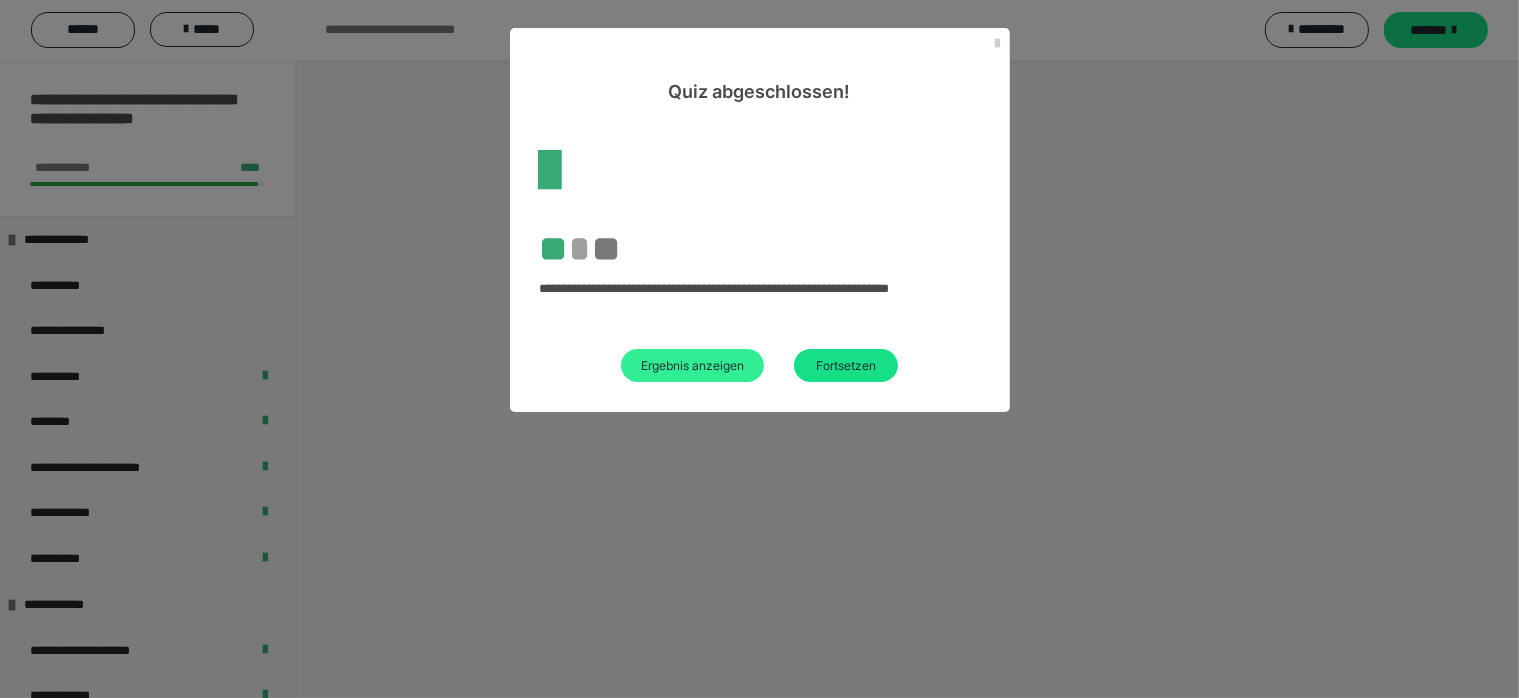 scroll, scrollTop: 60, scrollLeft: 0, axis: vertical 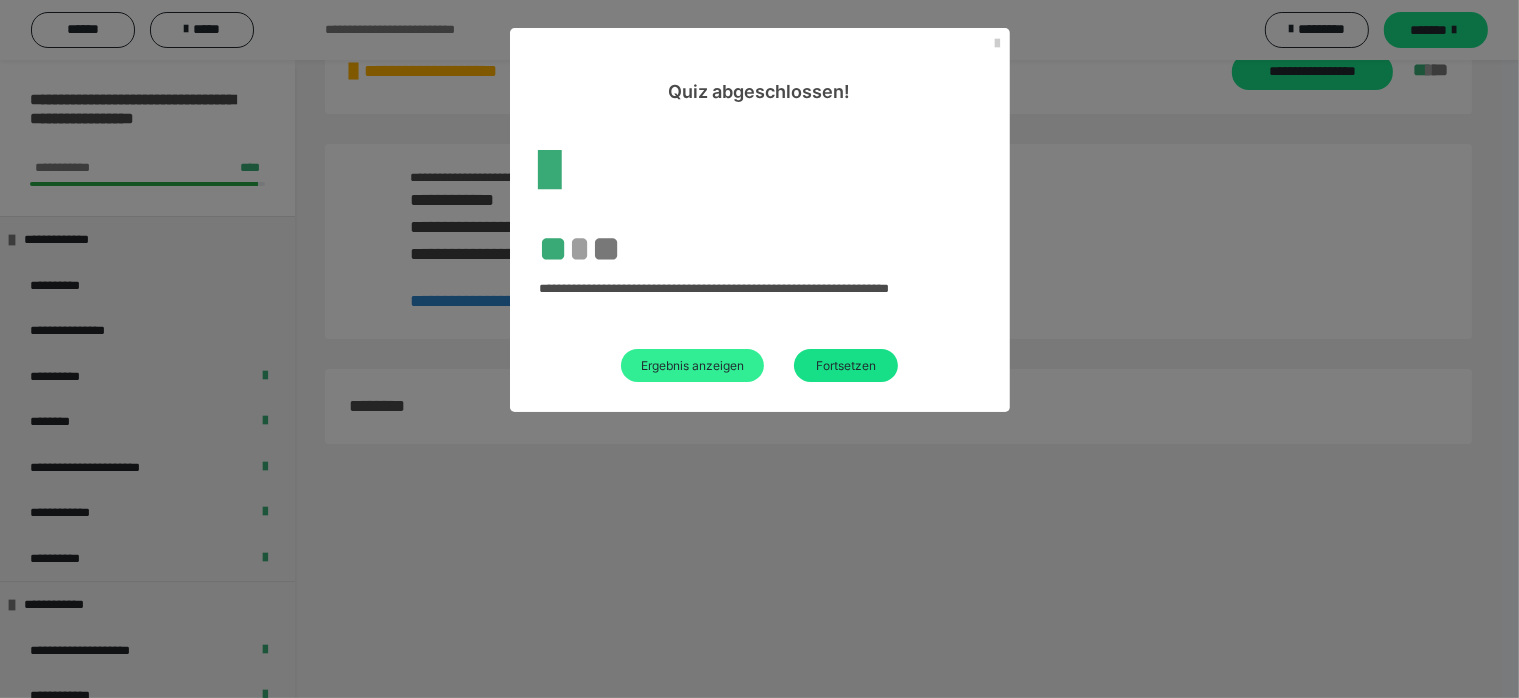 click on "Ergebnis anzeigen" at bounding box center (692, 365) 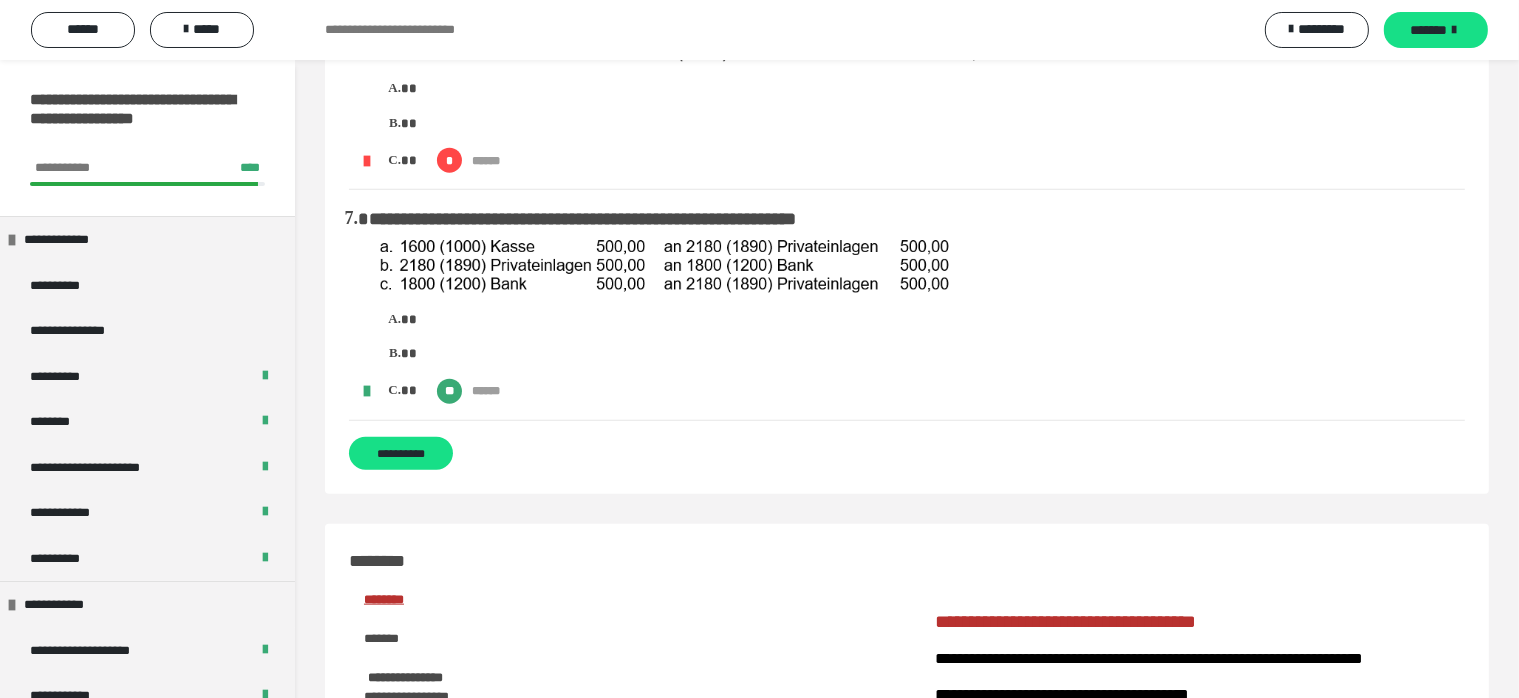 scroll, scrollTop: 2200, scrollLeft: 0, axis: vertical 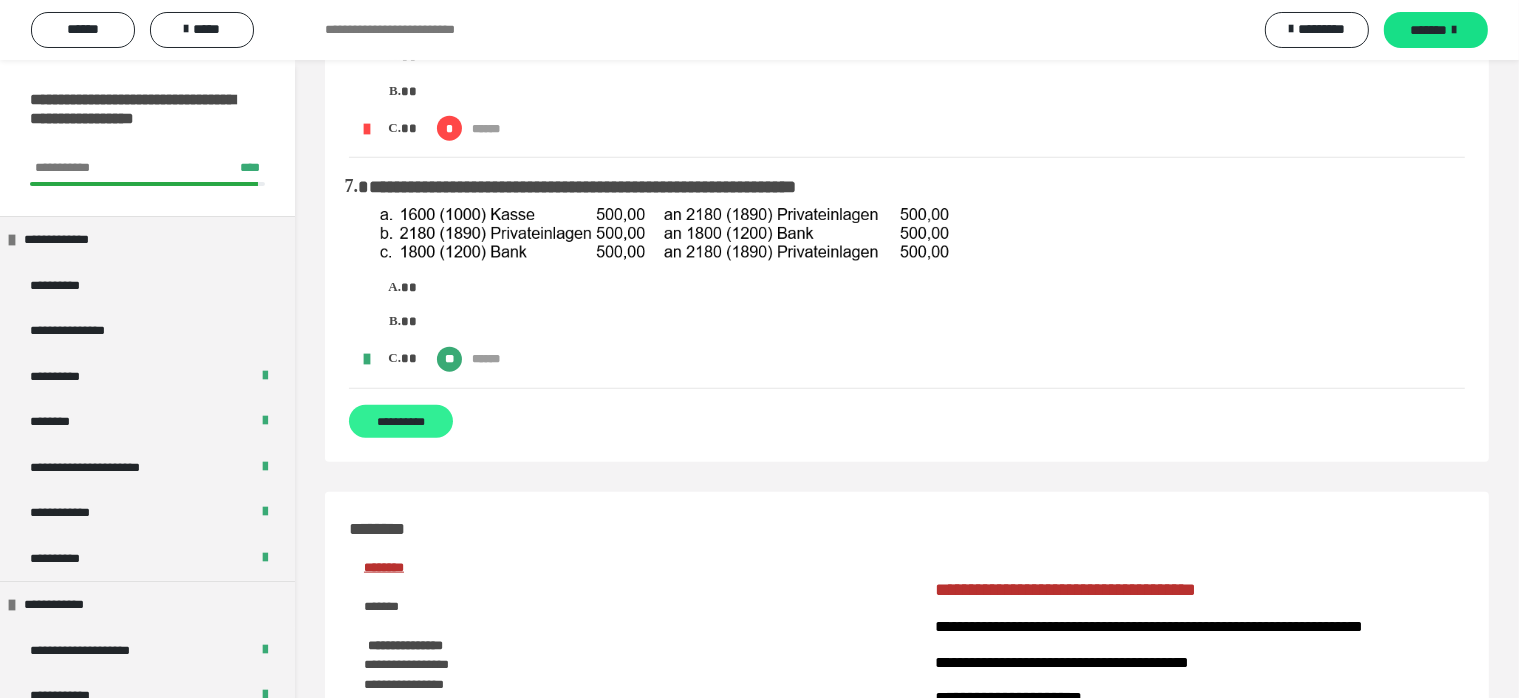 click on "**********" at bounding box center (401, 421) 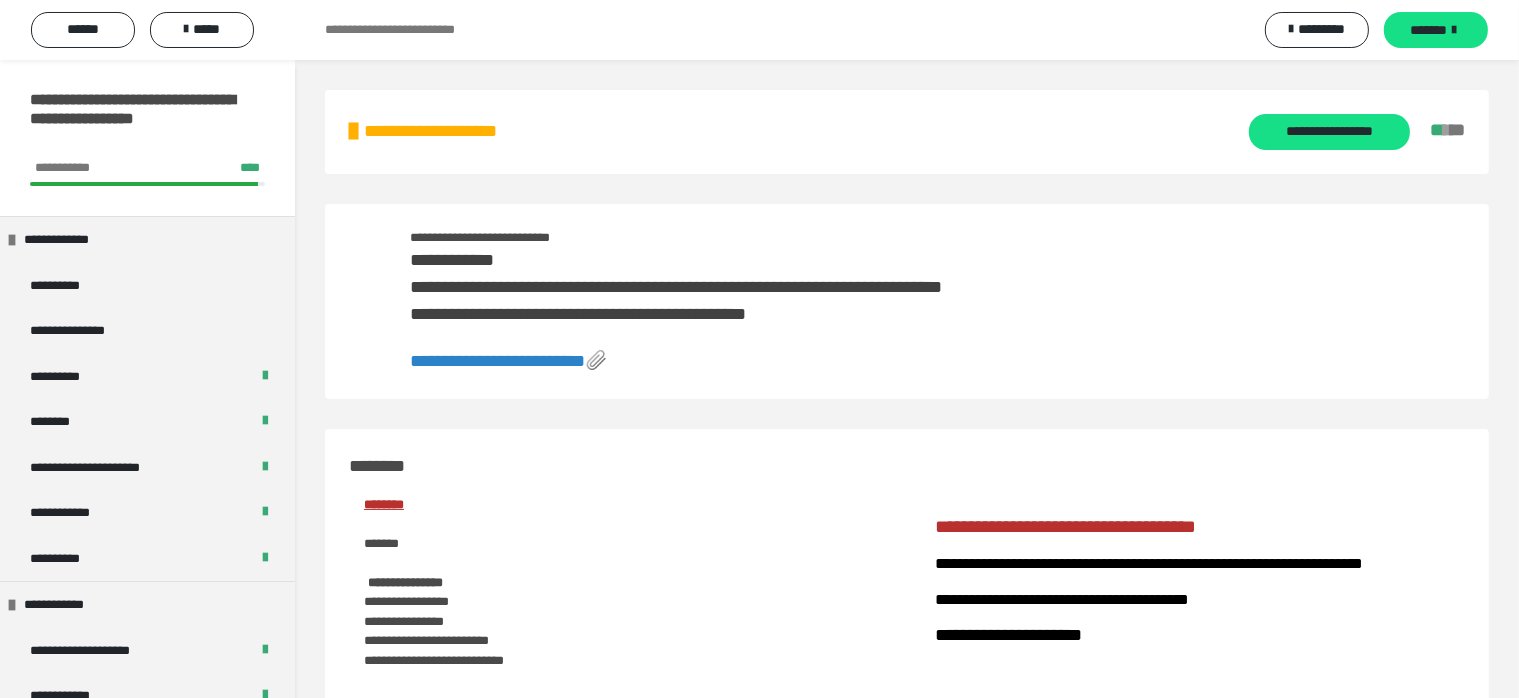 drag, startPoint x: 615, startPoint y: 358, endPoint x: 644, endPoint y: 358, distance: 29 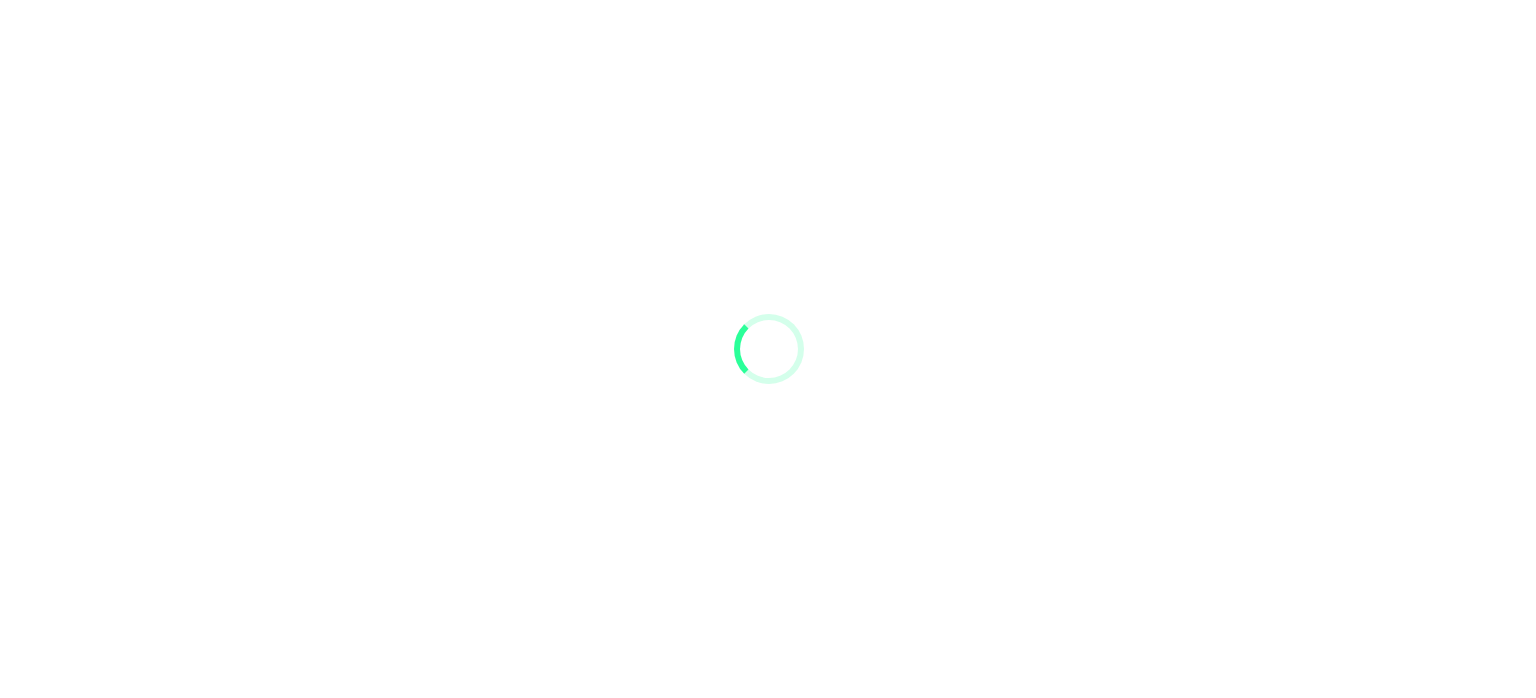 scroll, scrollTop: 0, scrollLeft: 0, axis: both 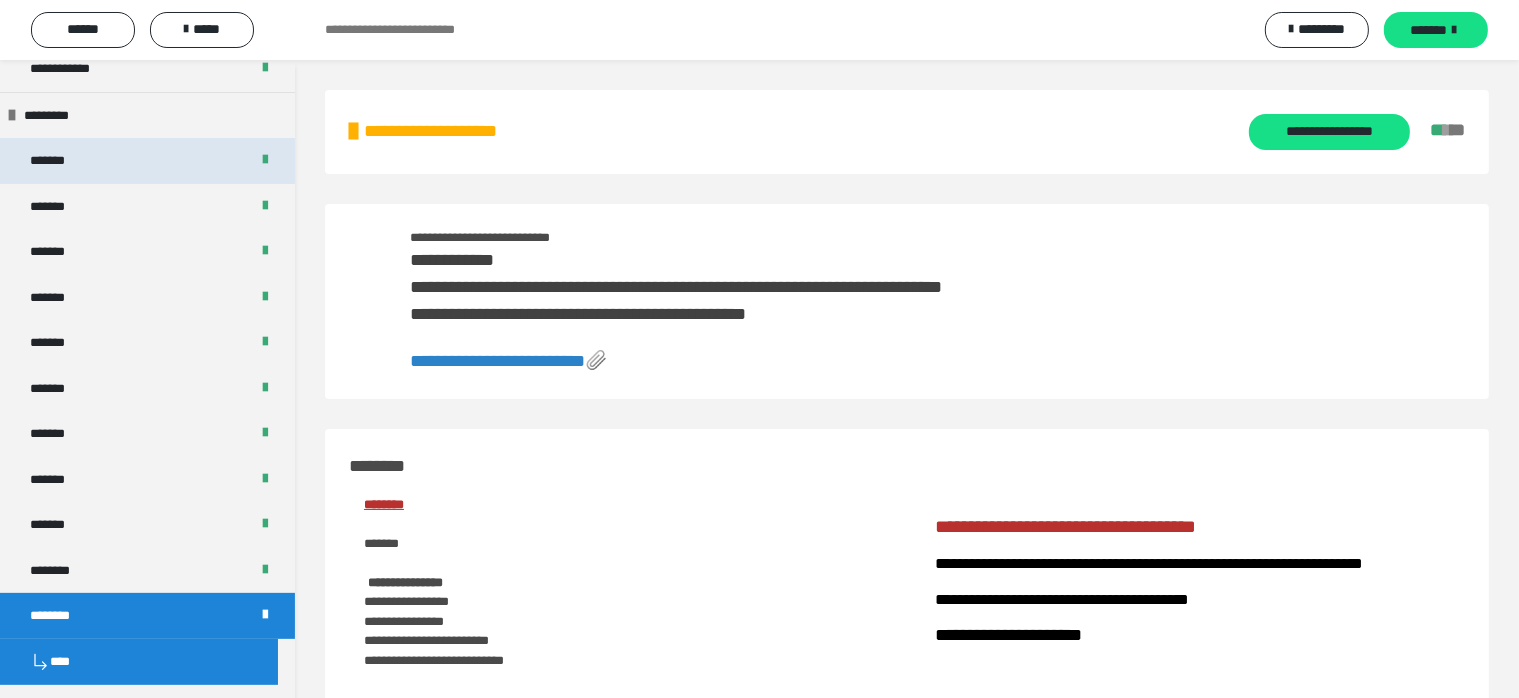 click on "*******" at bounding box center (147, 161) 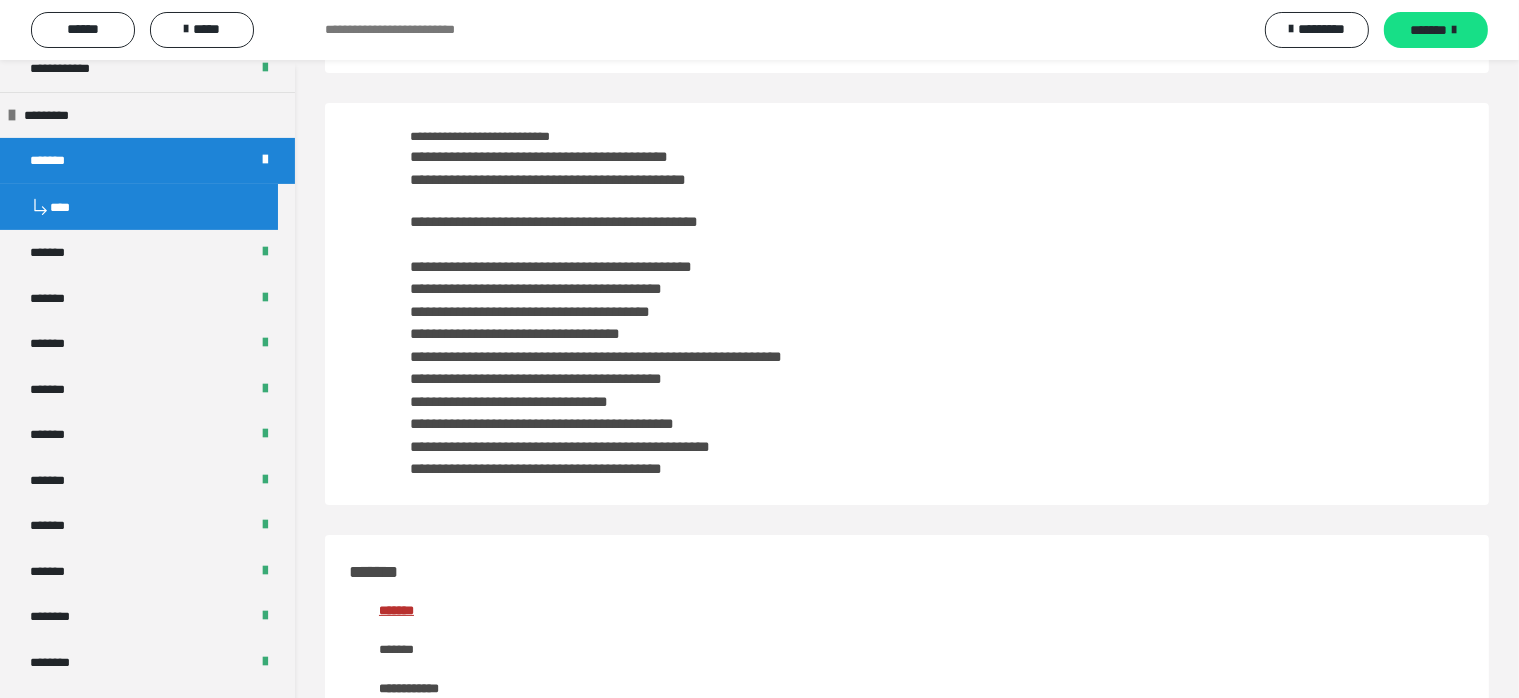 scroll, scrollTop: 200, scrollLeft: 0, axis: vertical 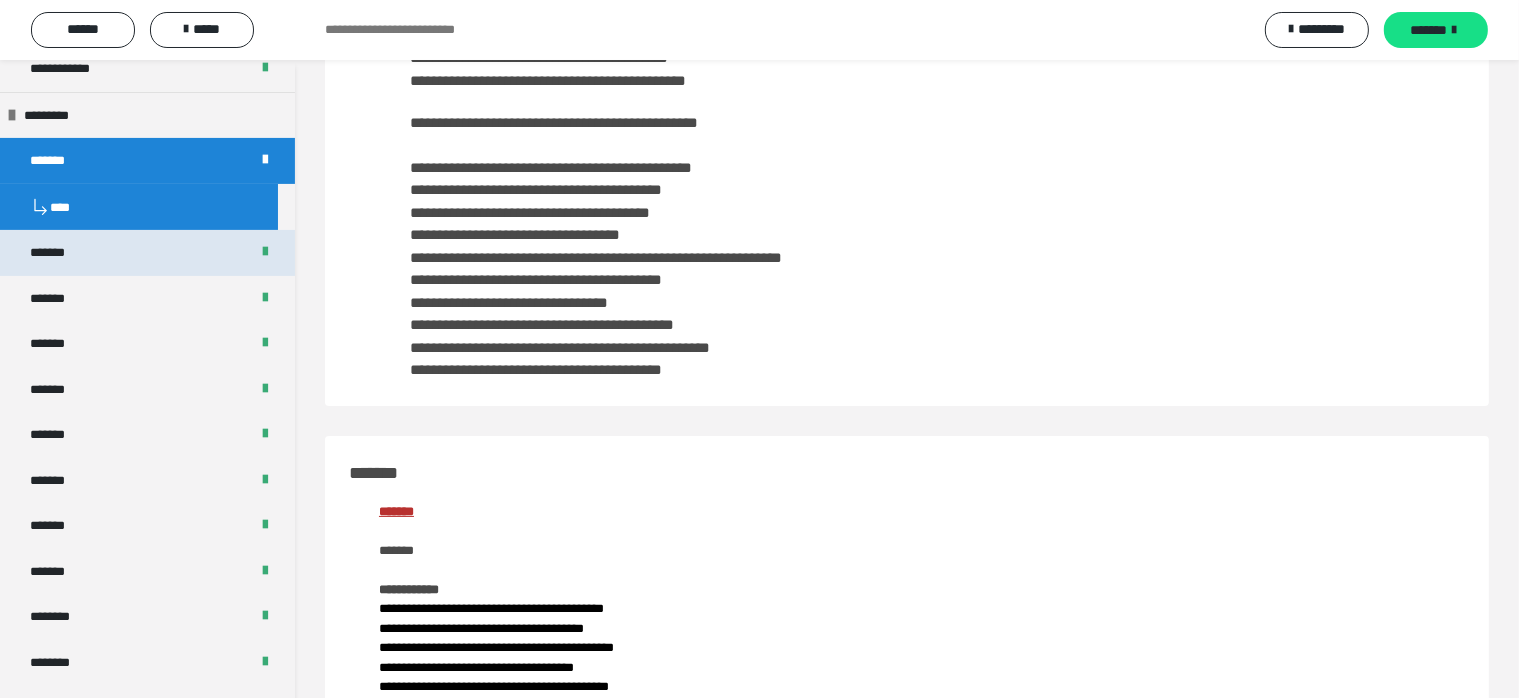 click on "*******" at bounding box center (58, 253) 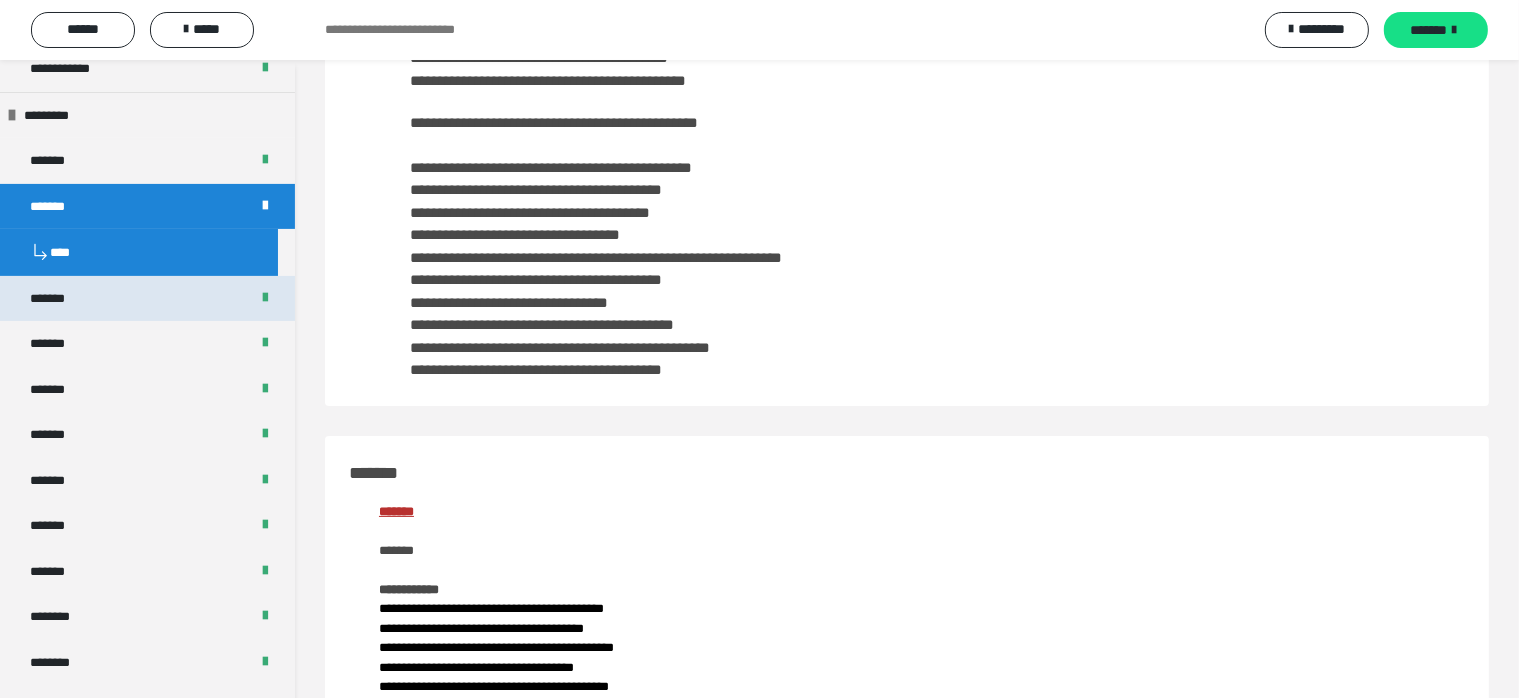 scroll, scrollTop: 196, scrollLeft: 0, axis: vertical 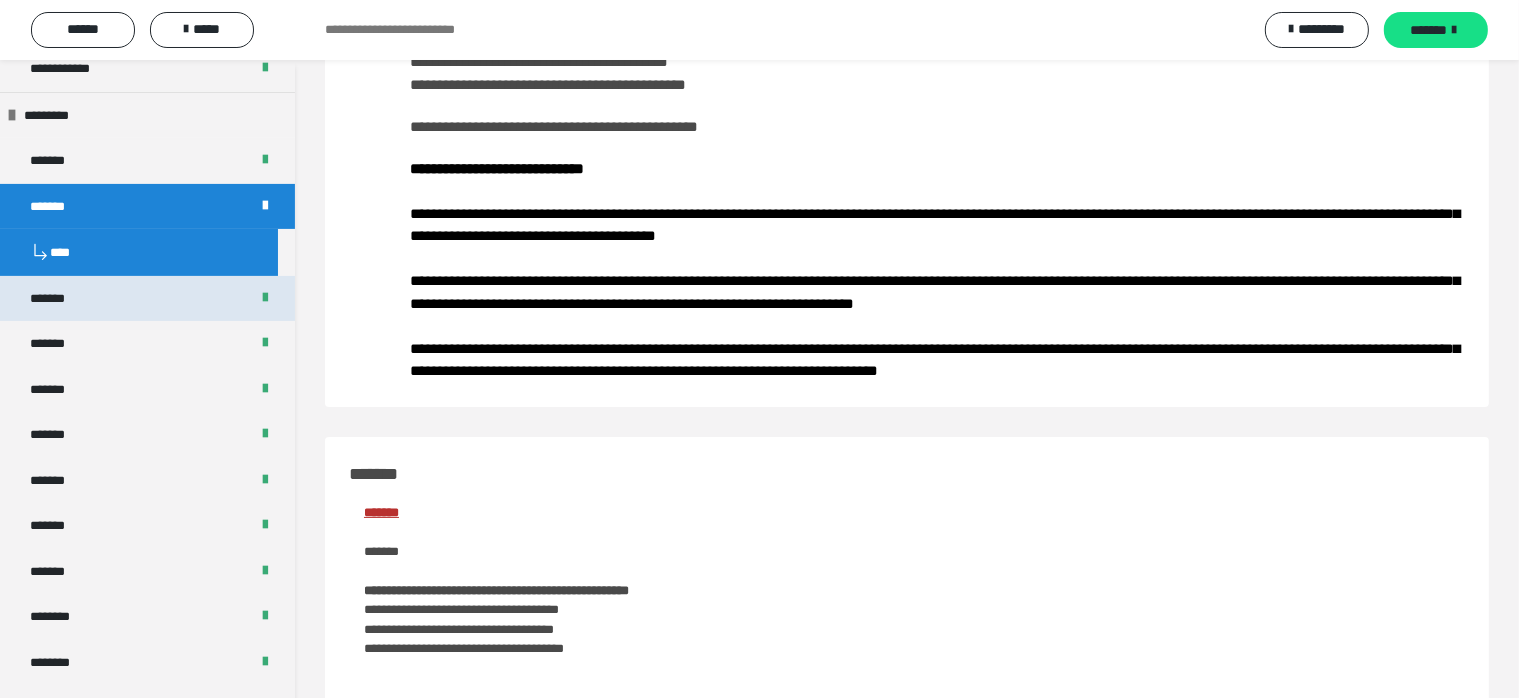 click on "*******" at bounding box center (58, 299) 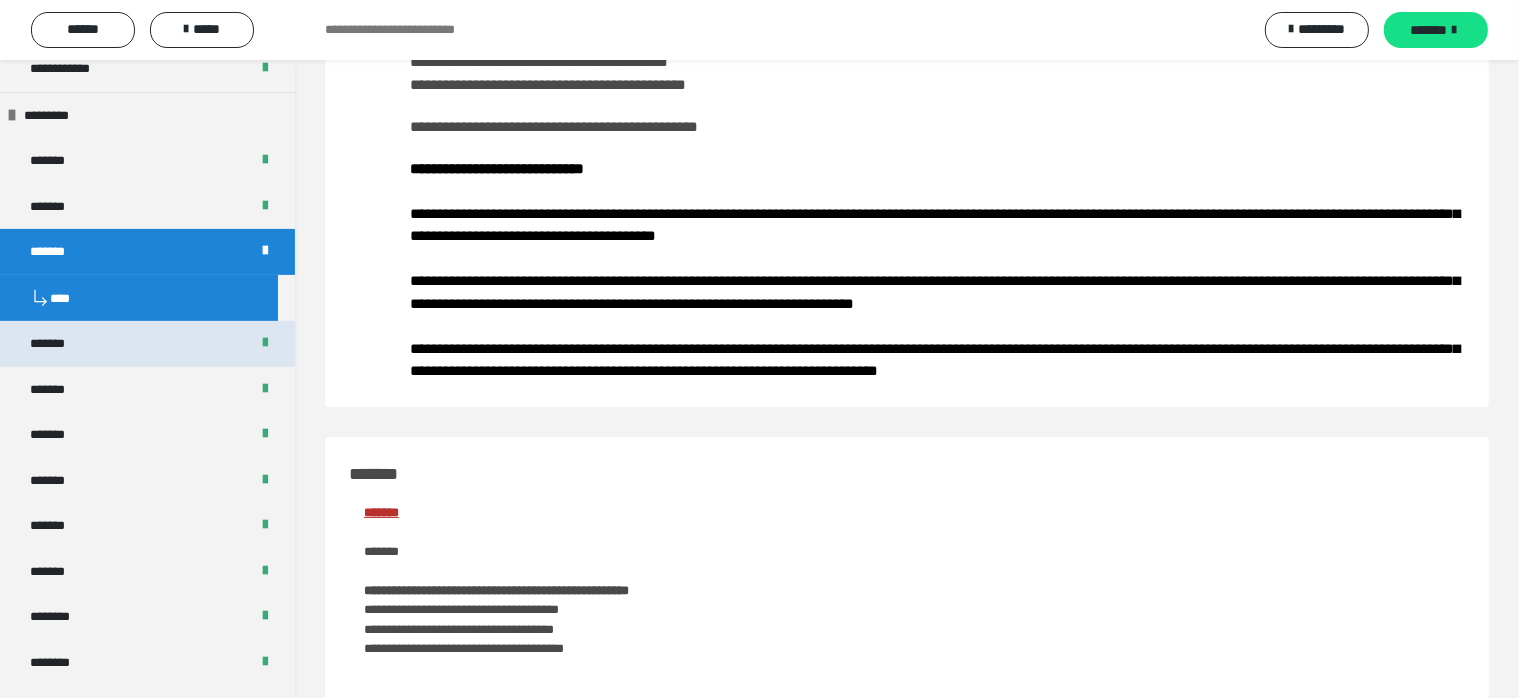 scroll, scrollTop: 264, scrollLeft: 0, axis: vertical 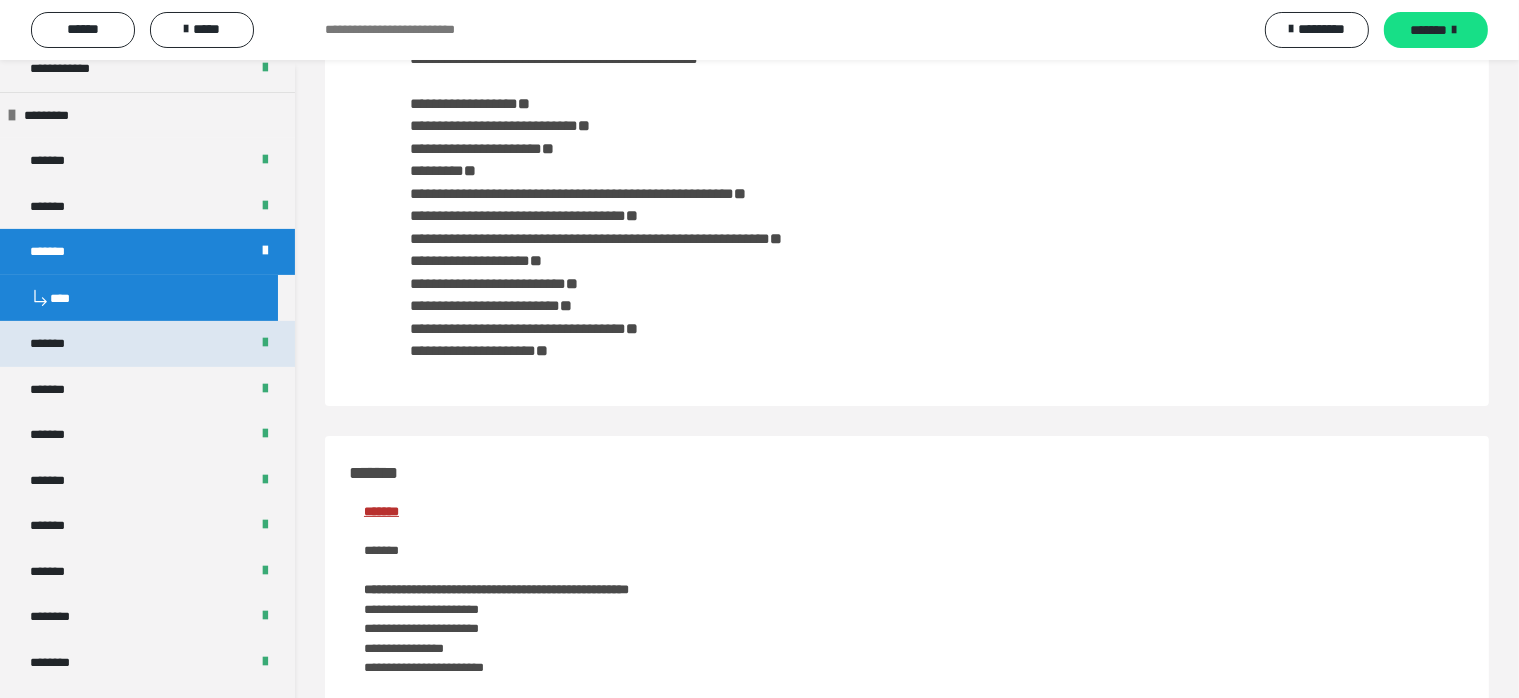 click on "*******" at bounding box center (59, 344) 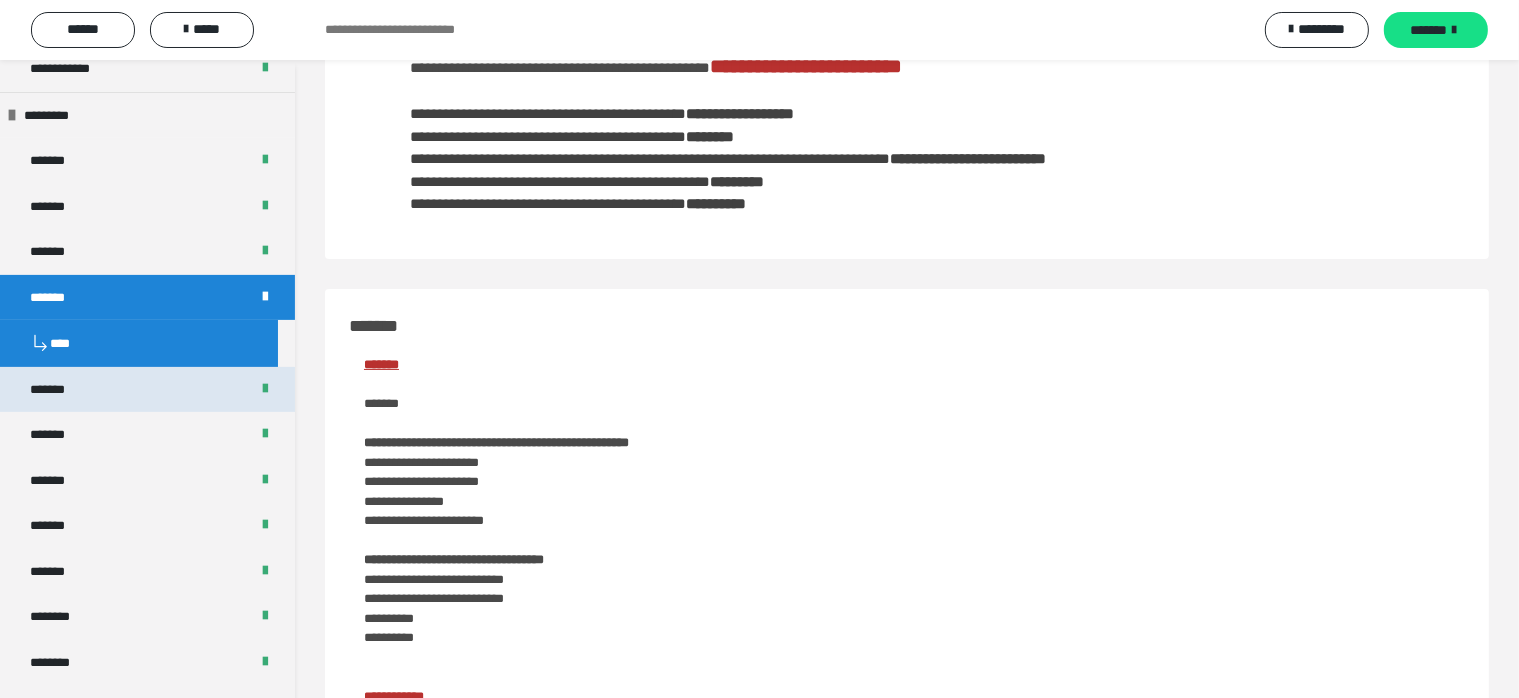 scroll, scrollTop: 116, scrollLeft: 0, axis: vertical 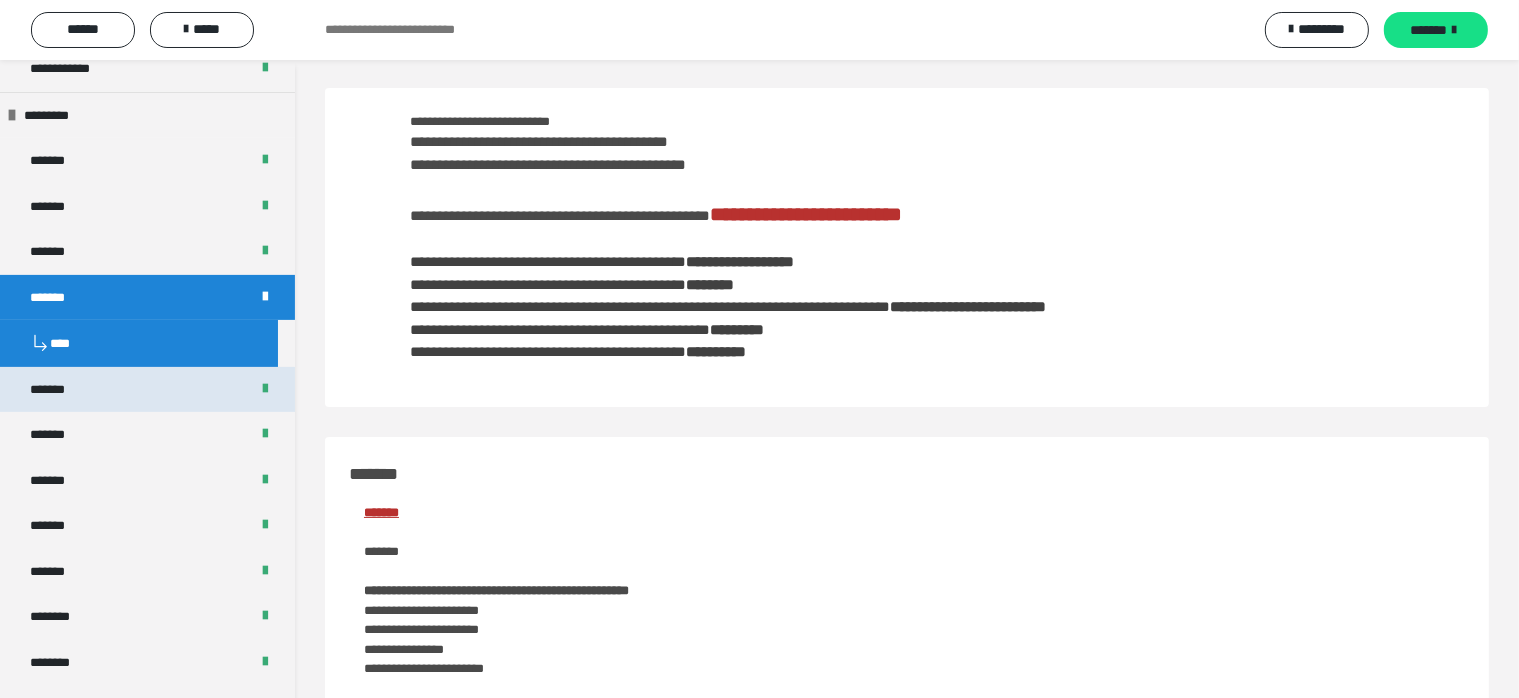 click on "*******" at bounding box center (58, 390) 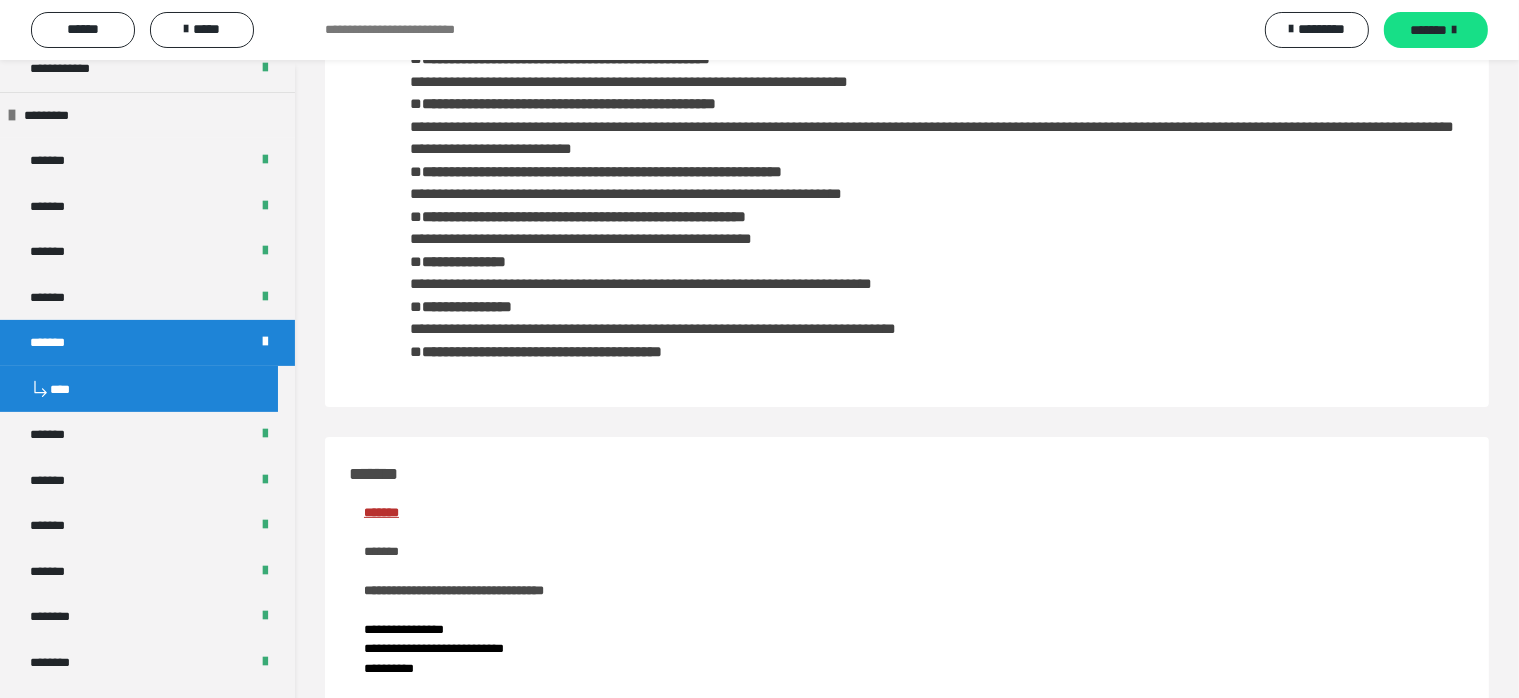 scroll, scrollTop: 521, scrollLeft: 0, axis: vertical 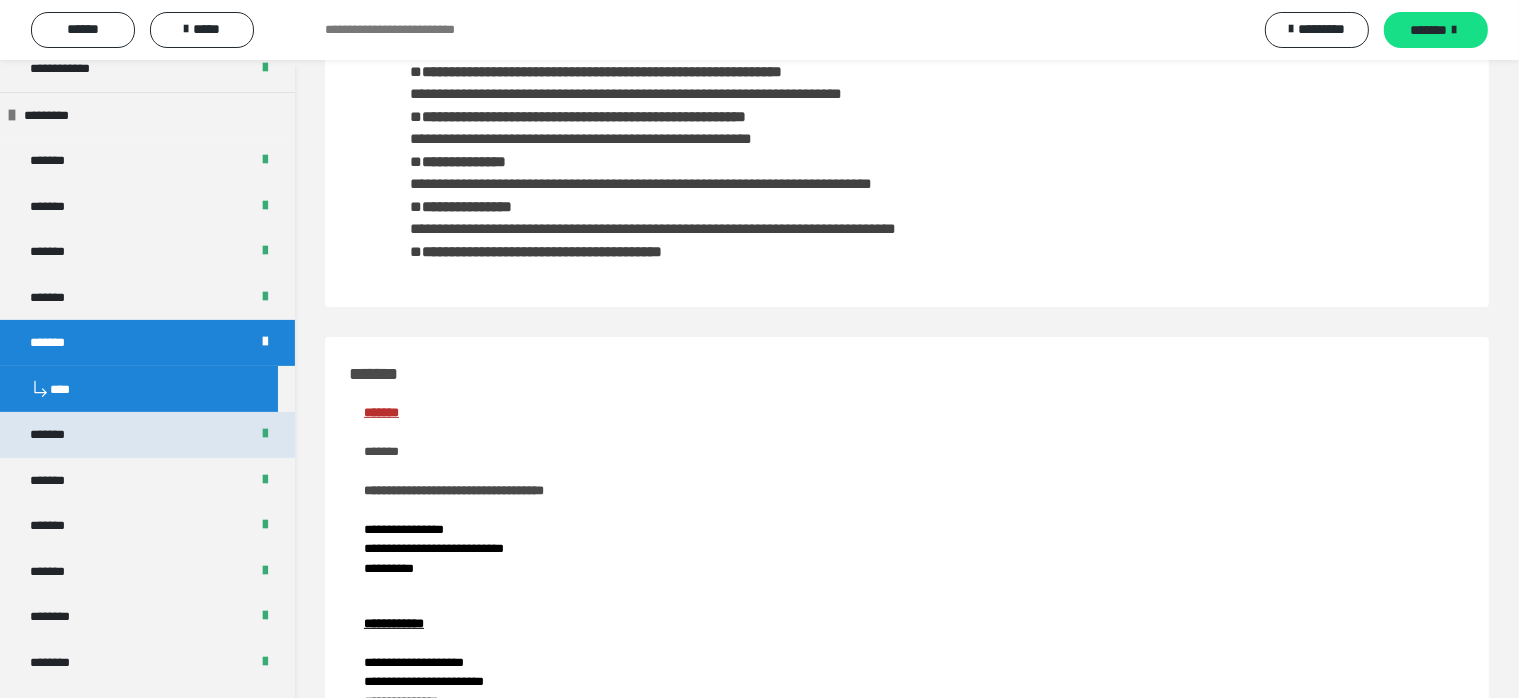 click on "*******" at bounding box center [147, 435] 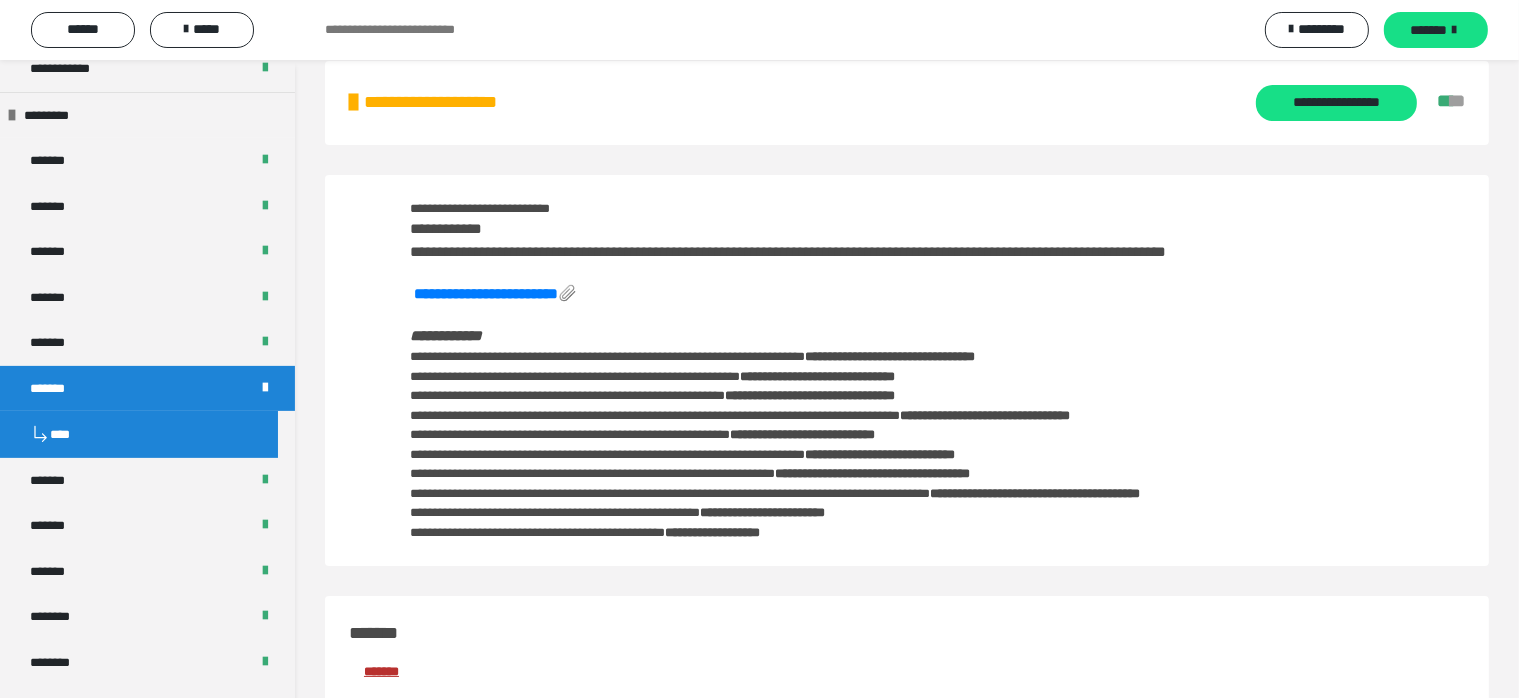 scroll, scrollTop: 0, scrollLeft: 0, axis: both 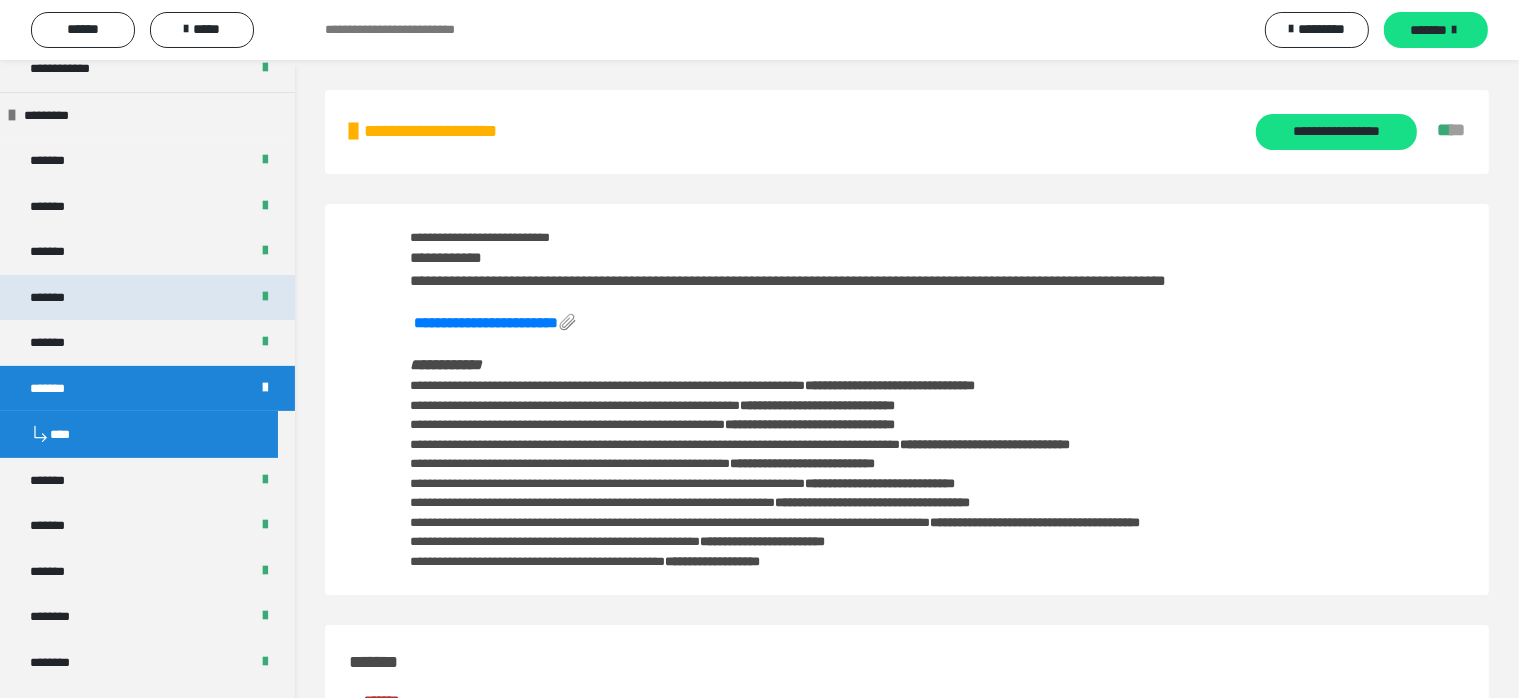 click on "*******" at bounding box center (147, 343) 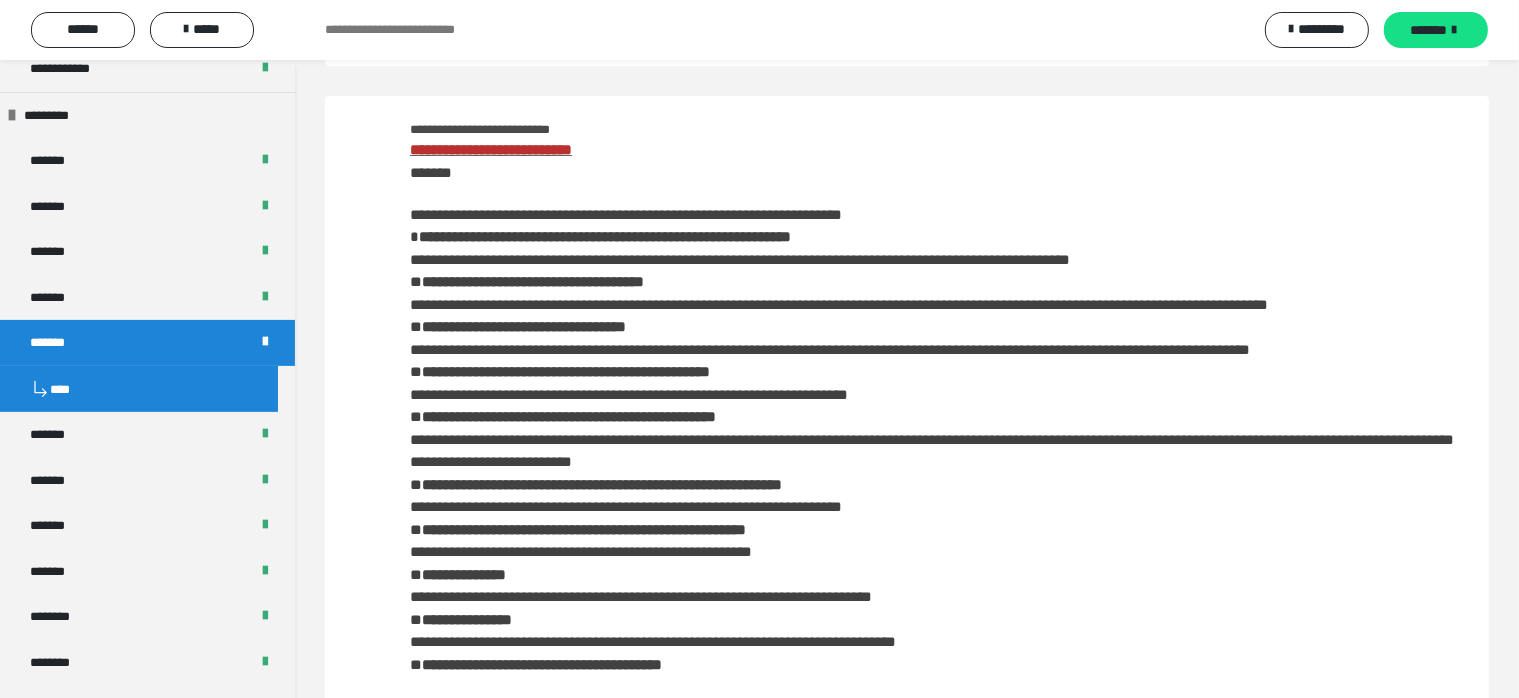 scroll, scrollTop: 100, scrollLeft: 0, axis: vertical 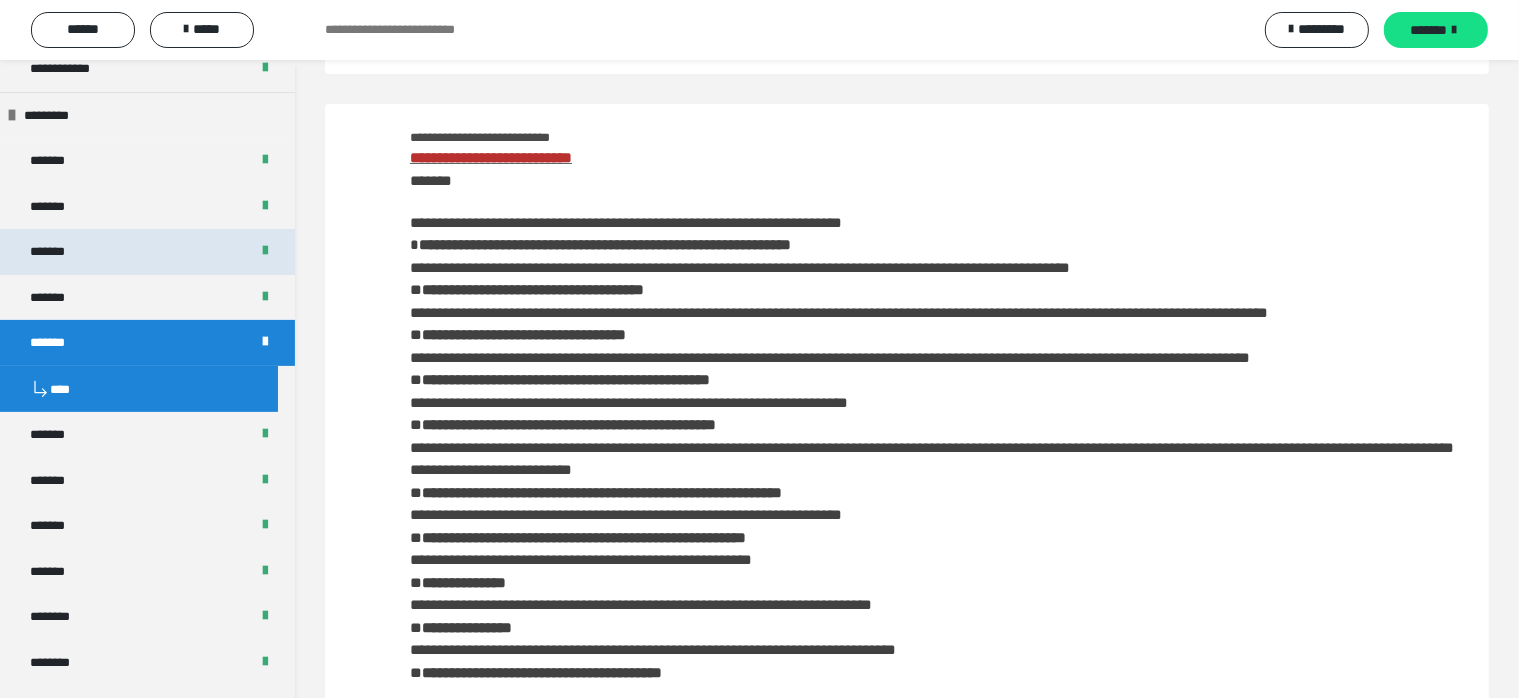 click on "*******" at bounding box center (58, 252) 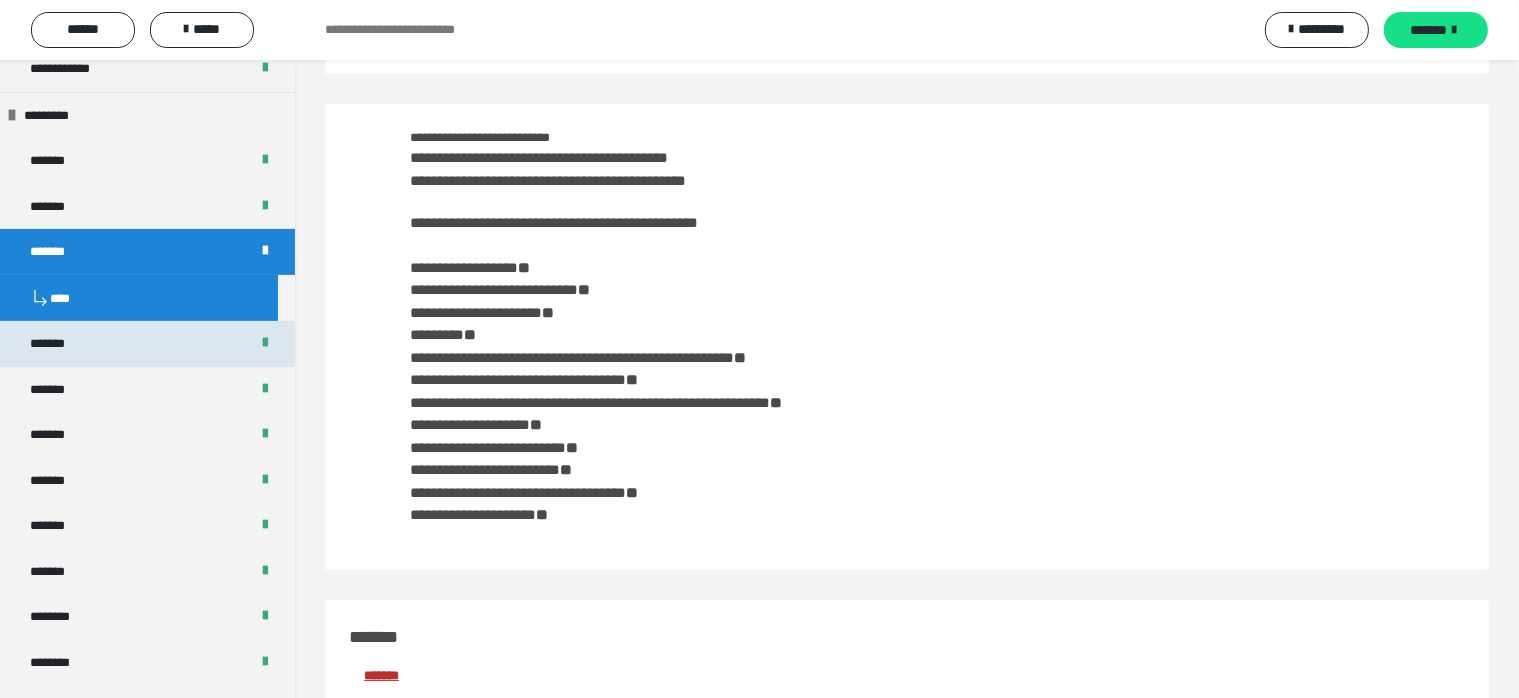 click on "*******" at bounding box center (147, 344) 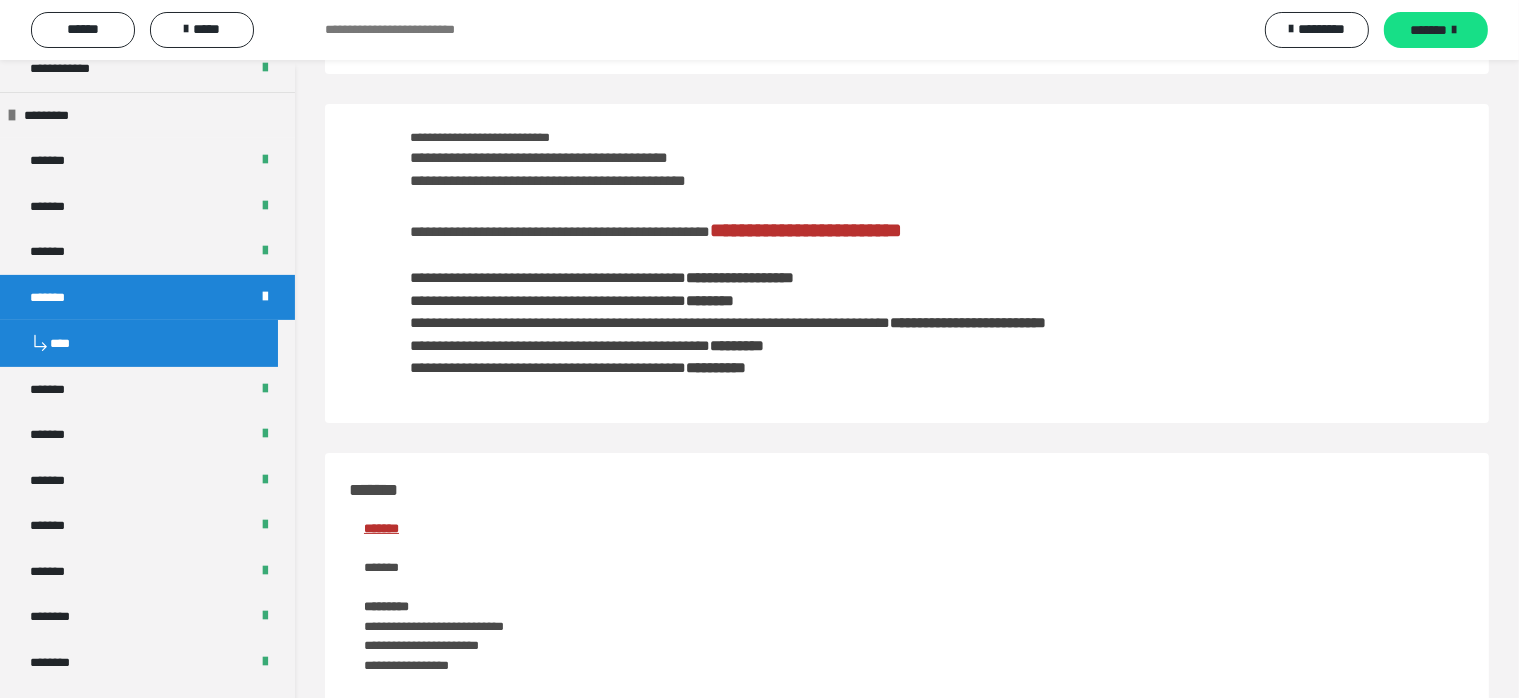 click on "**********" at bounding box center [806, 230] 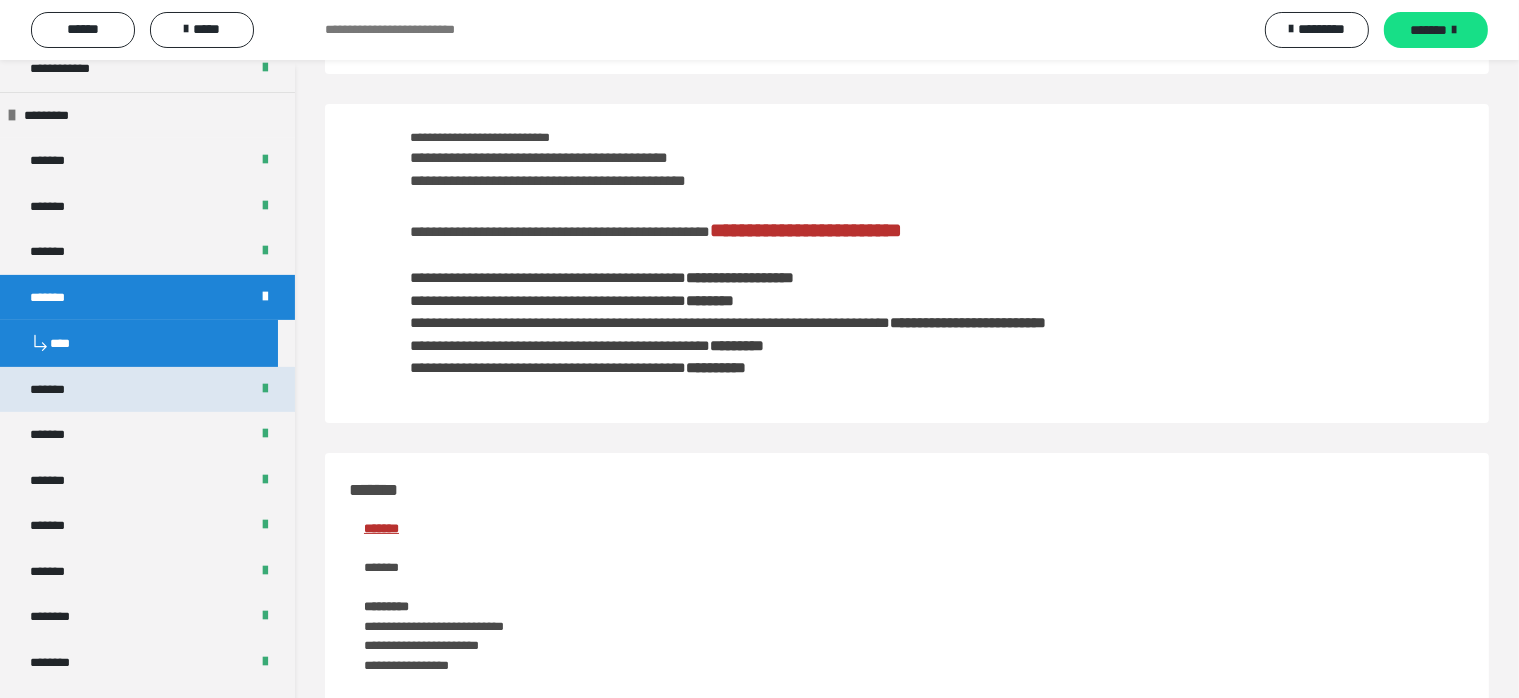 click on "*******" at bounding box center [58, 390] 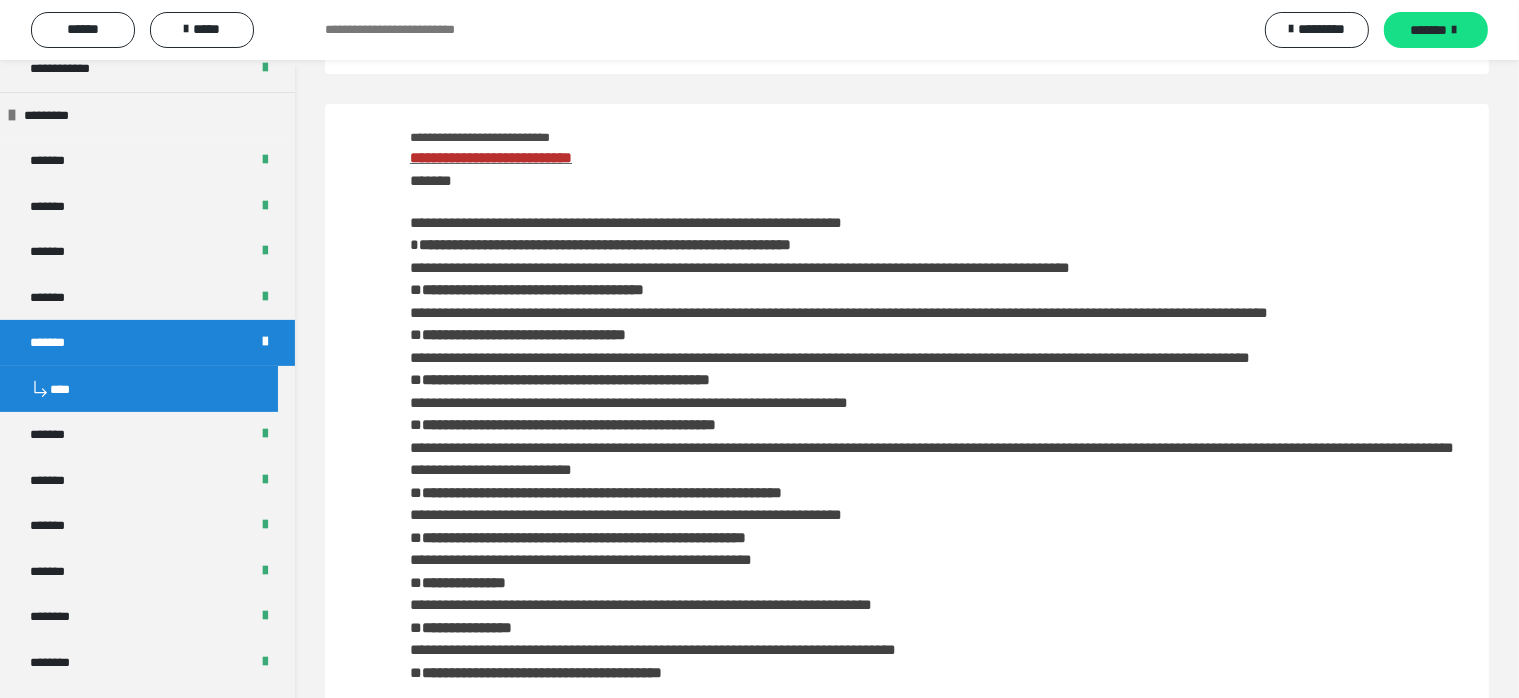 click on "**********" at bounding box center [491, 157] 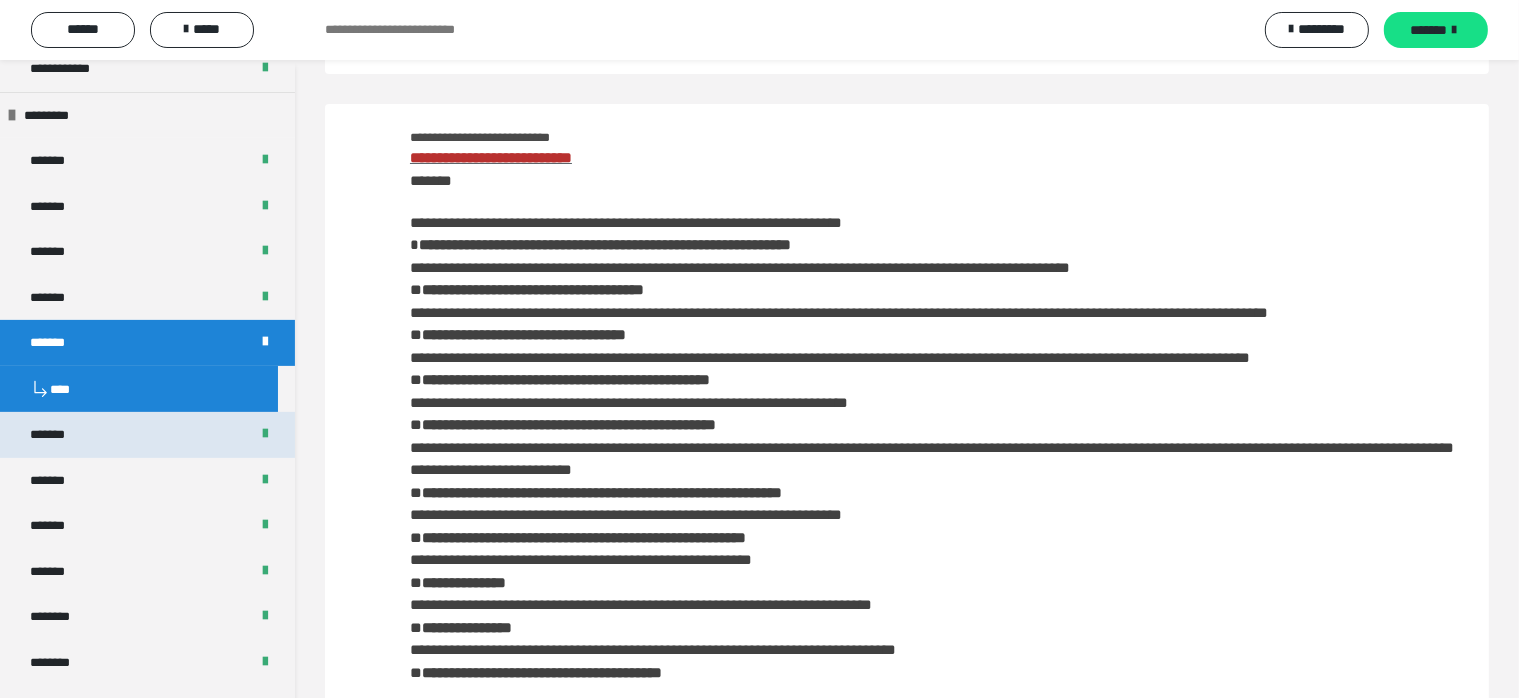click on "*******" at bounding box center [147, 435] 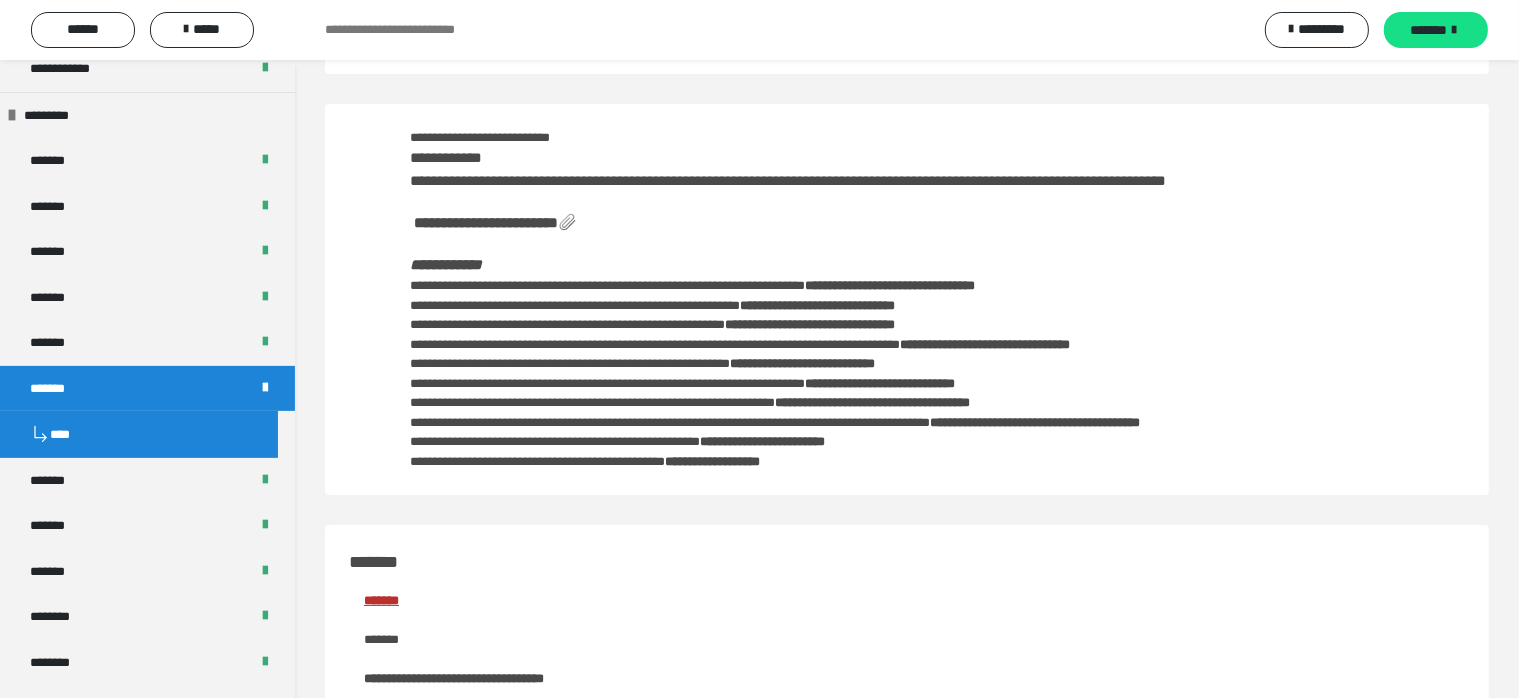 click on "**********" at bounding box center [486, 222] 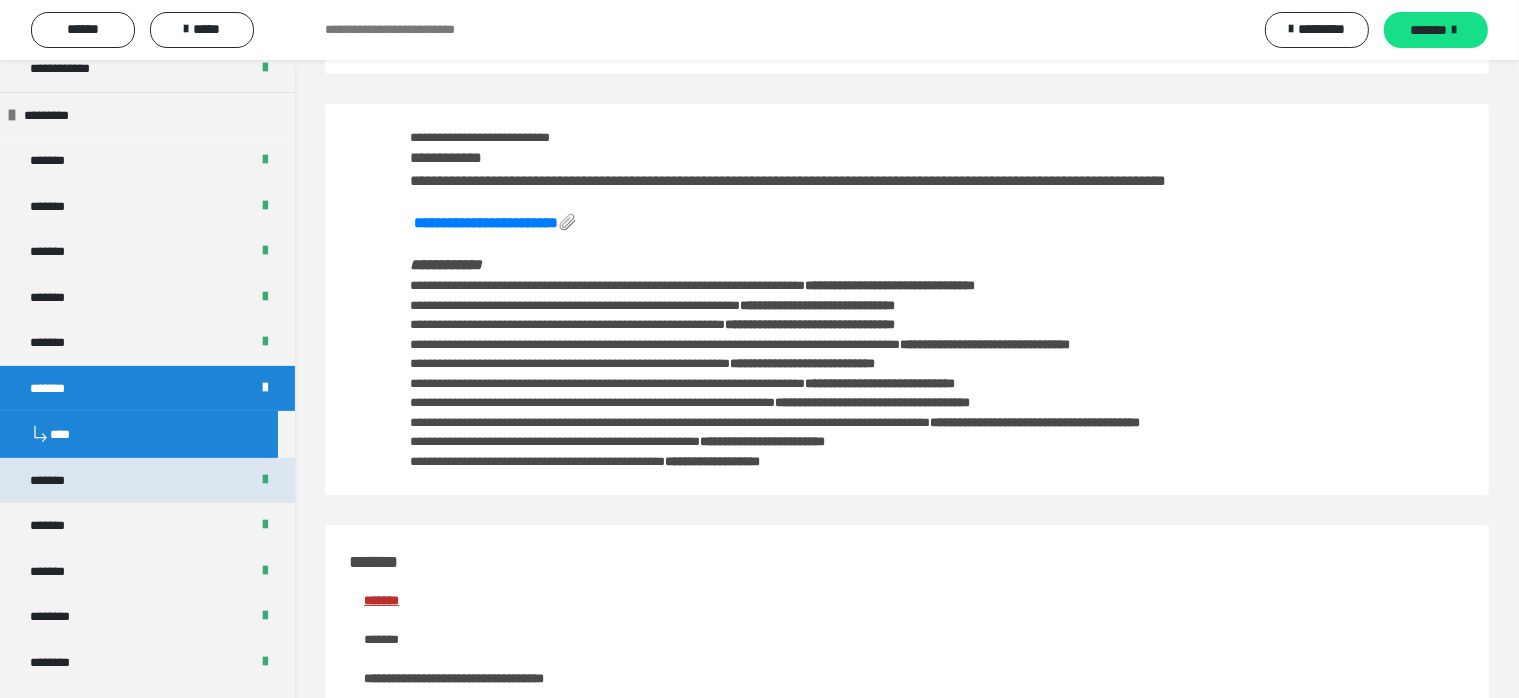 click at bounding box center [265, 480] 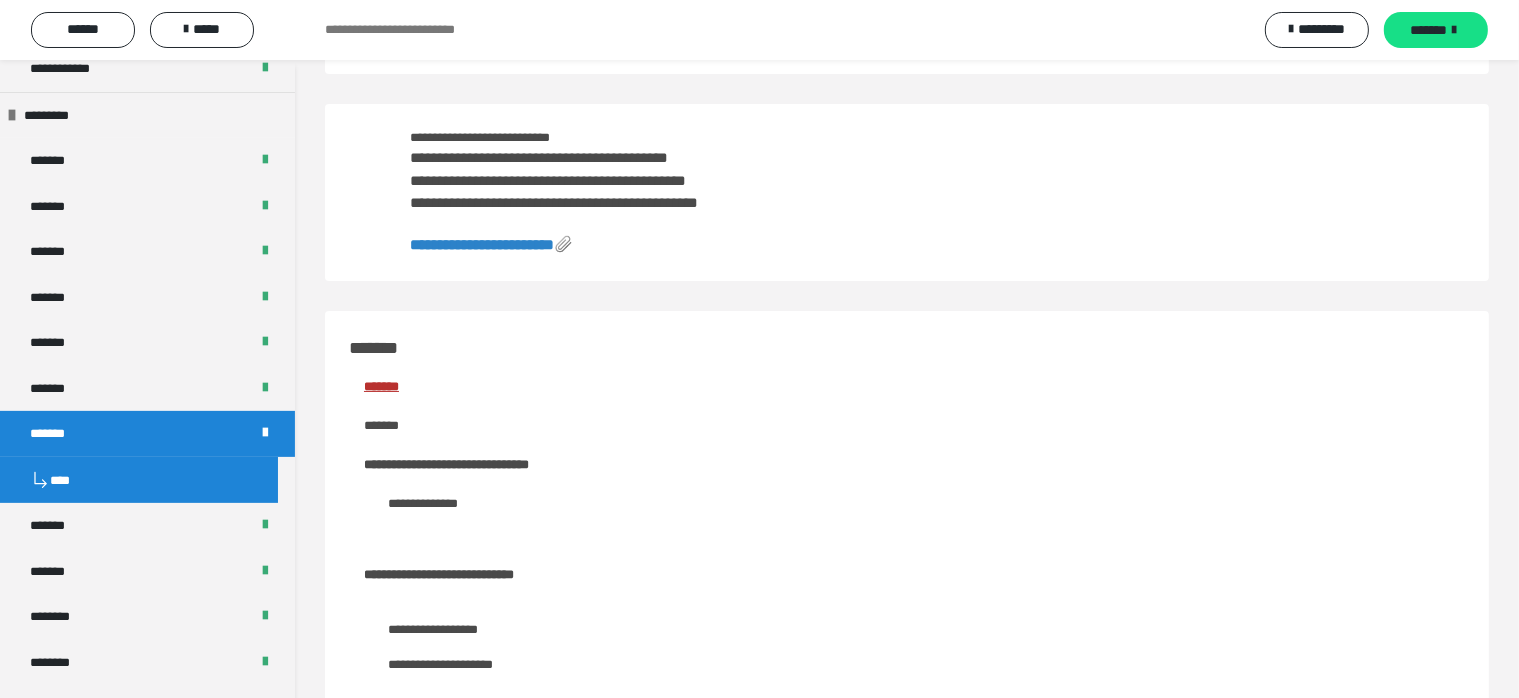 click on "**********" at bounding box center (491, 244) 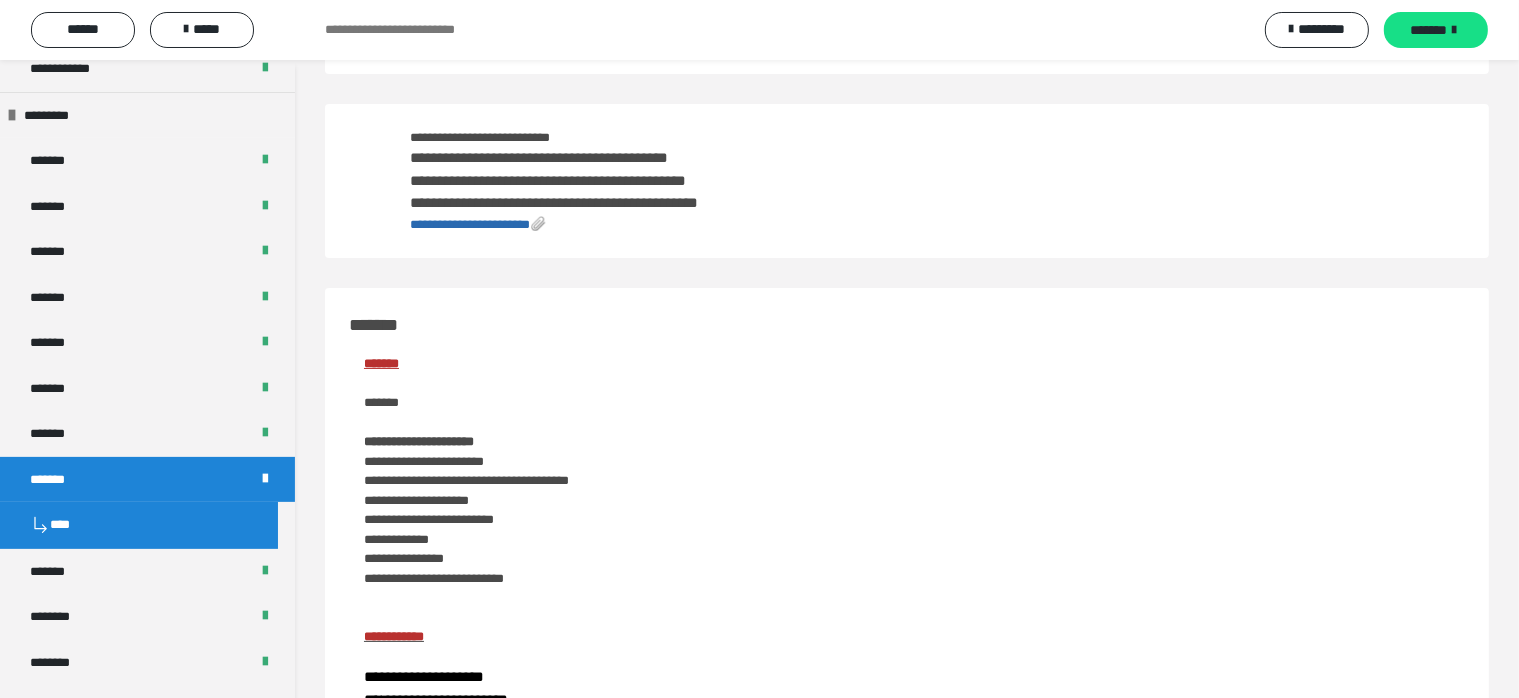 click on "**********" at bounding box center [470, 224] 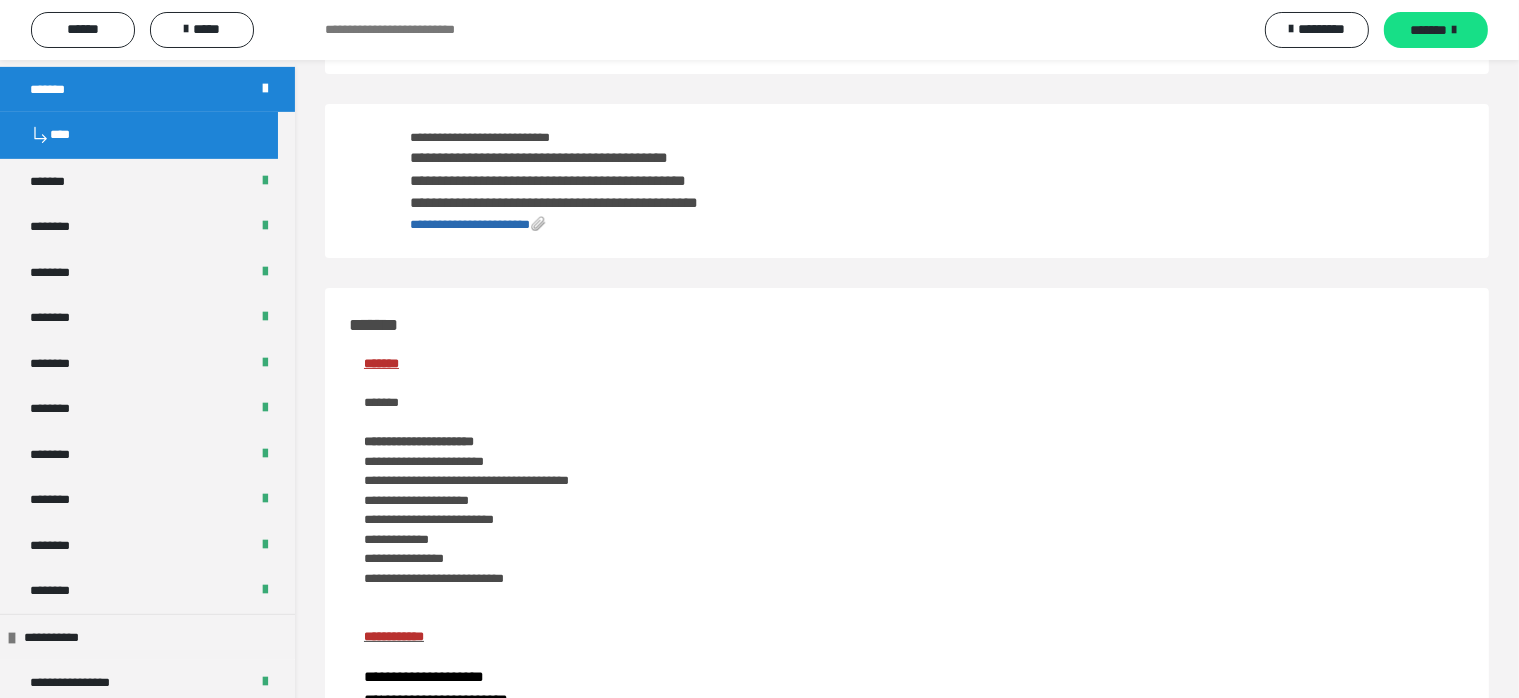 scroll, scrollTop: 1023, scrollLeft: 0, axis: vertical 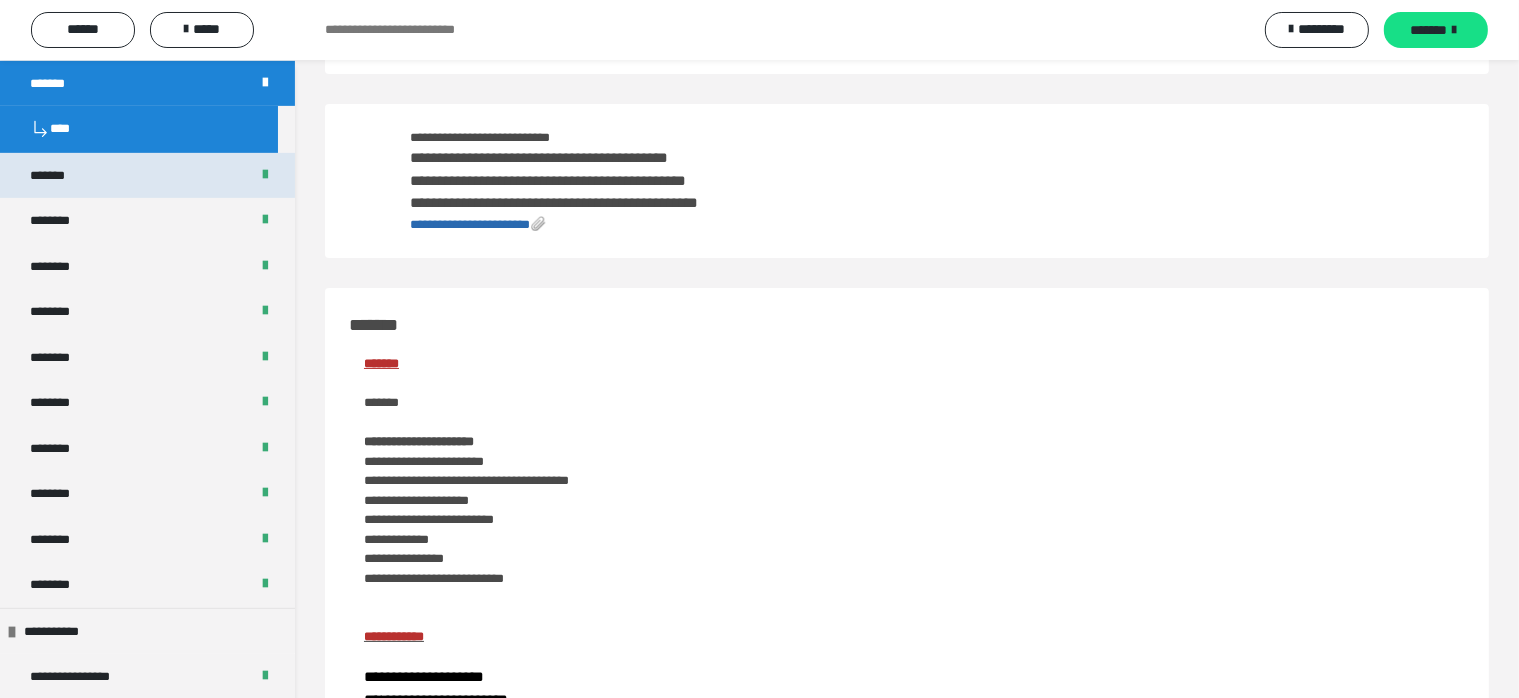 click on "*******" at bounding box center [147, 176] 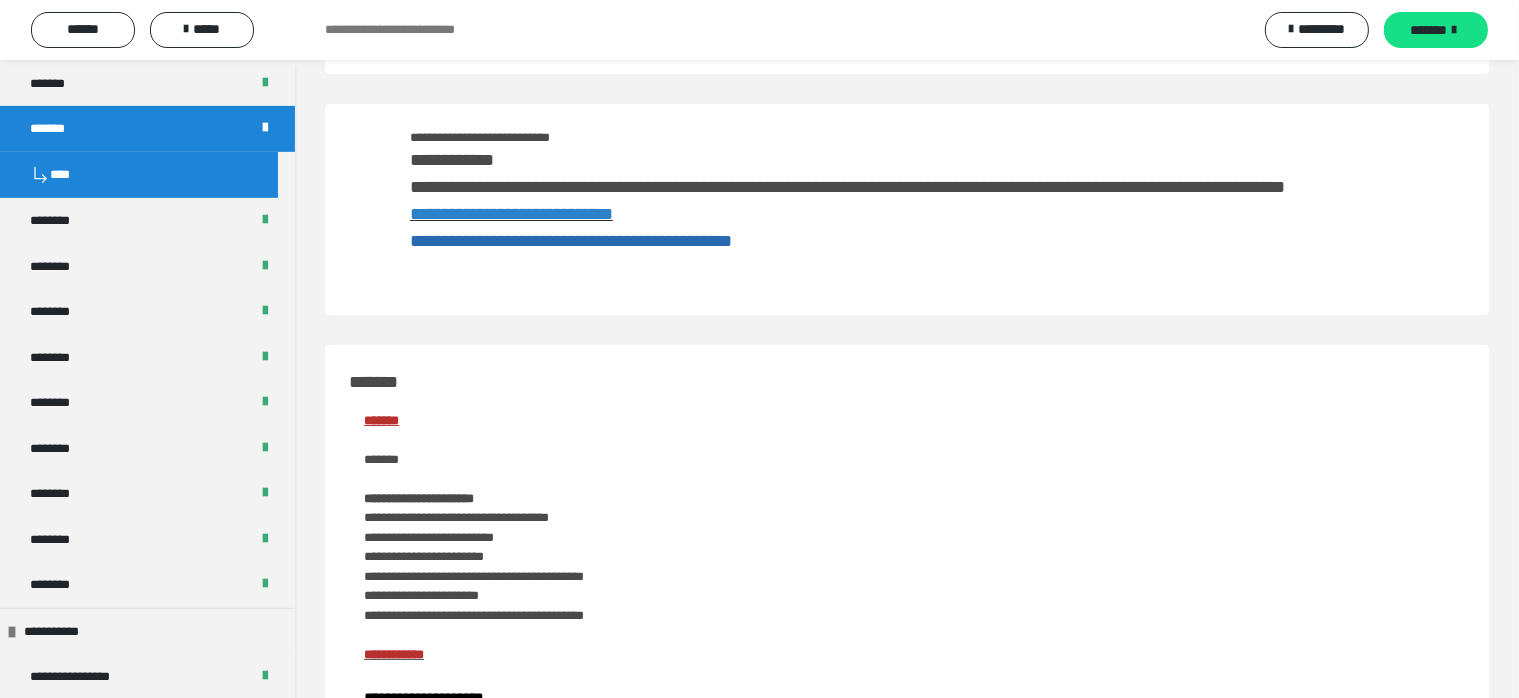 click on "**********" at bounding box center (511, 214) 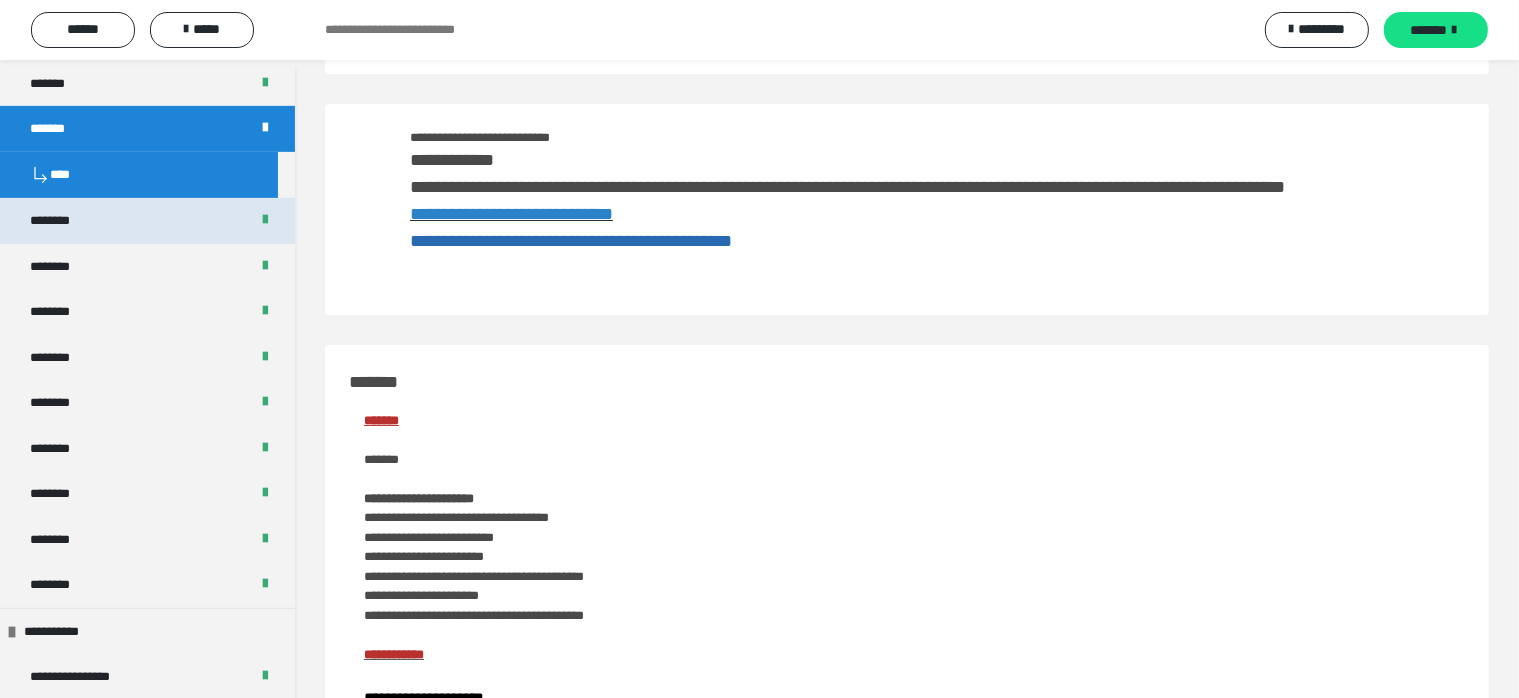 click on "********" at bounding box center [147, 221] 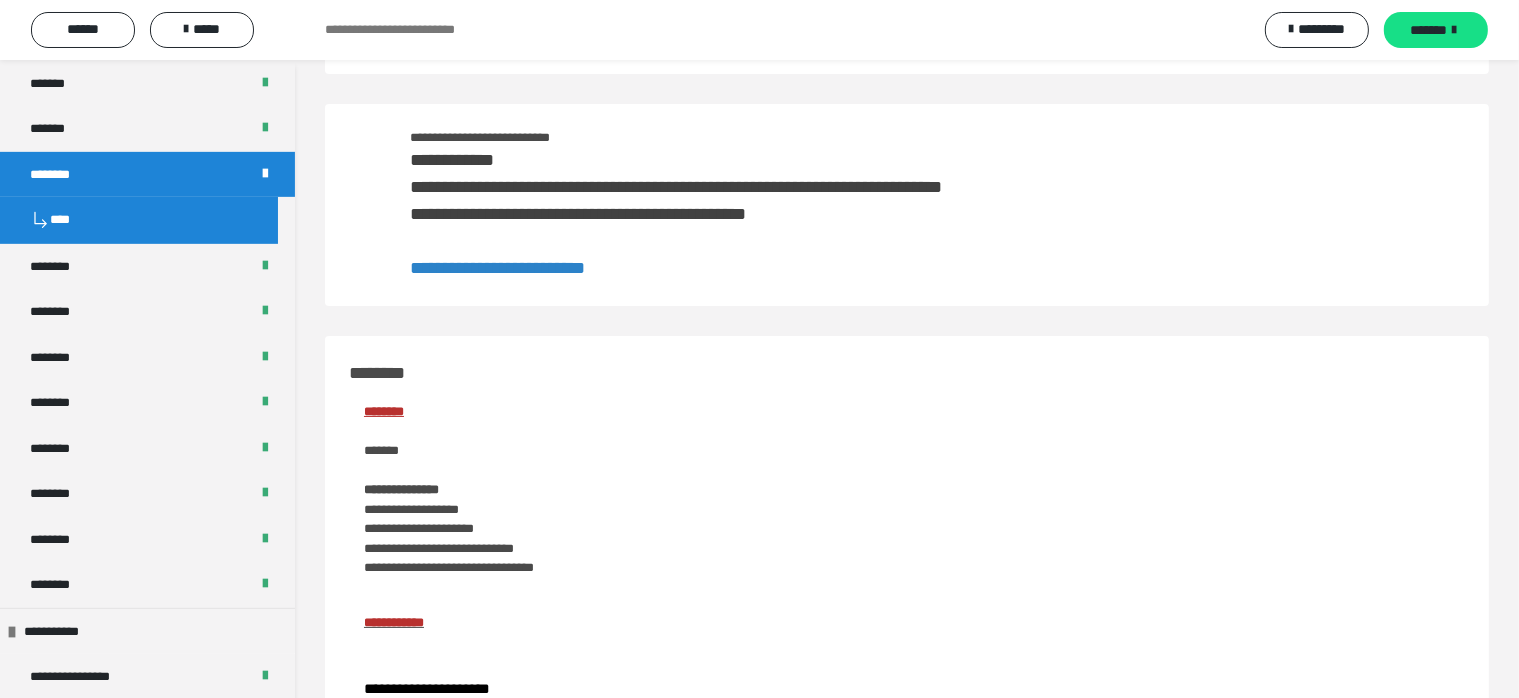 click on "**********" at bounding box center [497, 268] 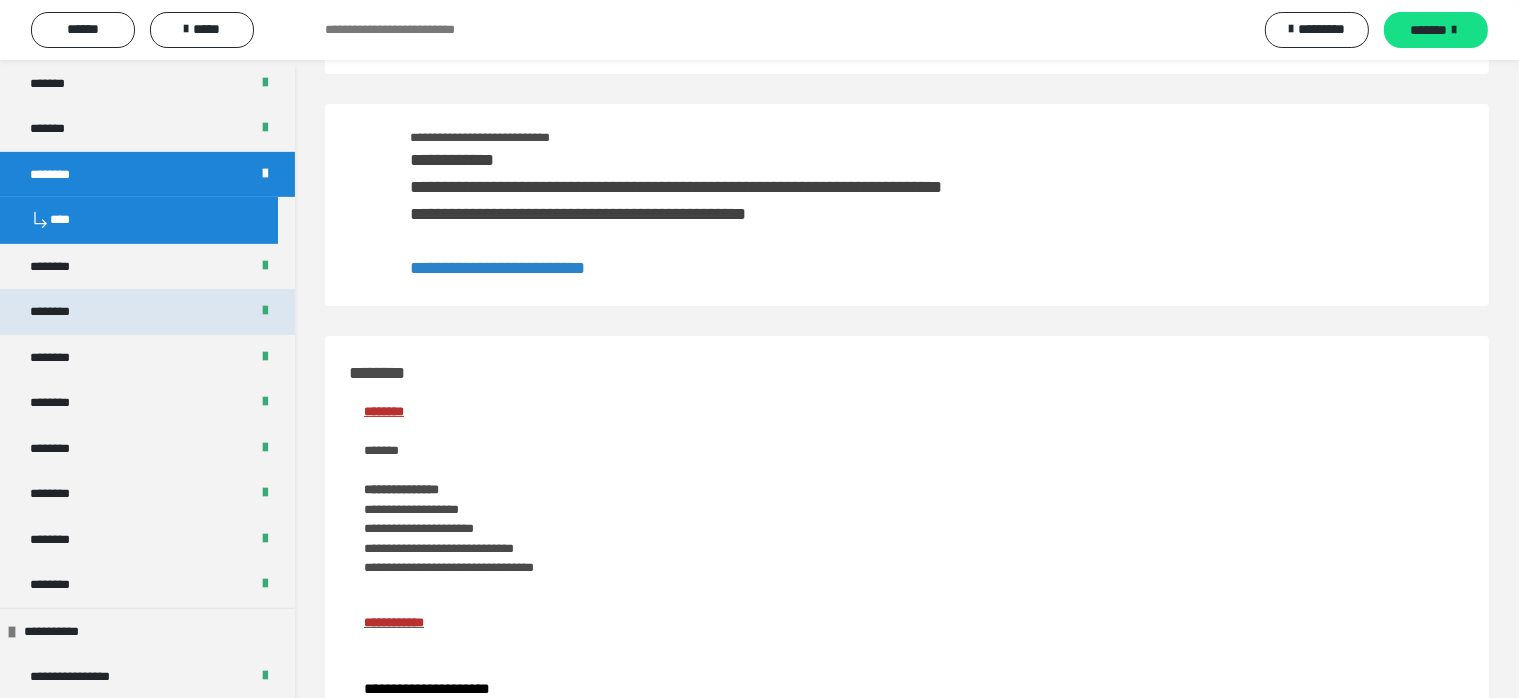 click on "********" at bounding box center [147, 312] 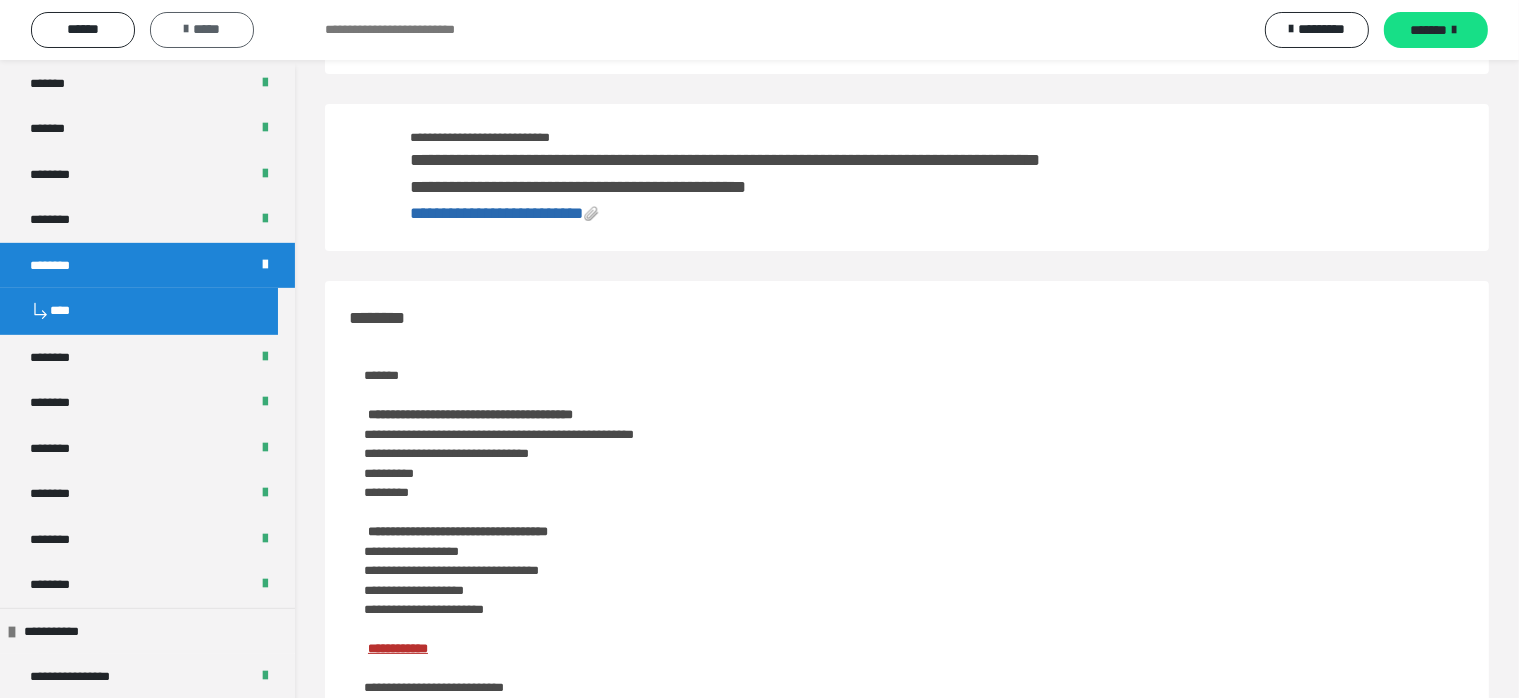 click on "*****" at bounding box center (202, 29) 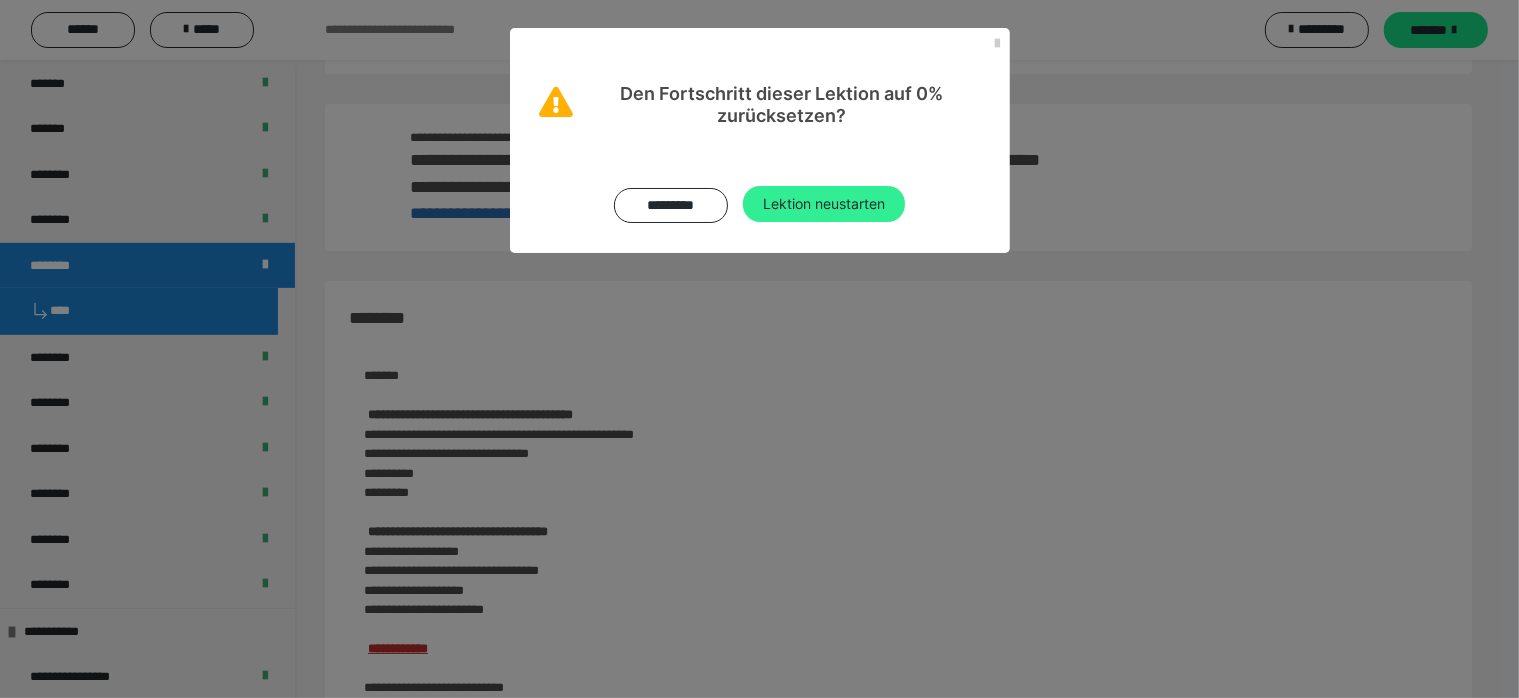 click on "Lektion neustarten" at bounding box center (824, 204) 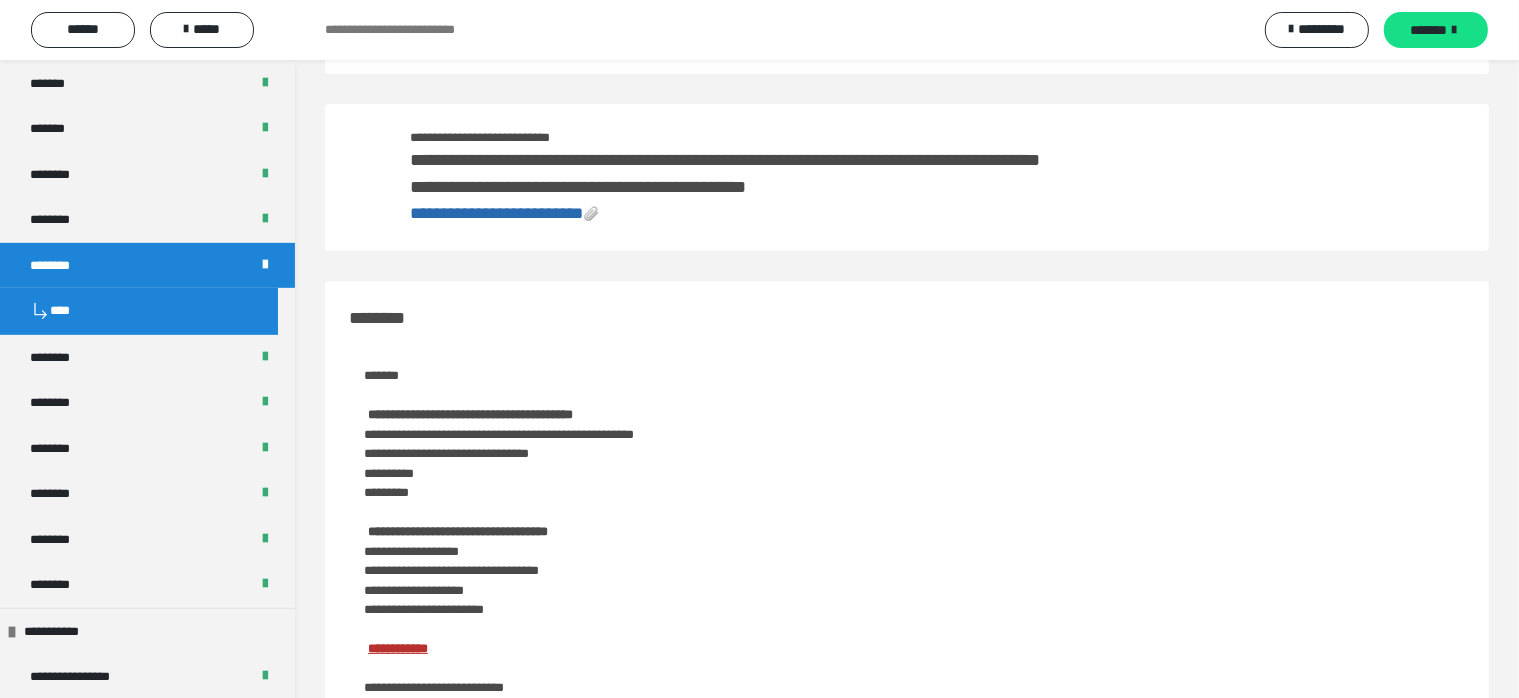 scroll, scrollTop: 0, scrollLeft: 0, axis: both 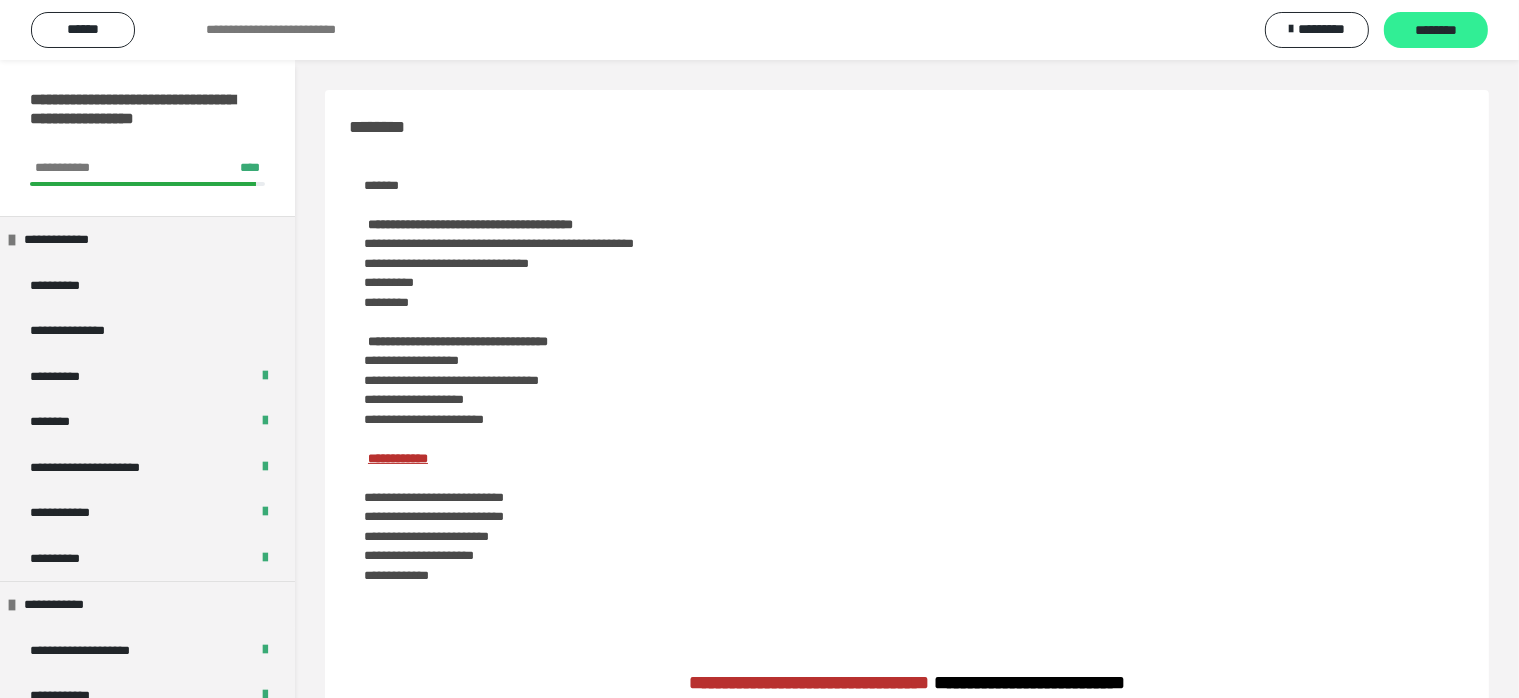 click on "********" at bounding box center [1436, 31] 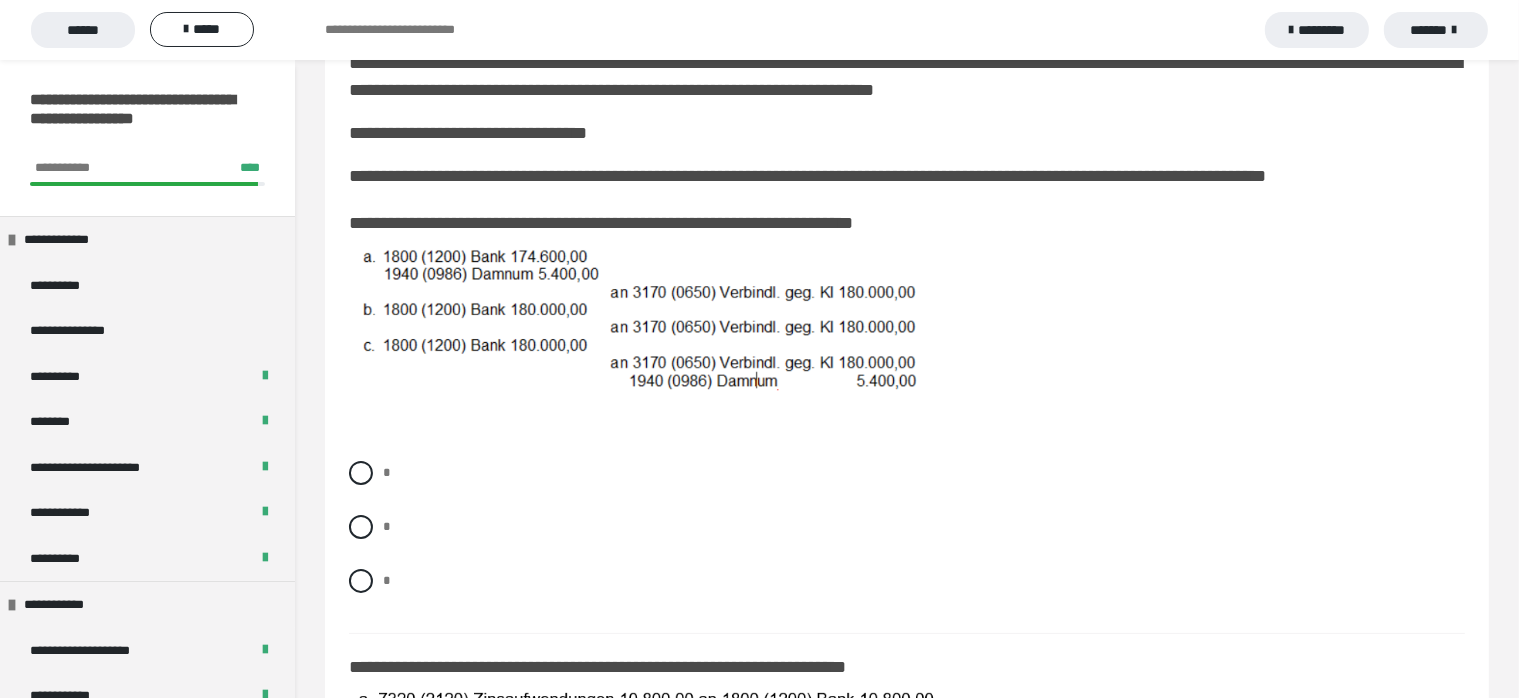 scroll, scrollTop: 300, scrollLeft: 0, axis: vertical 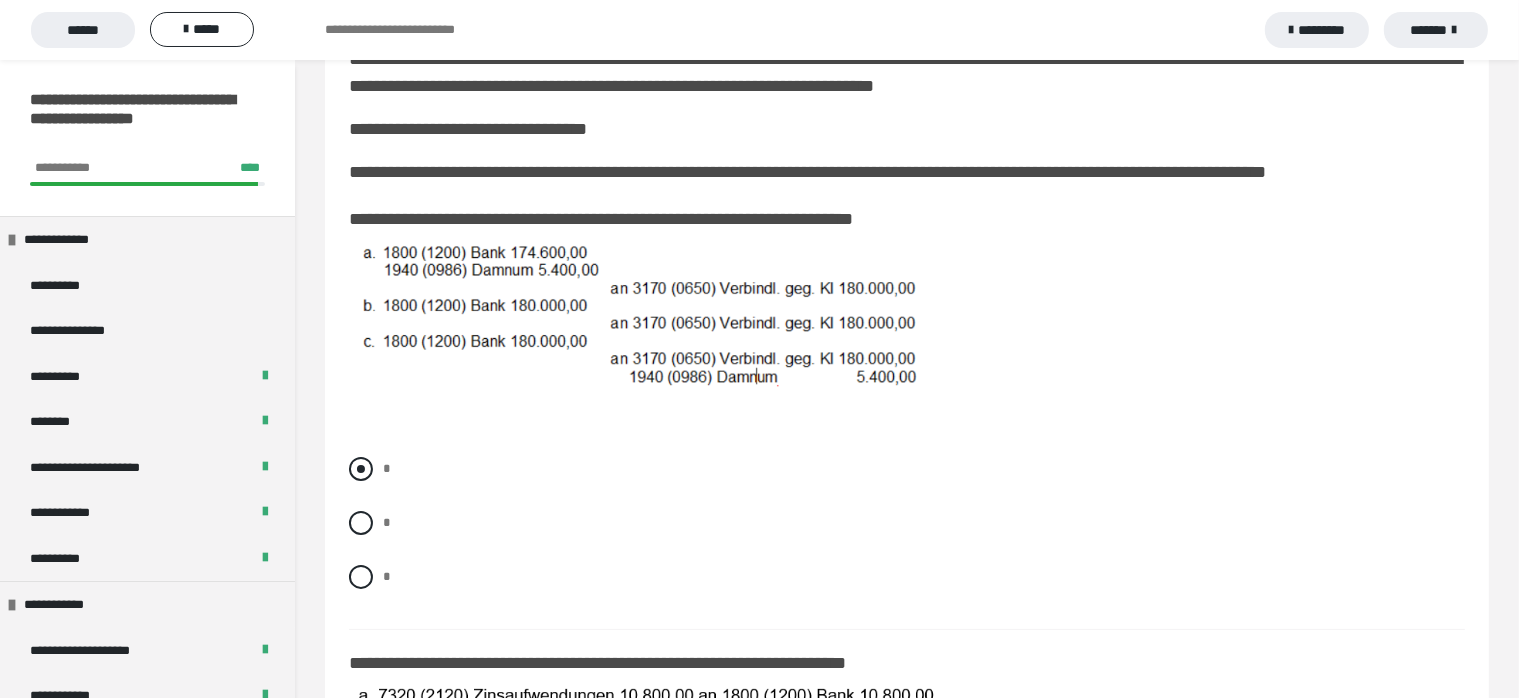click at bounding box center (361, 469) 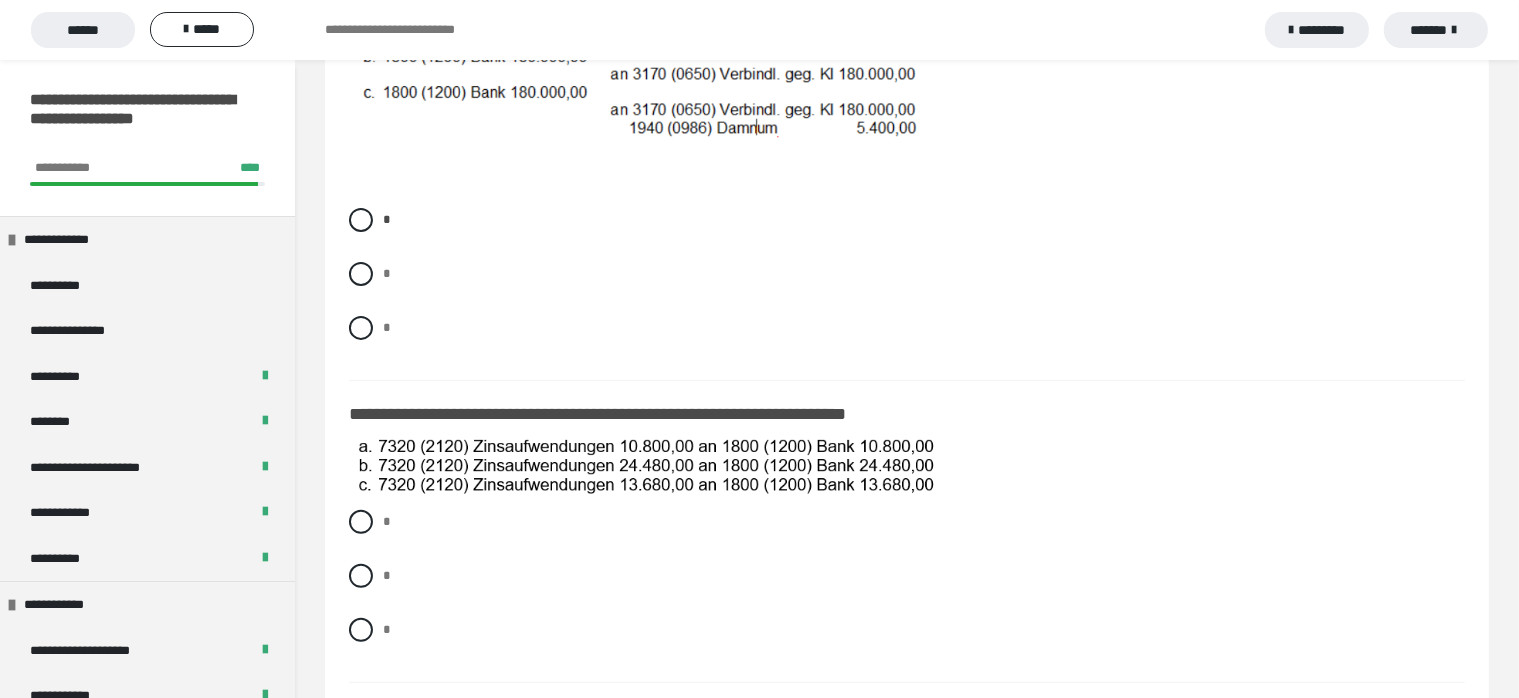 scroll, scrollTop: 500, scrollLeft: 0, axis: vertical 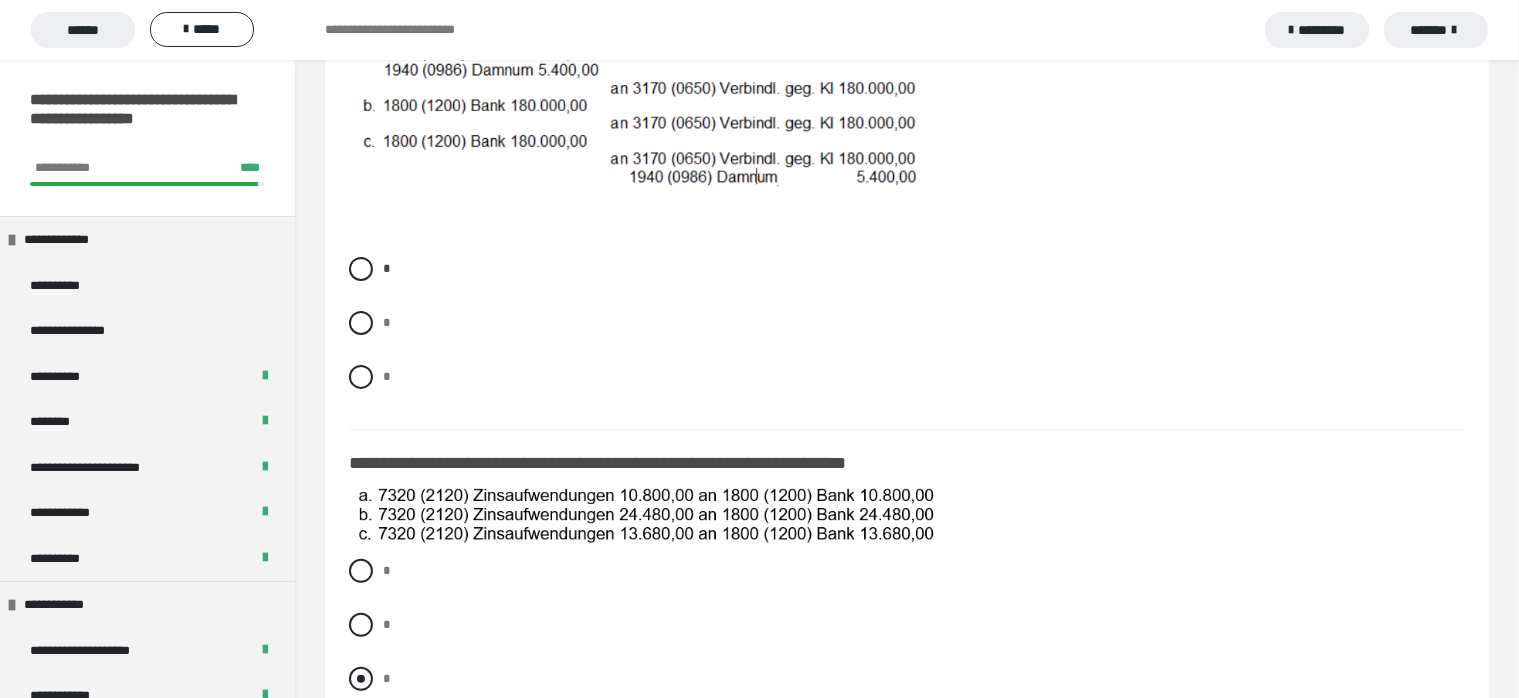 click at bounding box center (361, 679) 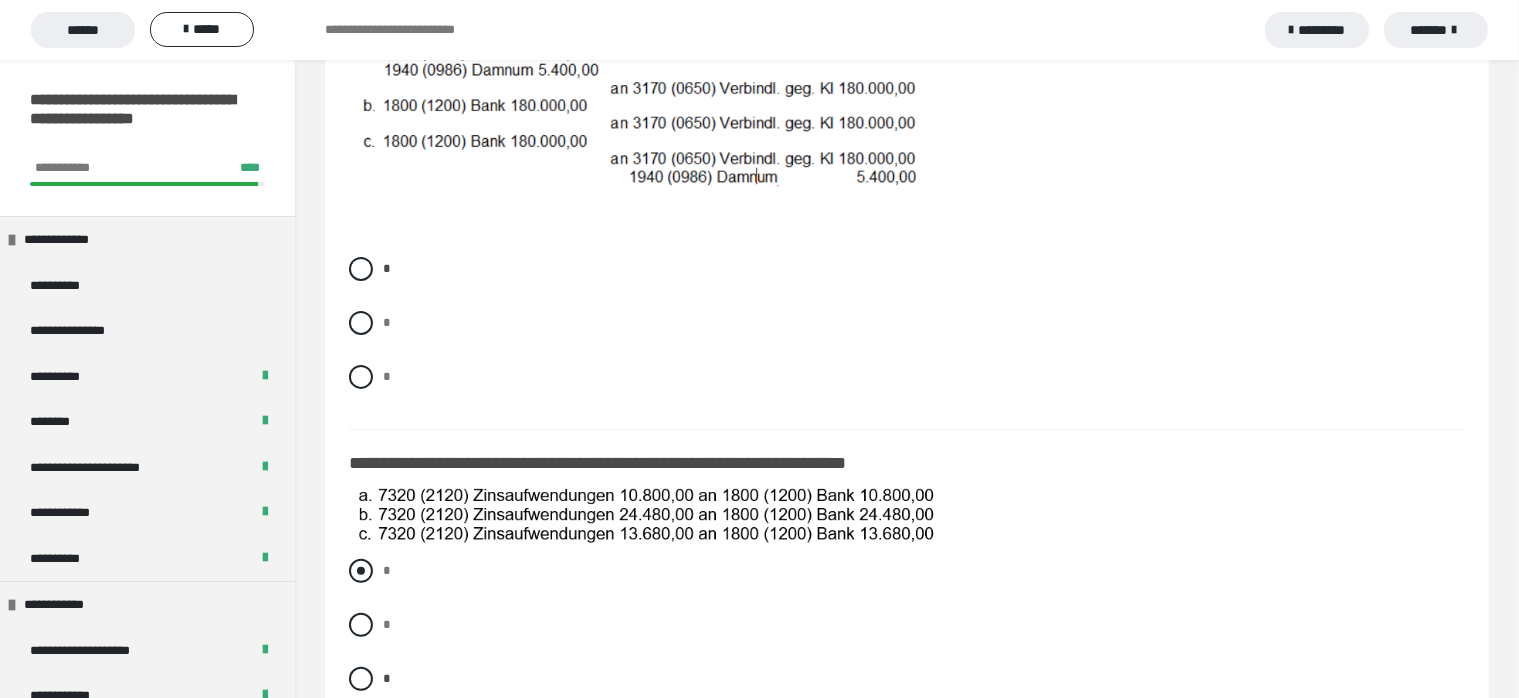 click at bounding box center (361, 571) 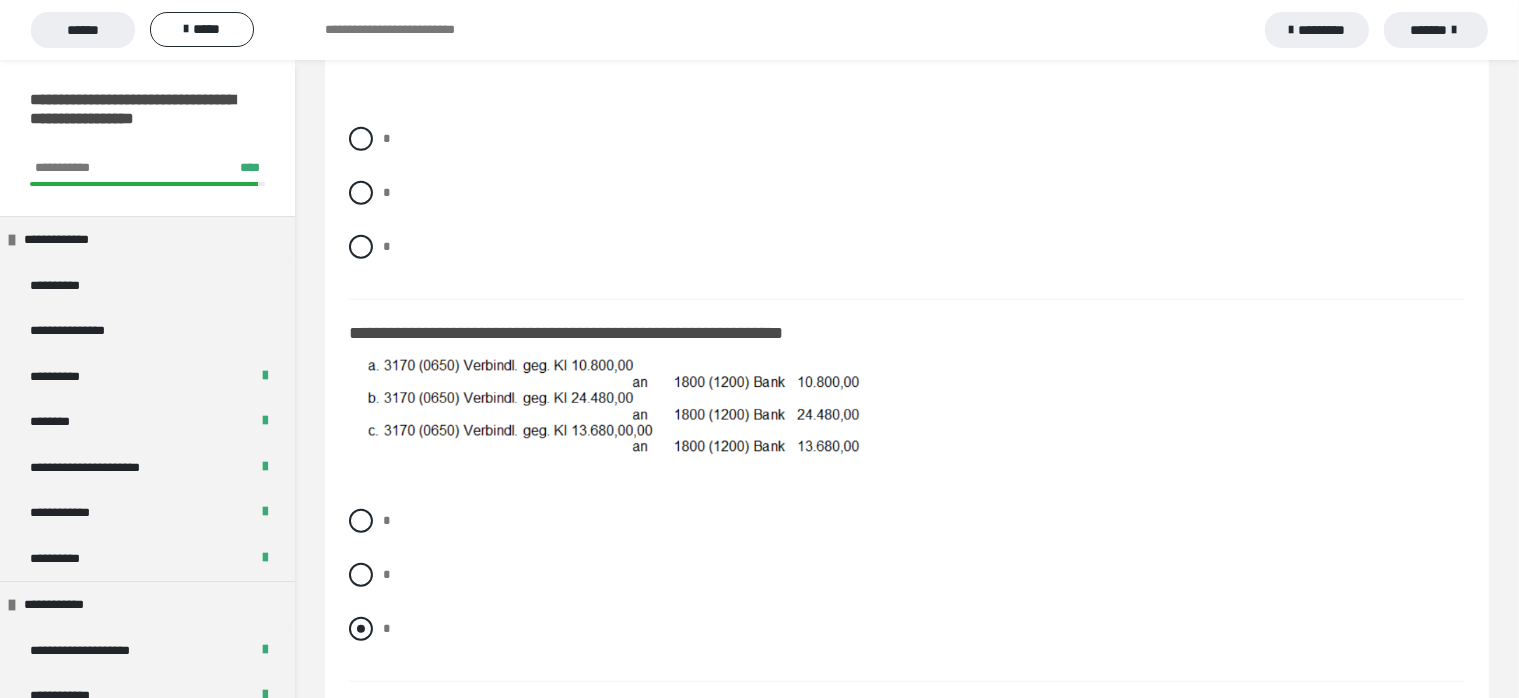 scroll, scrollTop: 1300, scrollLeft: 0, axis: vertical 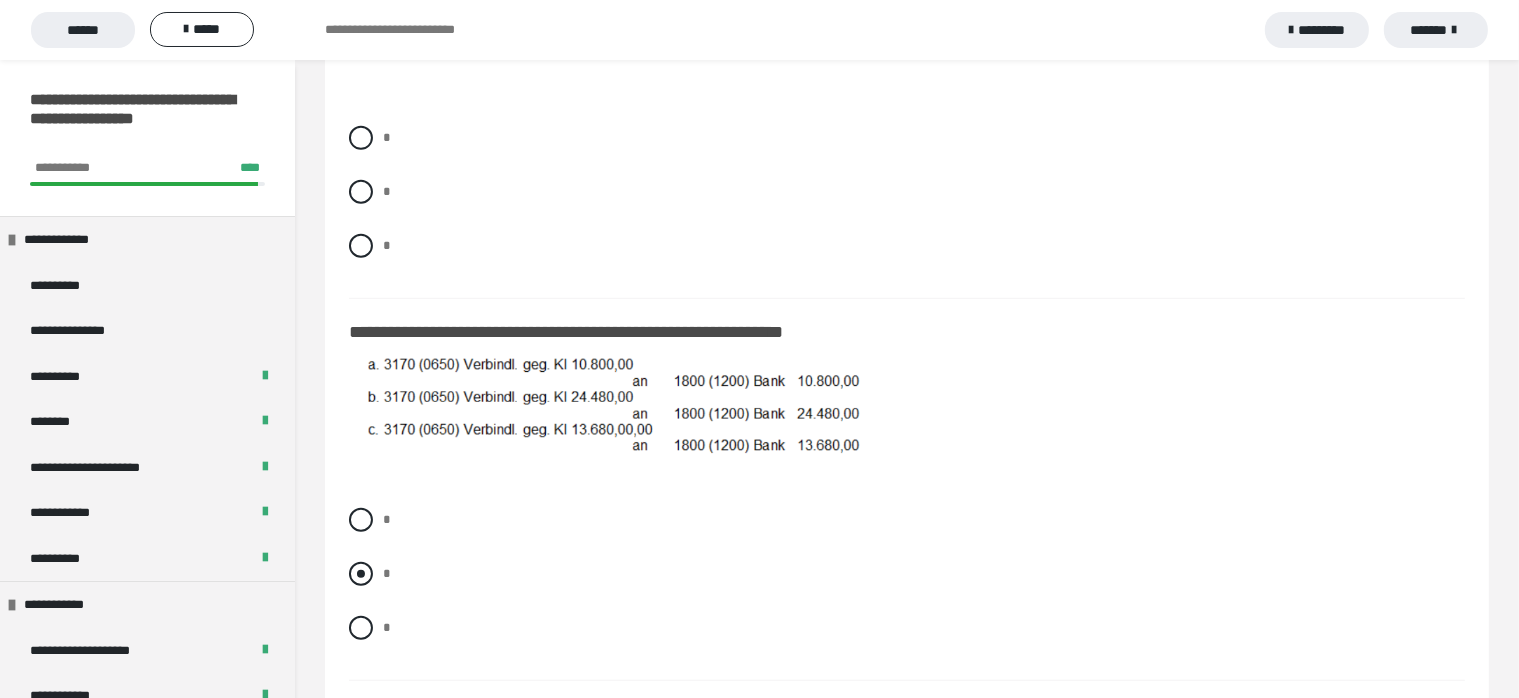 click at bounding box center (361, 574) 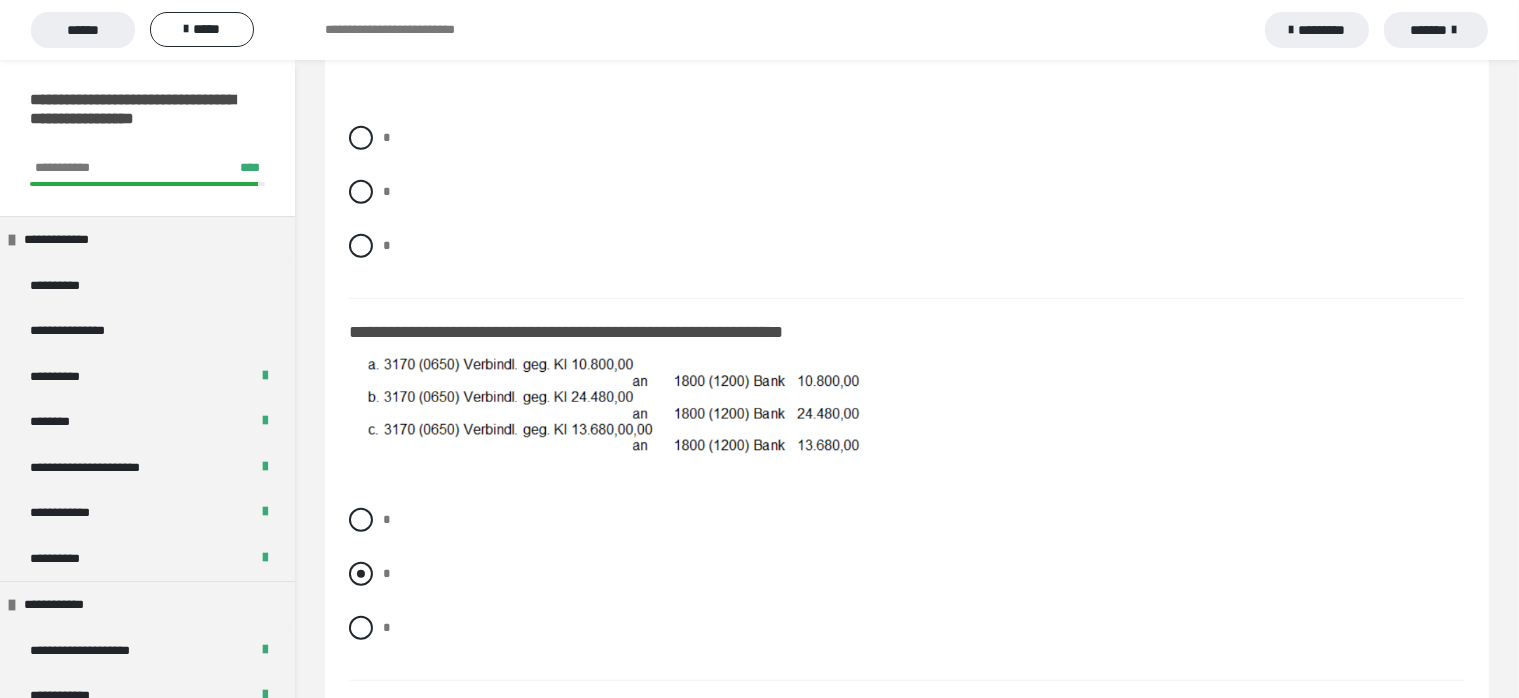 radio on "****" 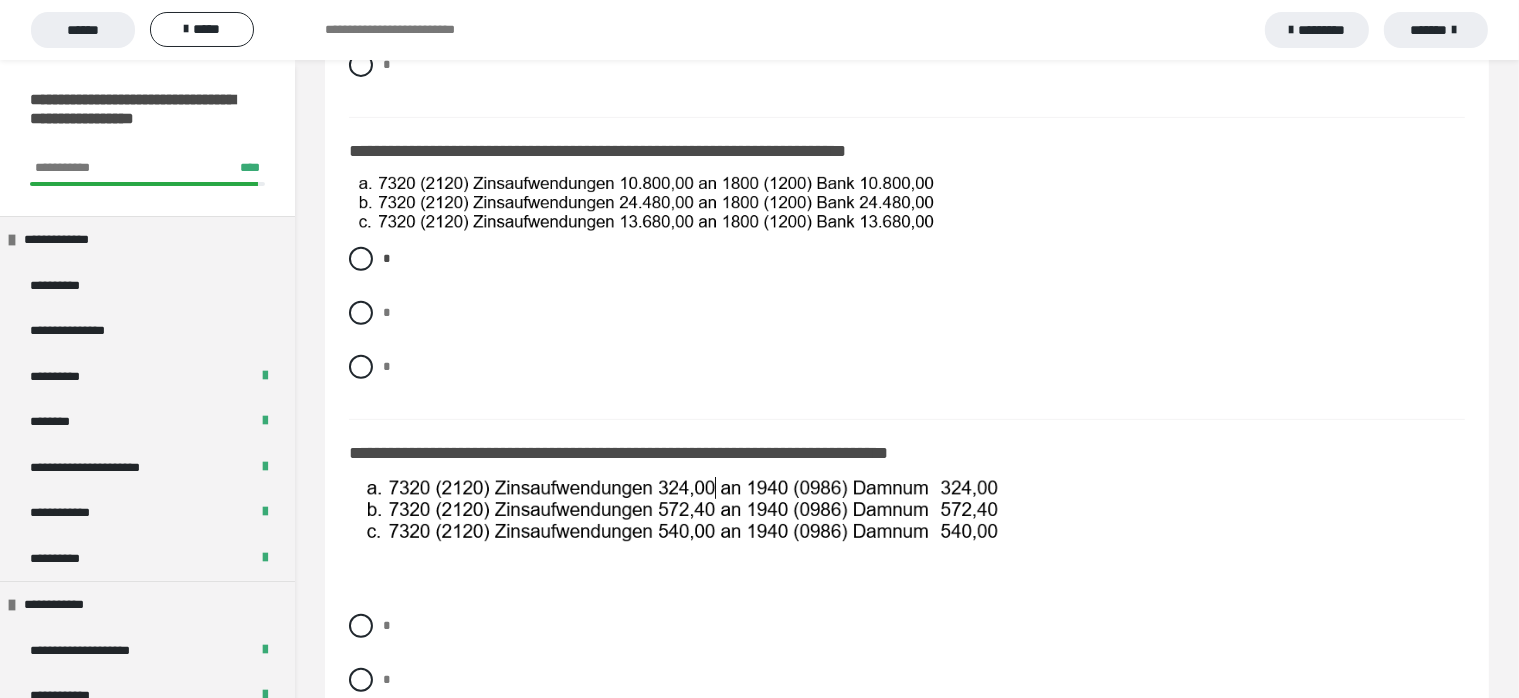 scroll, scrollTop: 1212, scrollLeft: 0, axis: vertical 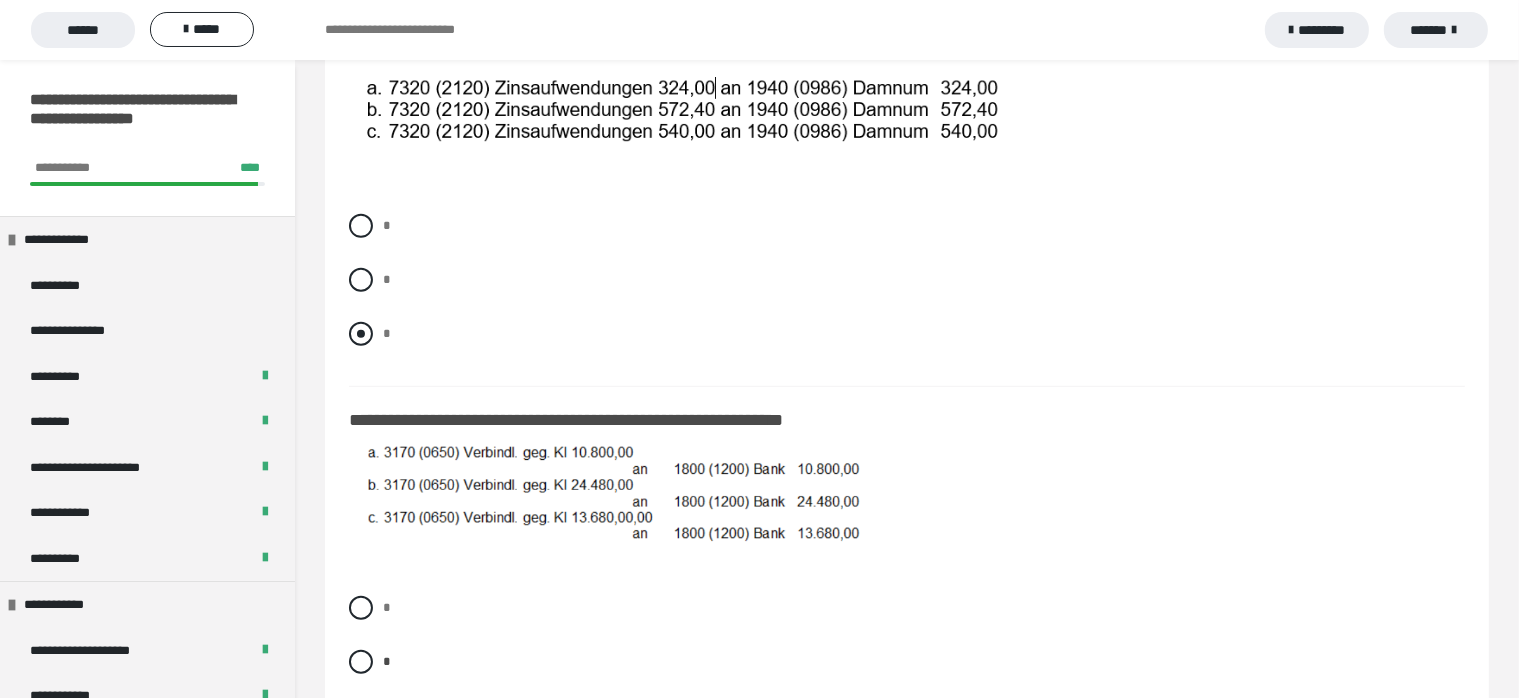 click at bounding box center [361, 334] 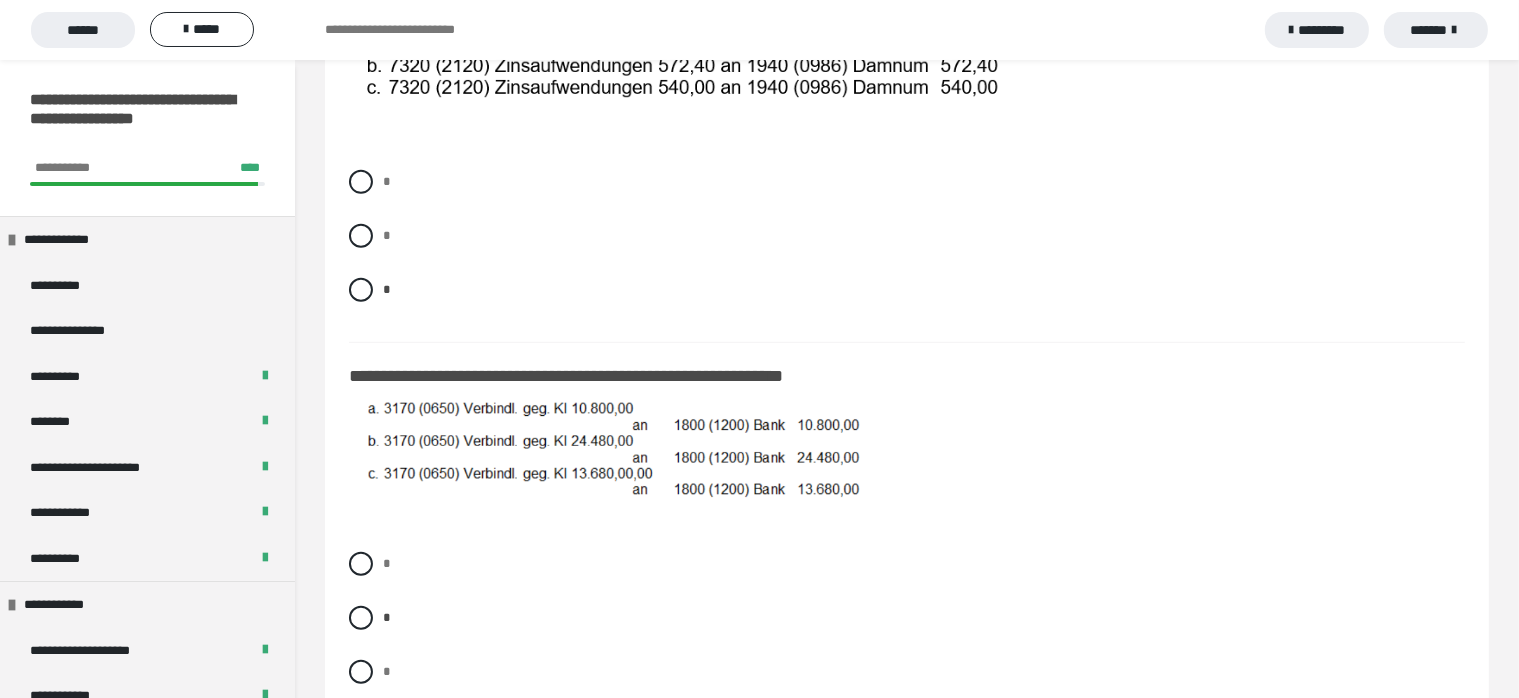 scroll, scrollTop: 1412, scrollLeft: 0, axis: vertical 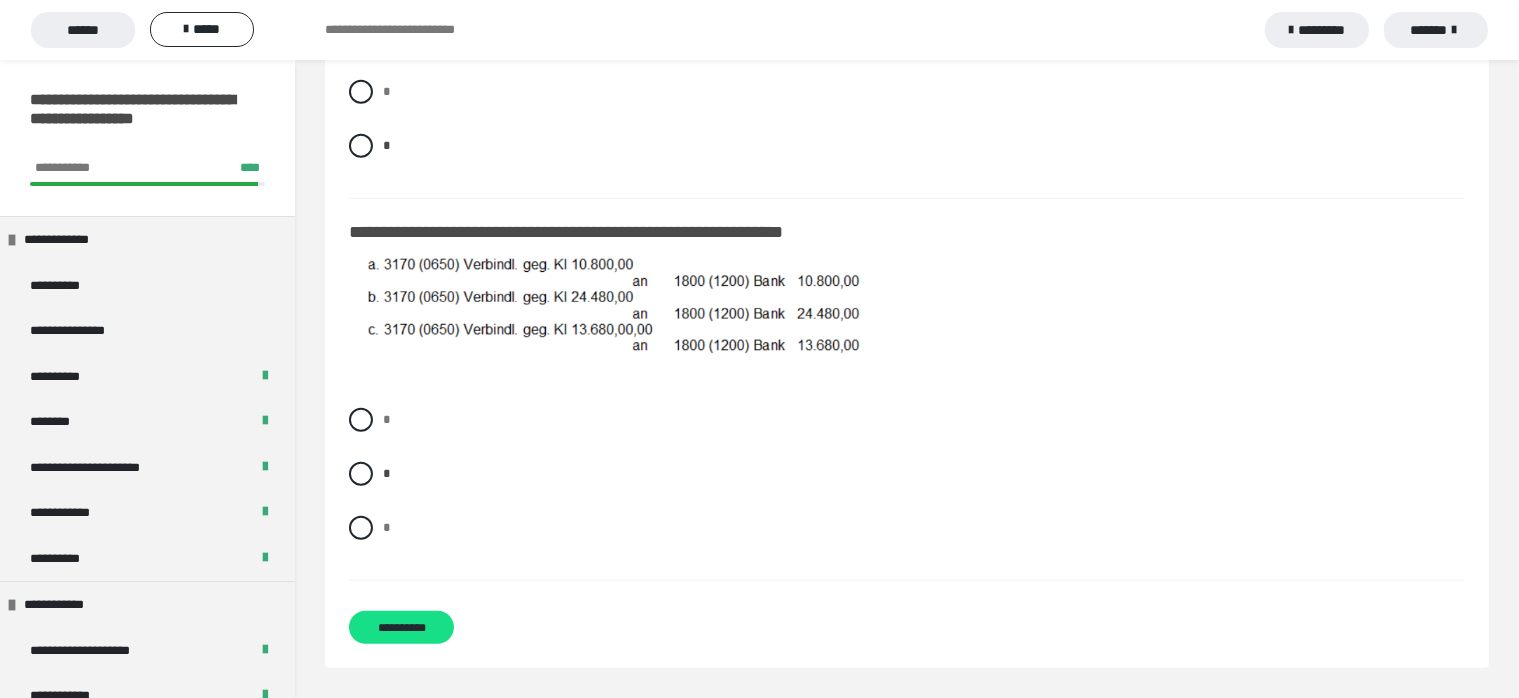 drag, startPoint x: 407, startPoint y: 626, endPoint x: 451, endPoint y: 614, distance: 45.607018 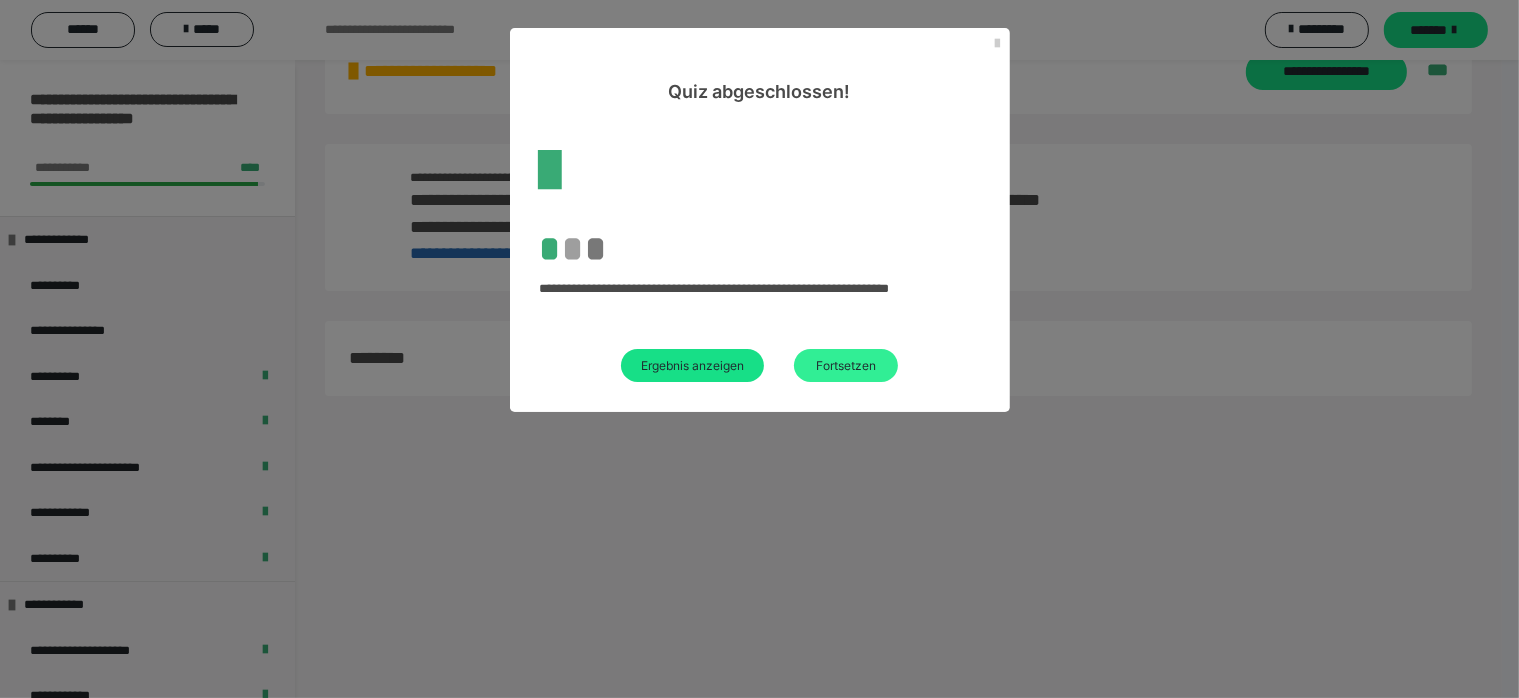 scroll, scrollTop: 60, scrollLeft: 0, axis: vertical 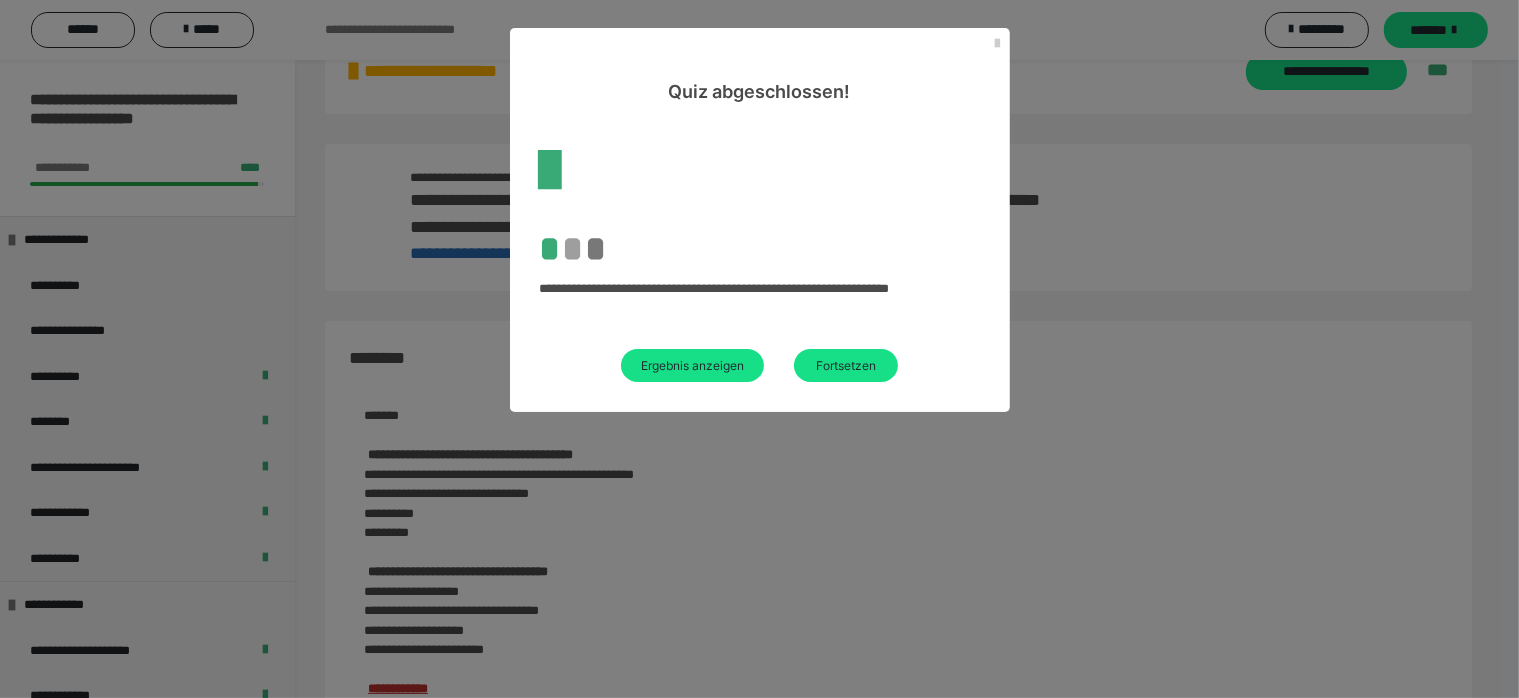 drag, startPoint x: 732, startPoint y: 369, endPoint x: 887, endPoint y: 332, distance: 159.35495 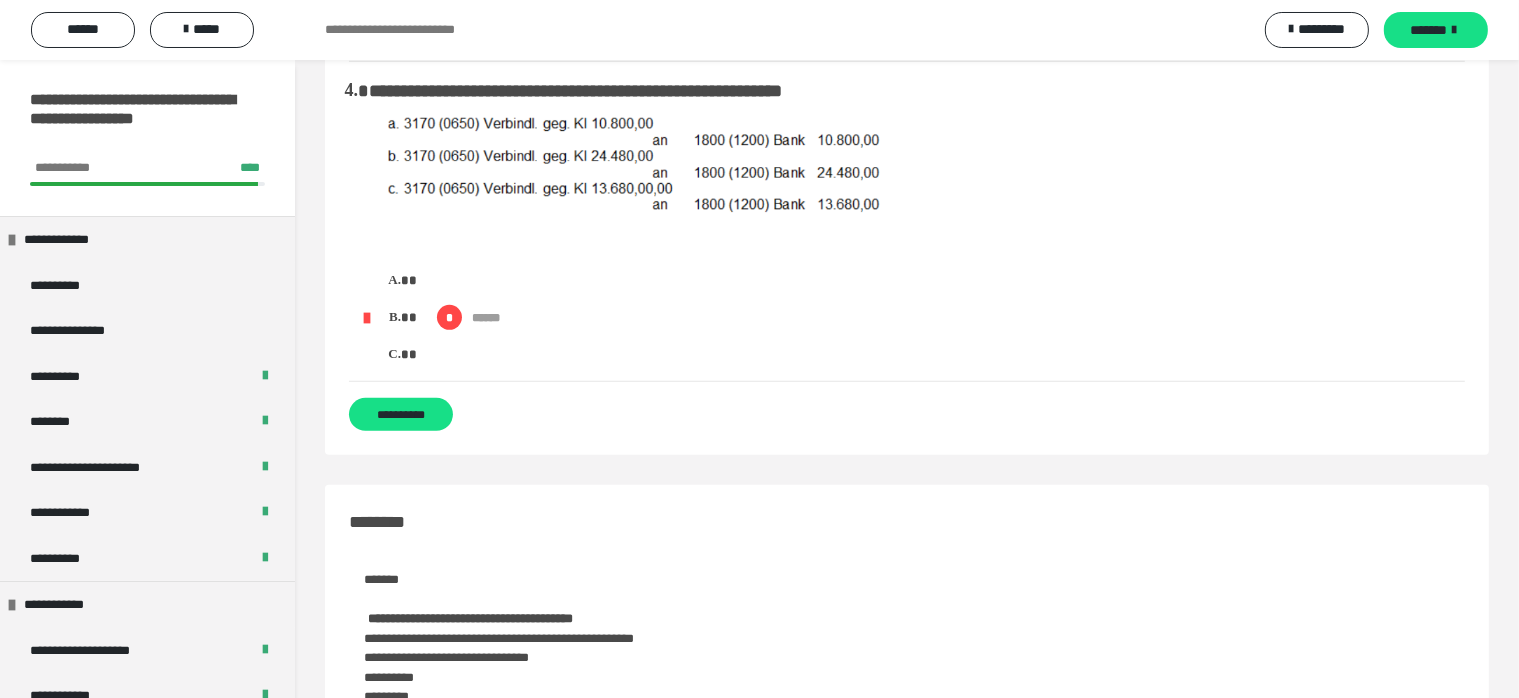 scroll, scrollTop: 1000, scrollLeft: 0, axis: vertical 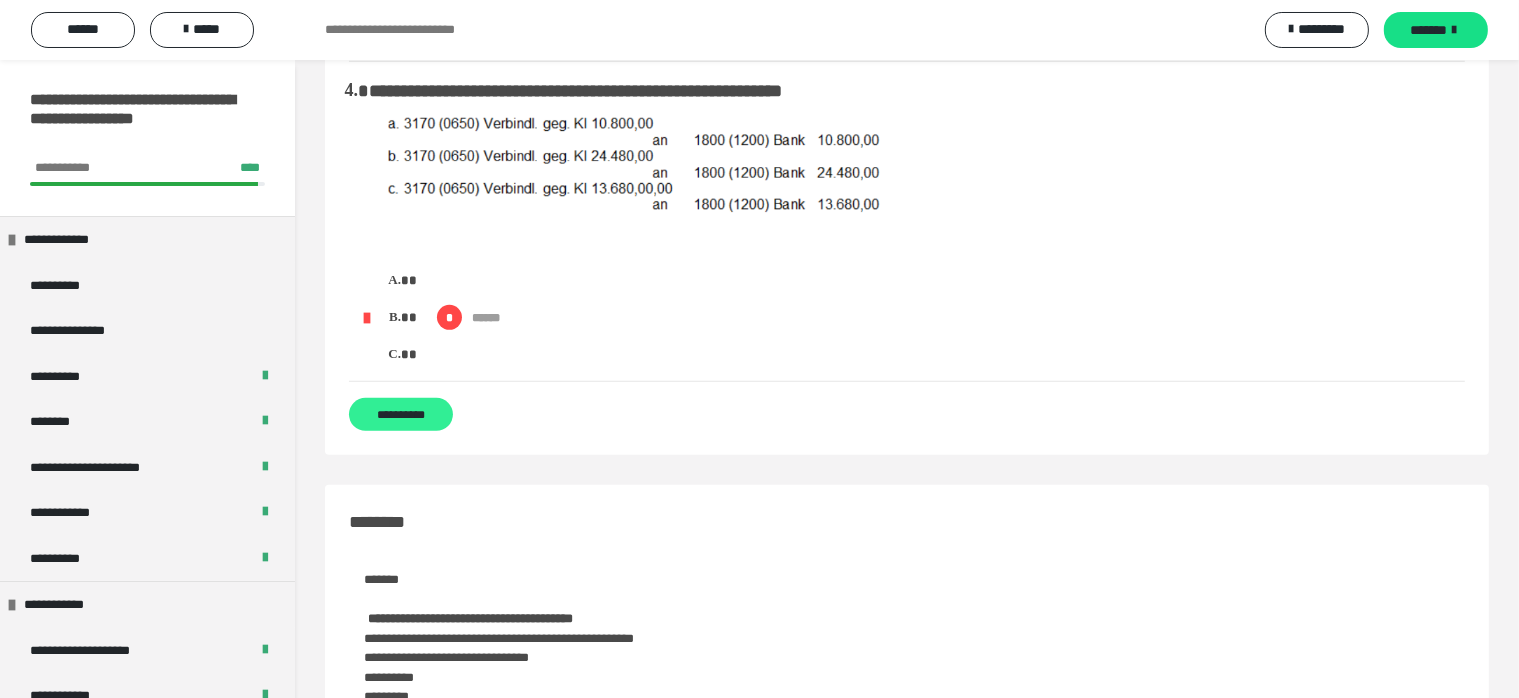 click on "**********" at bounding box center (401, 414) 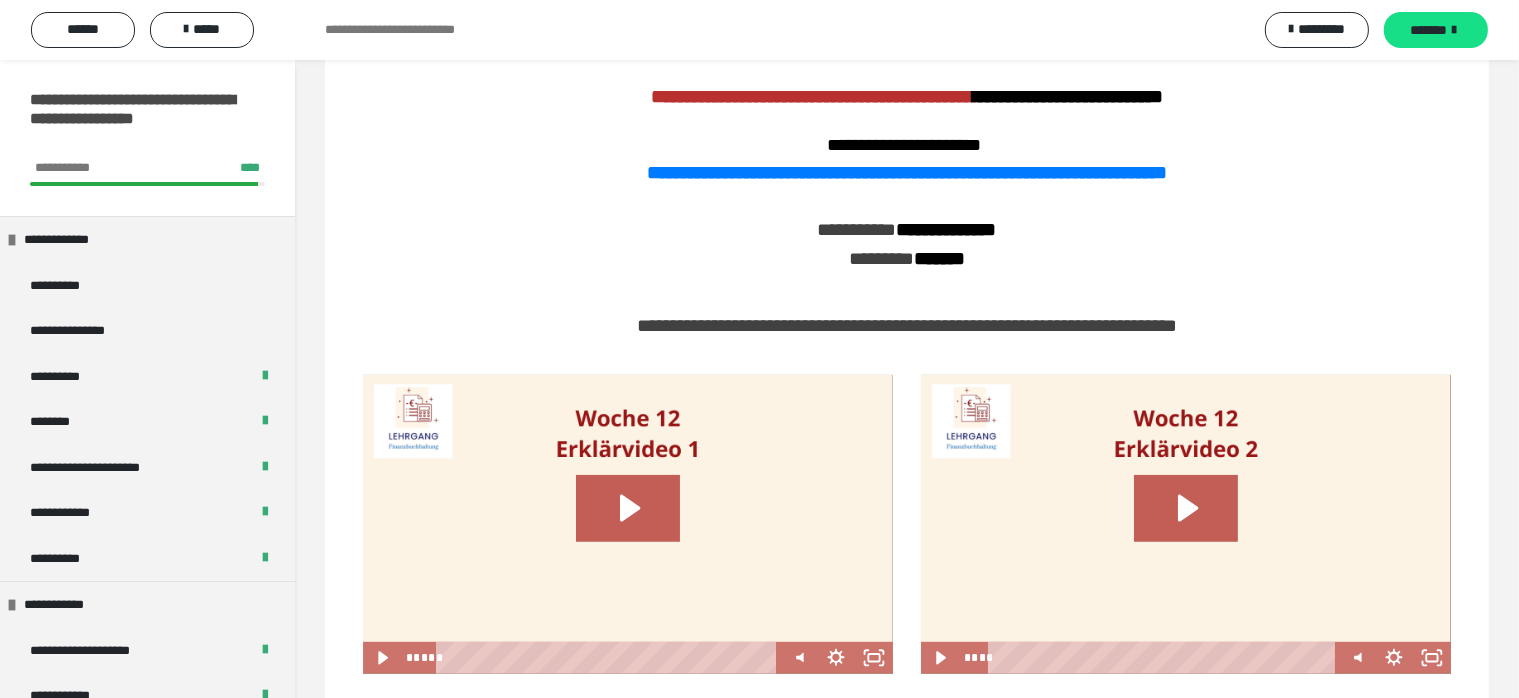 scroll, scrollTop: 0, scrollLeft: 0, axis: both 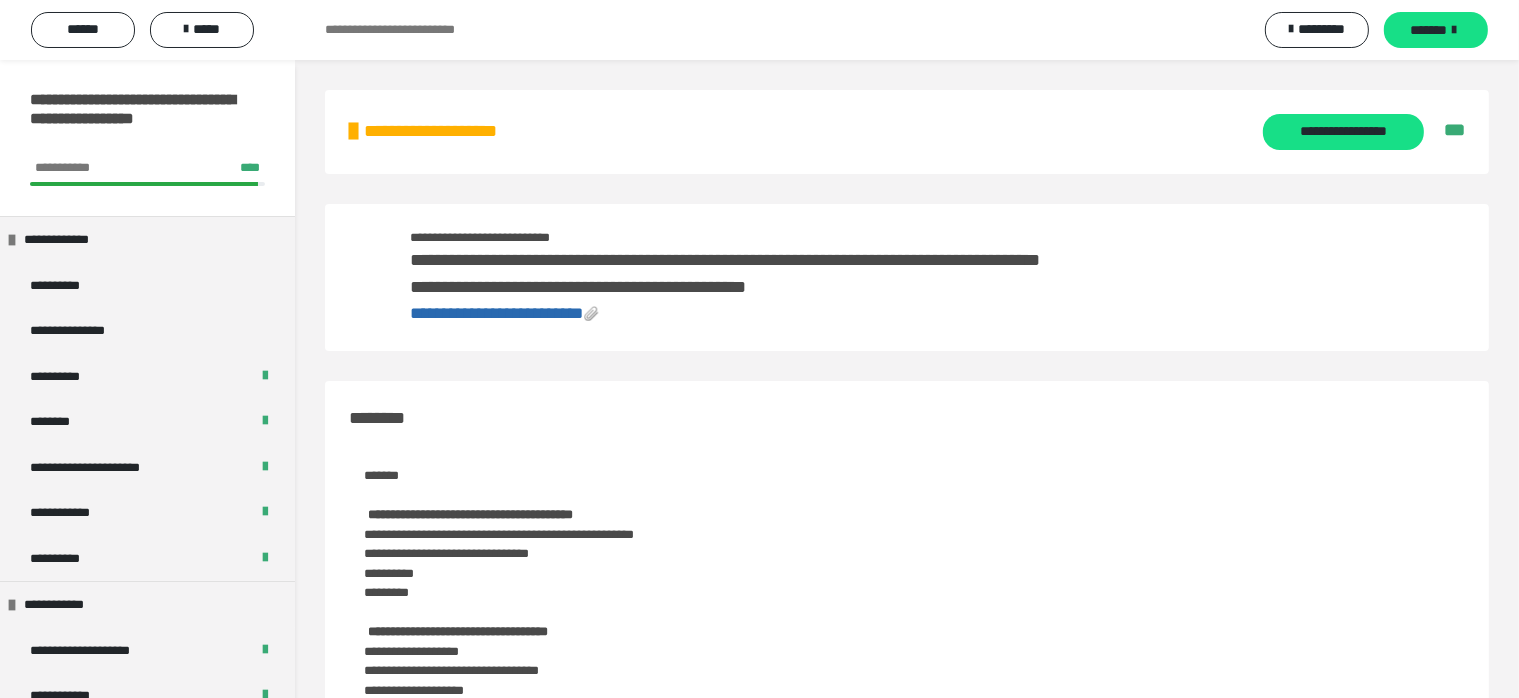 click on "**********" at bounding box center (496, 313) 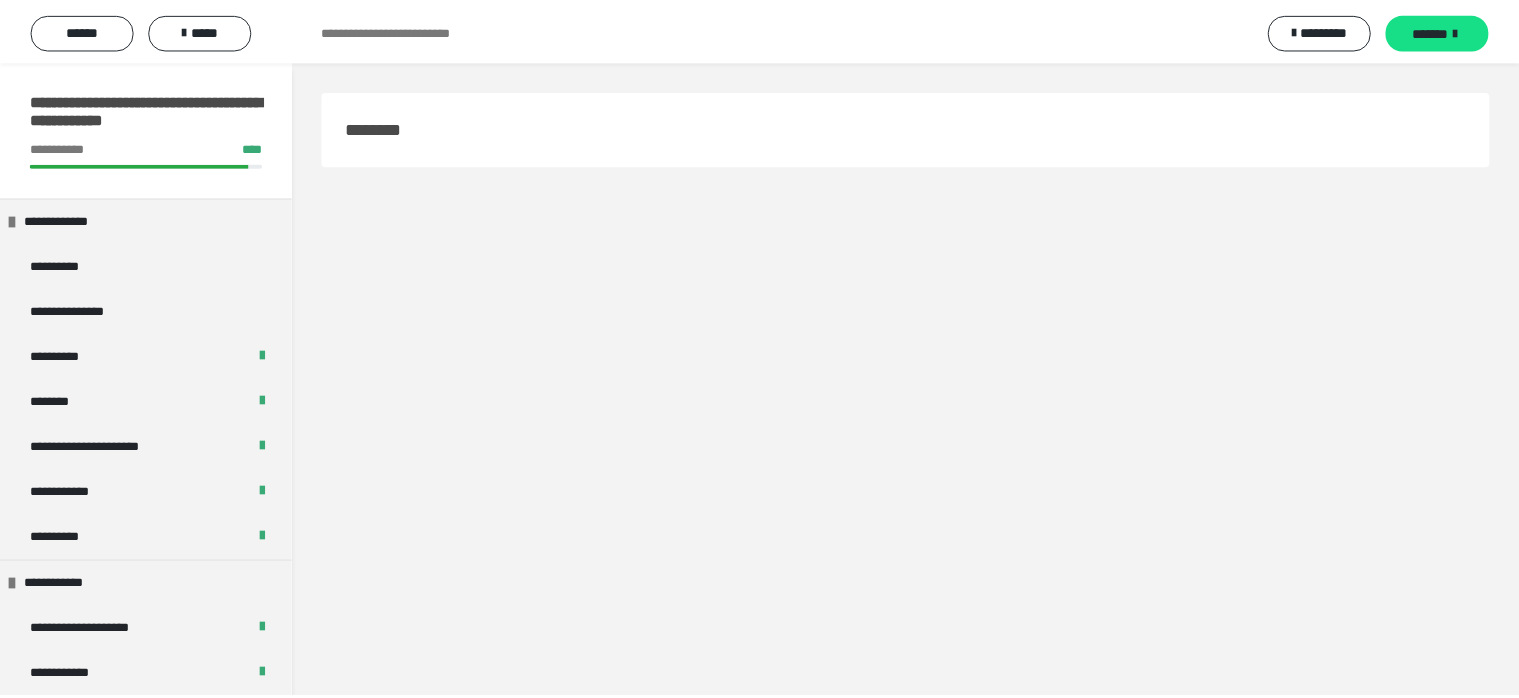 scroll, scrollTop: 0, scrollLeft: 0, axis: both 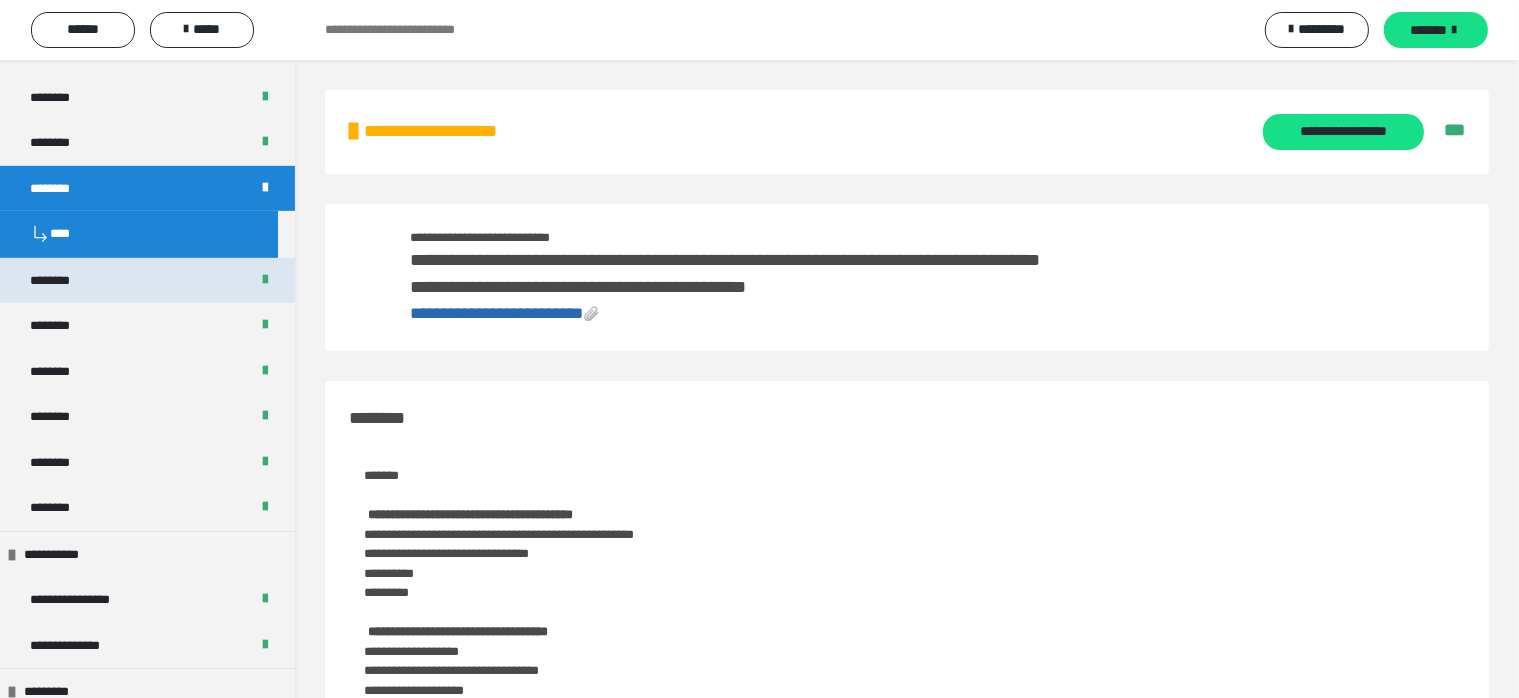 click on "********" at bounding box center (60, 281) 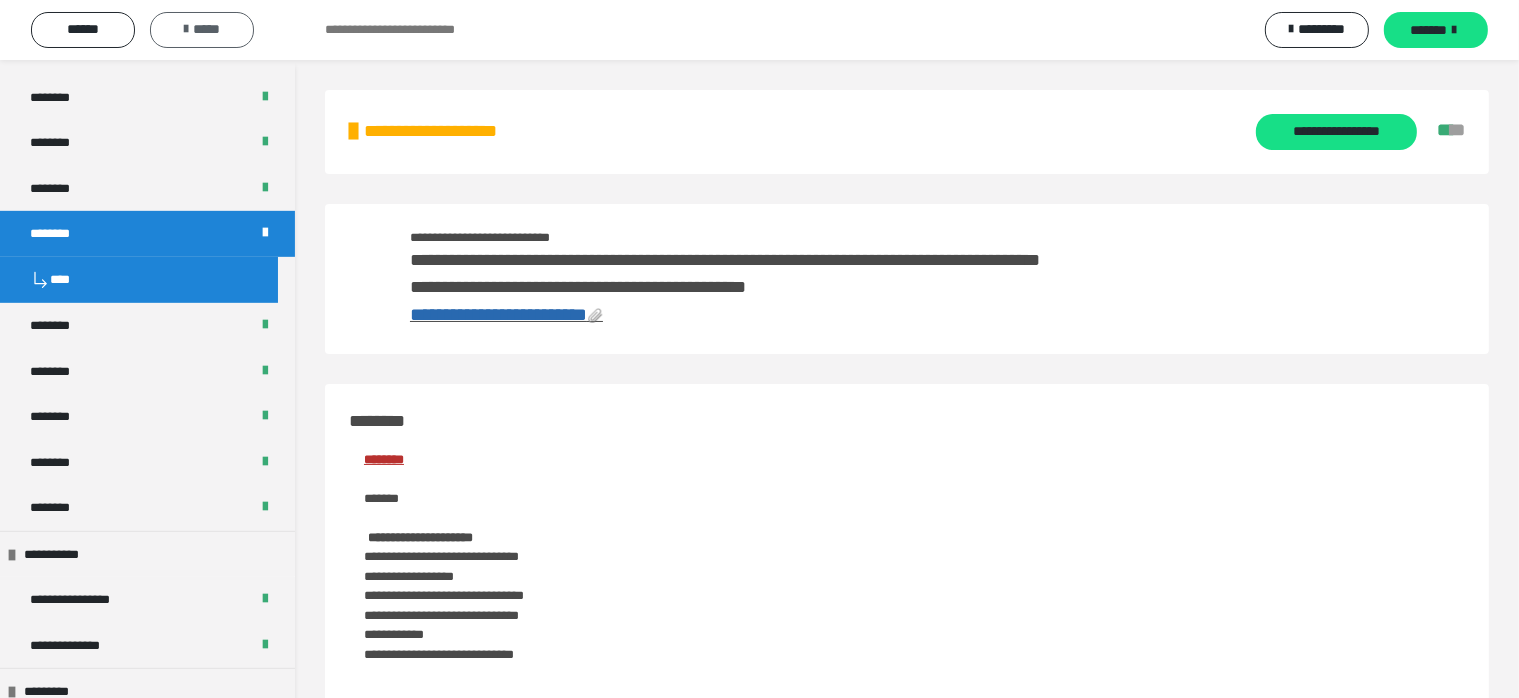 click on "*****" at bounding box center [202, 29] 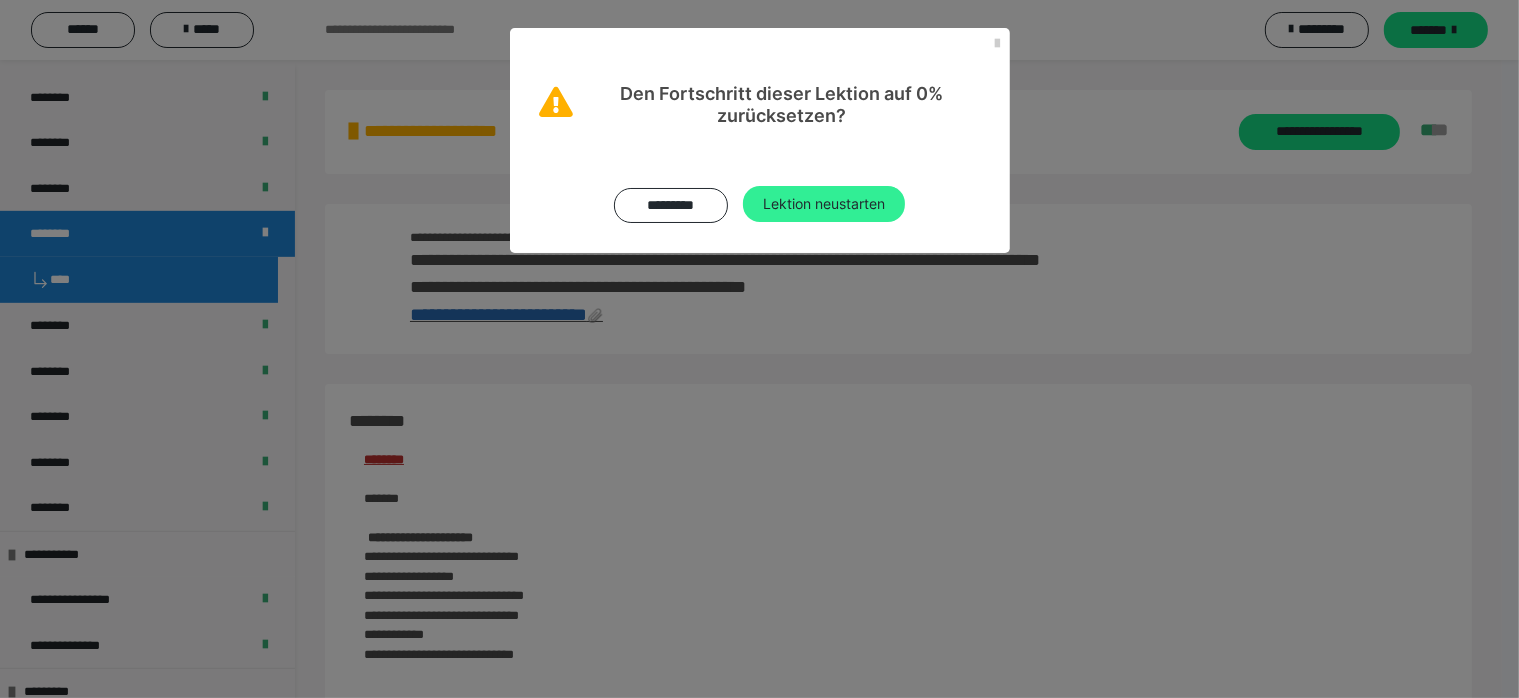 click on "Lektion neustarten" at bounding box center [824, 204] 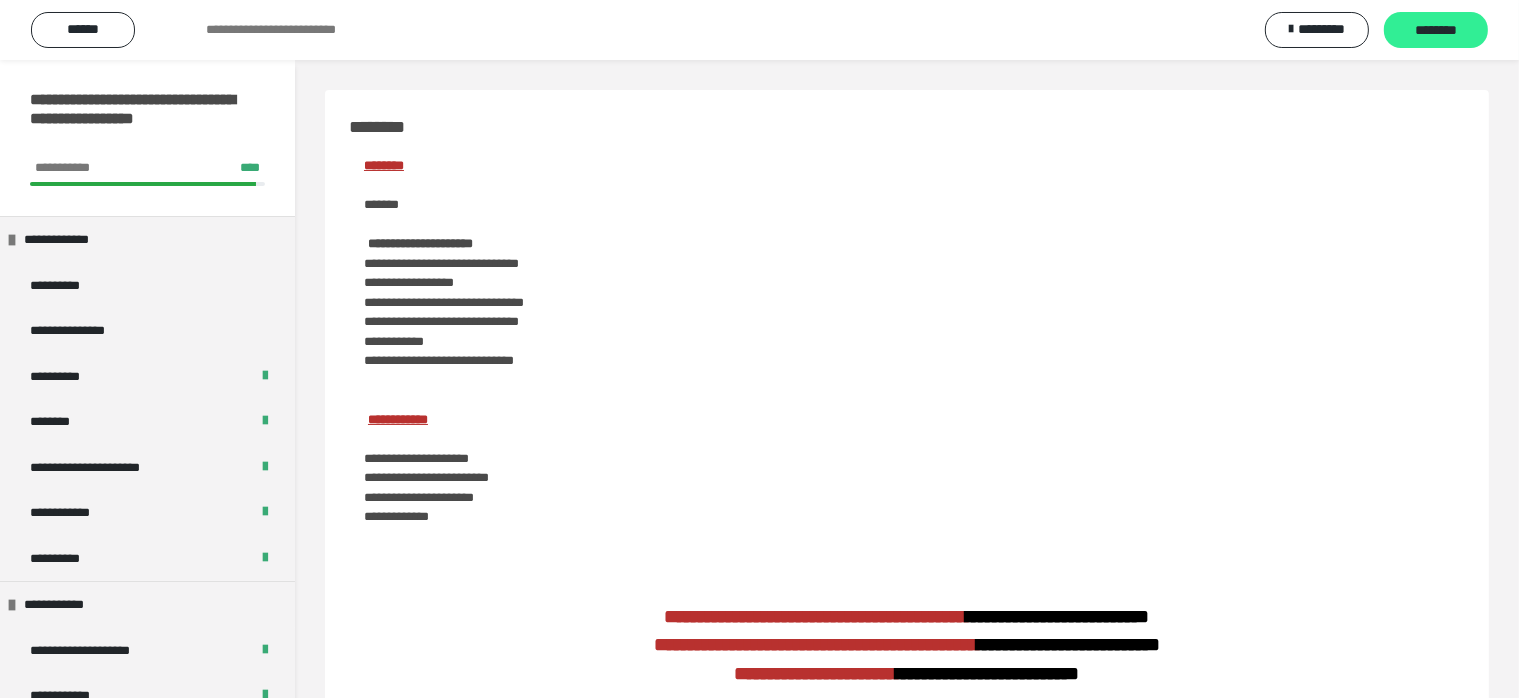 click on "********" at bounding box center [1436, 31] 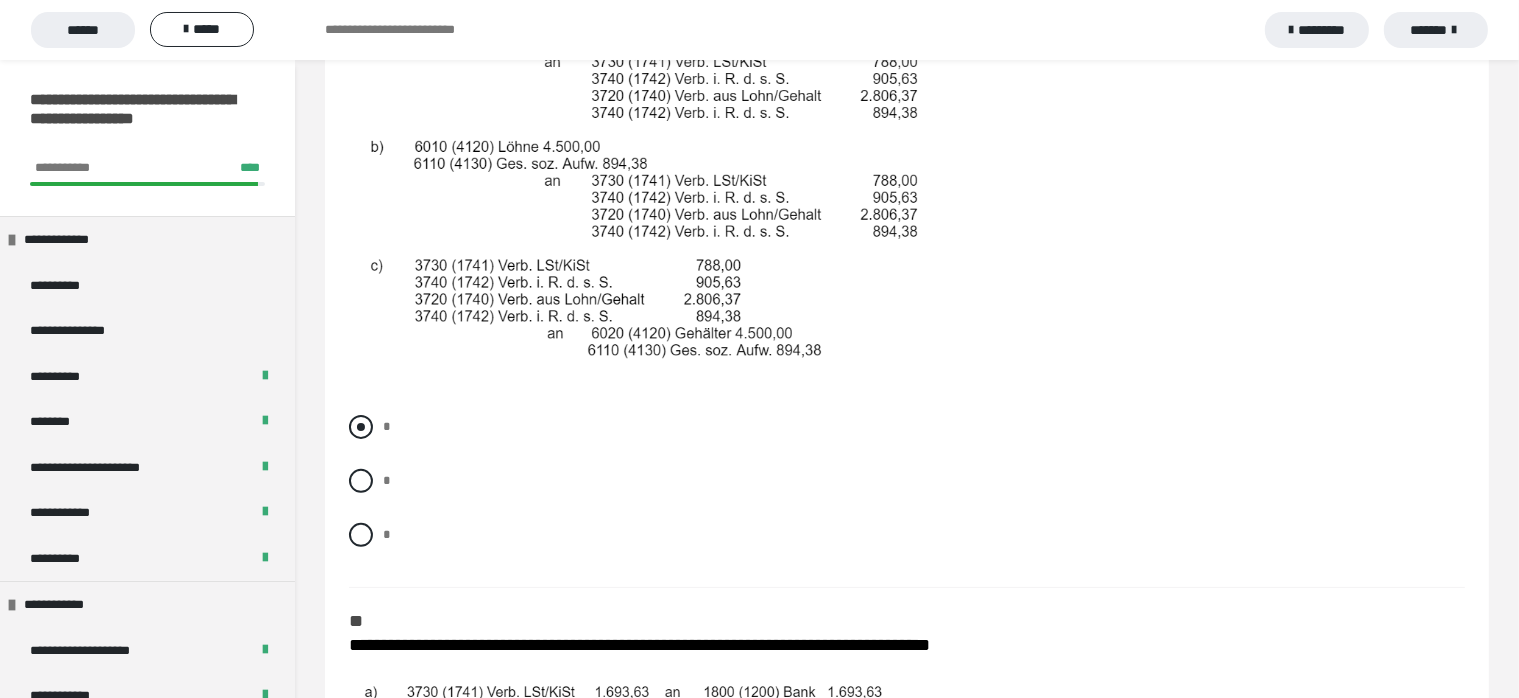 scroll, scrollTop: 500, scrollLeft: 0, axis: vertical 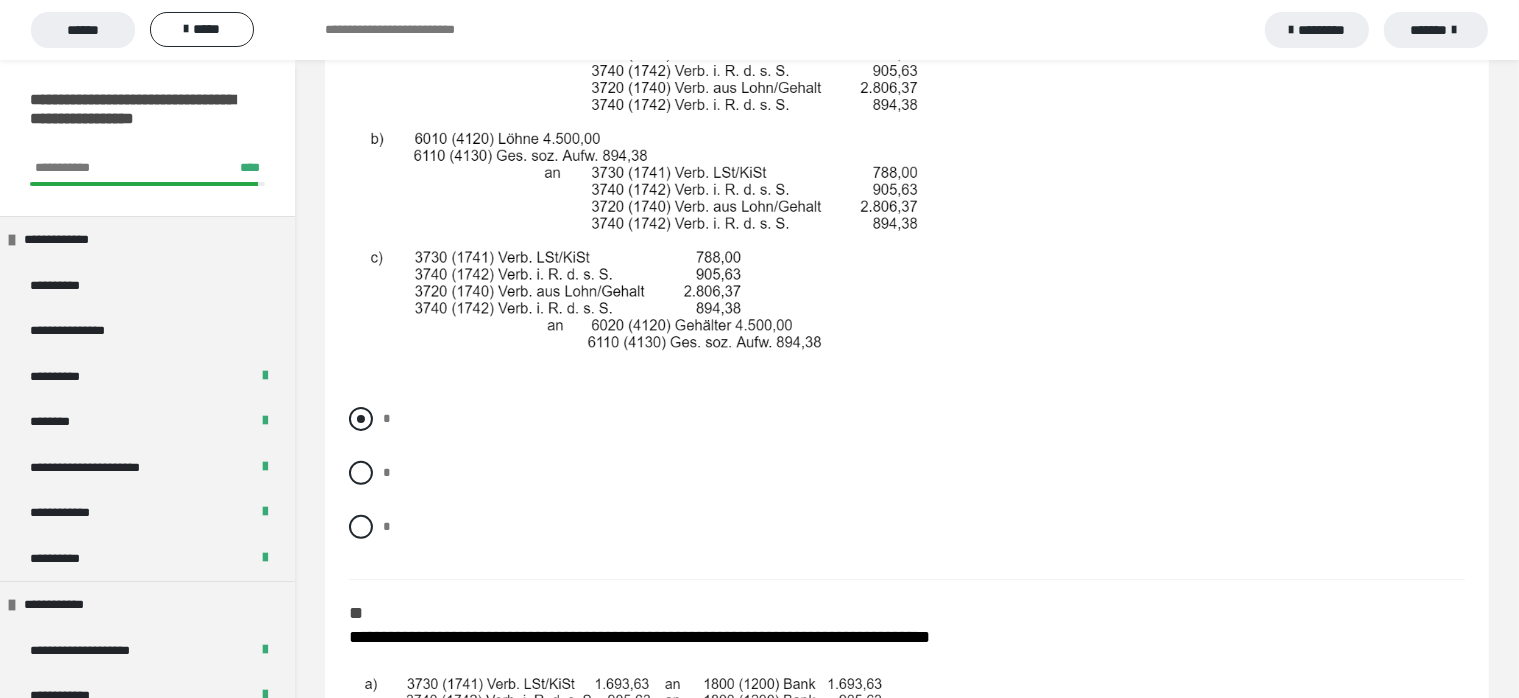 click at bounding box center (361, 419) 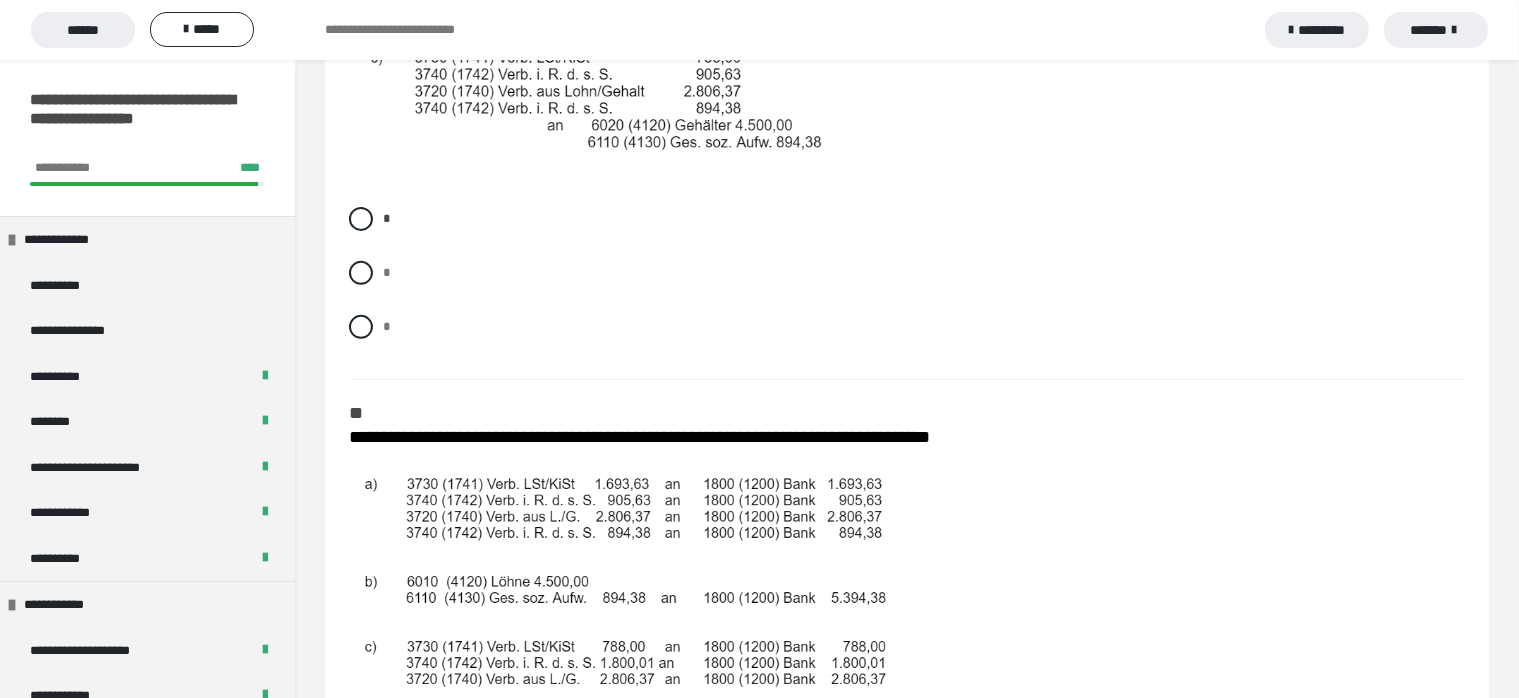 scroll, scrollTop: 900, scrollLeft: 0, axis: vertical 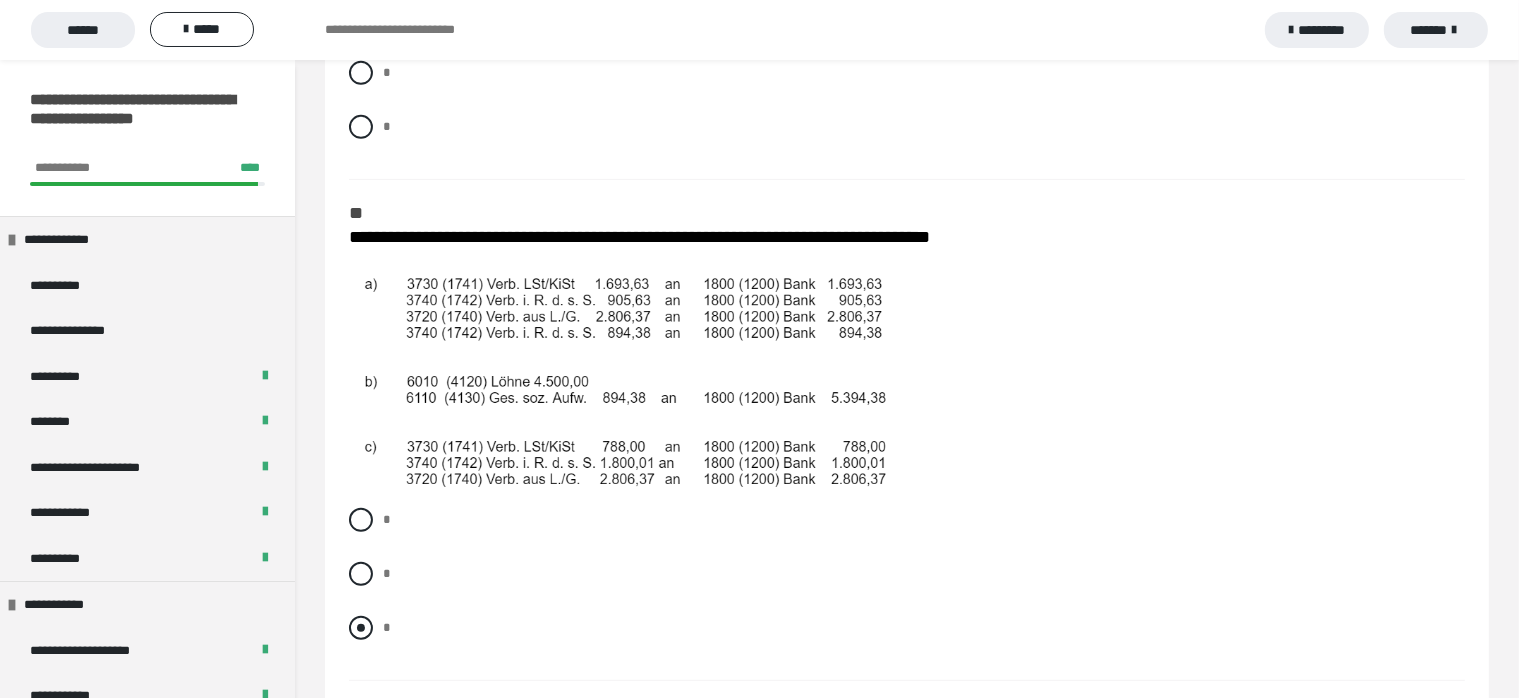 click at bounding box center (361, 628) 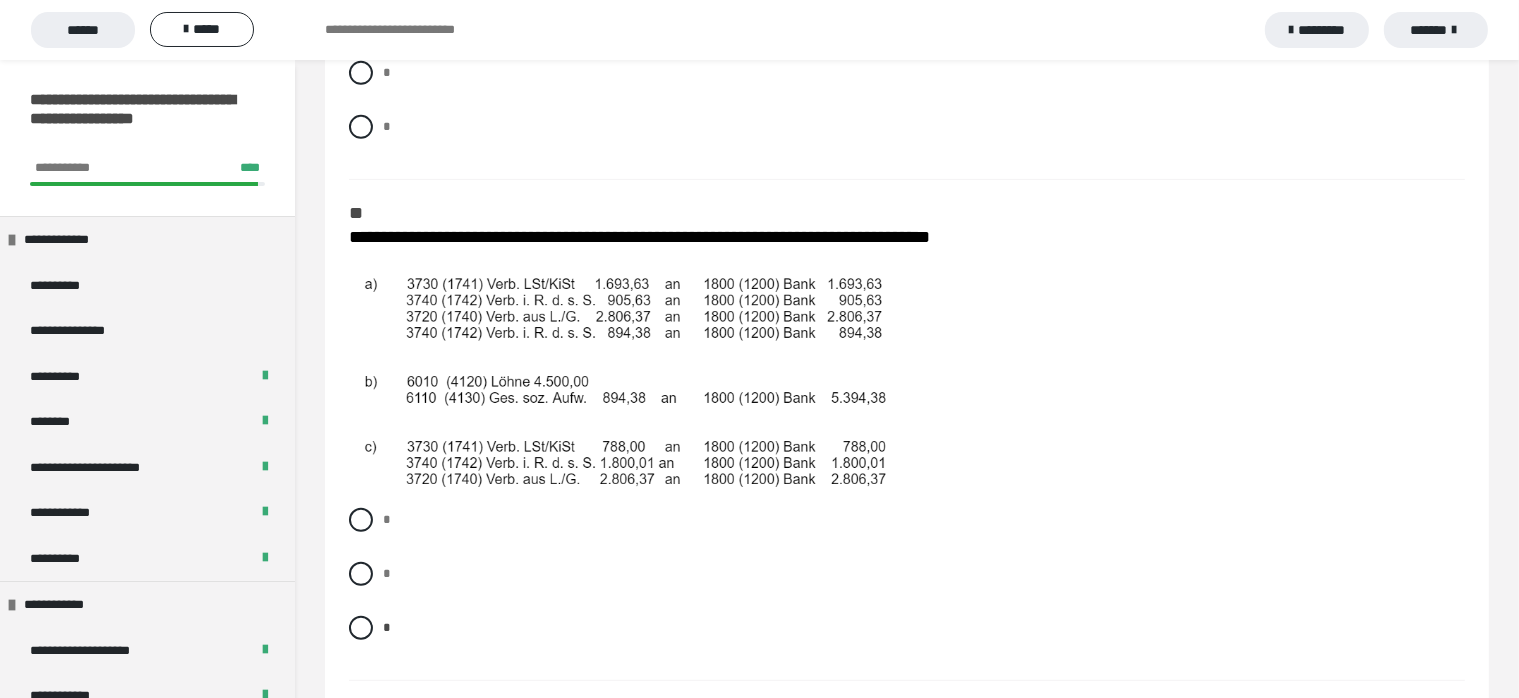 scroll, scrollTop: 1008, scrollLeft: 0, axis: vertical 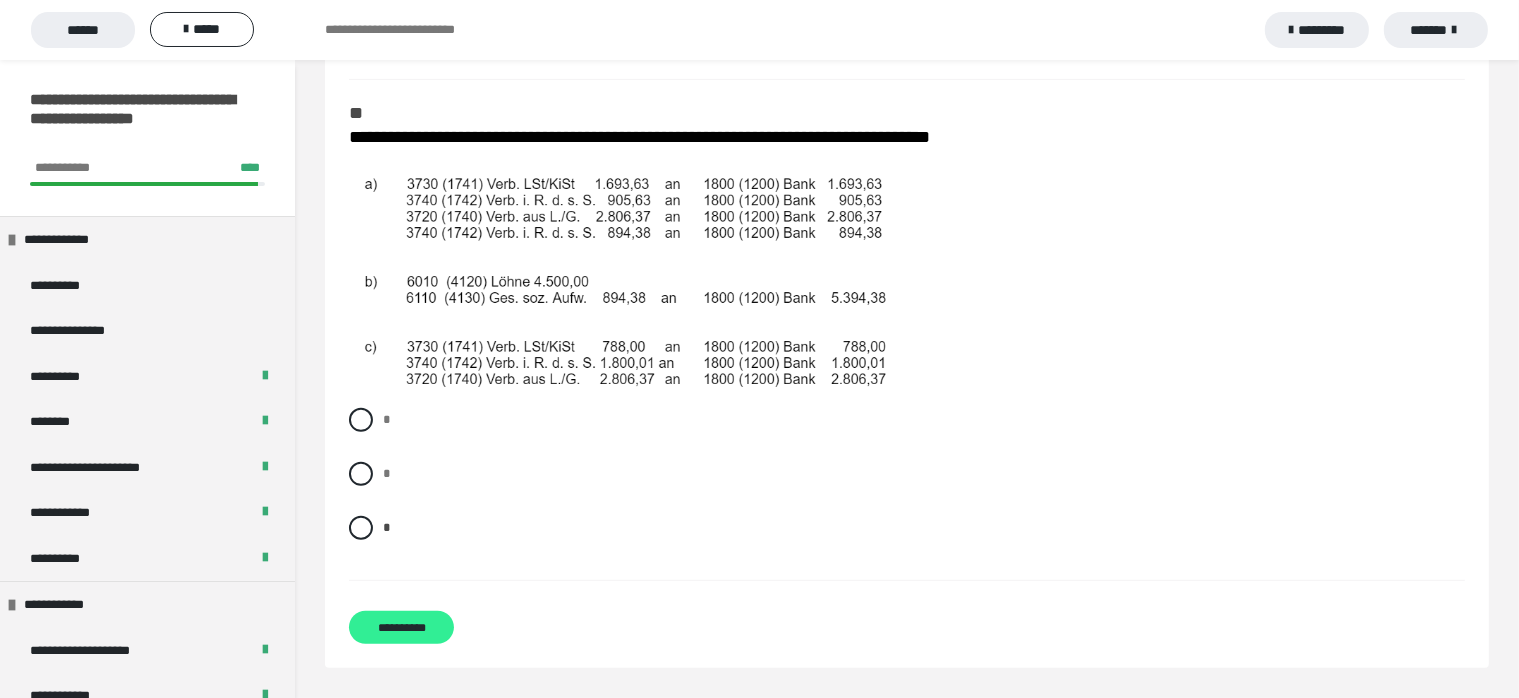 drag, startPoint x: 424, startPoint y: 627, endPoint x: 436, endPoint y: 619, distance: 14.422205 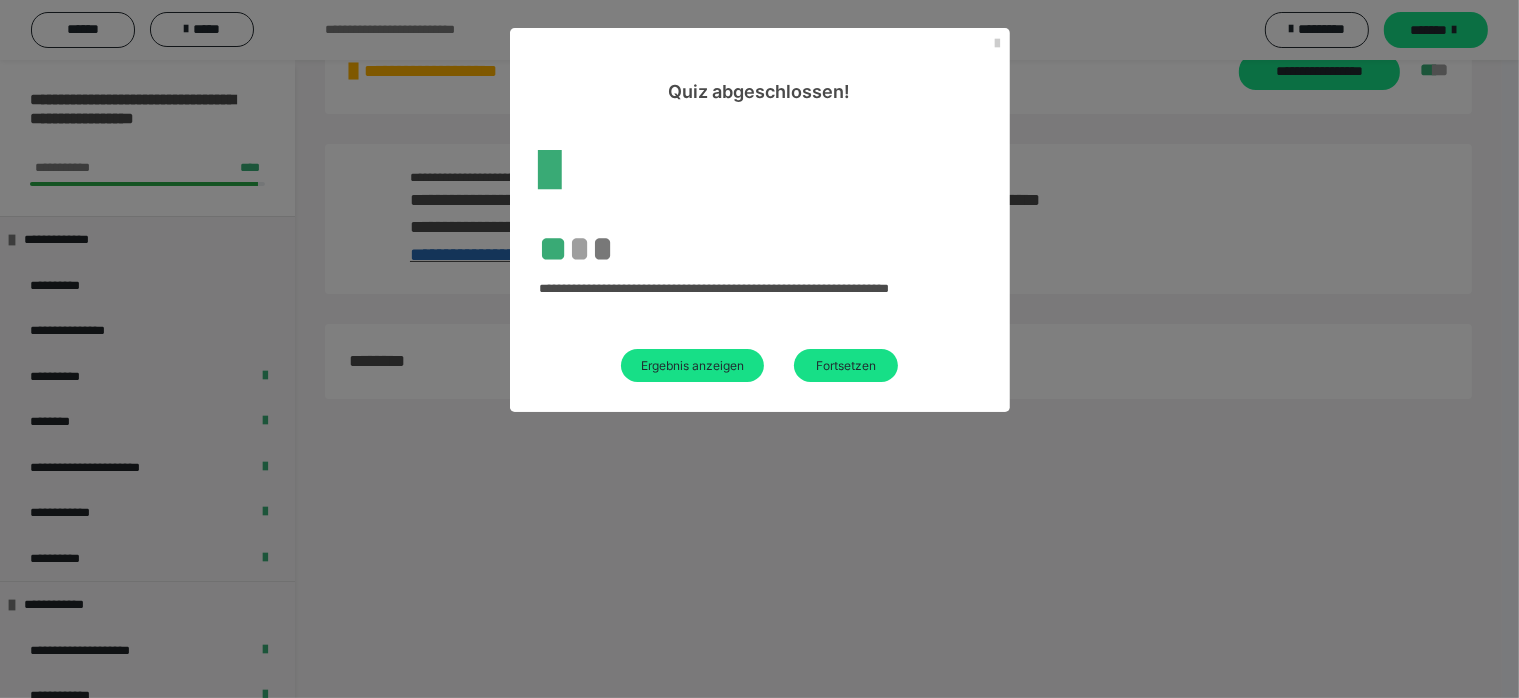 scroll, scrollTop: 60, scrollLeft: 0, axis: vertical 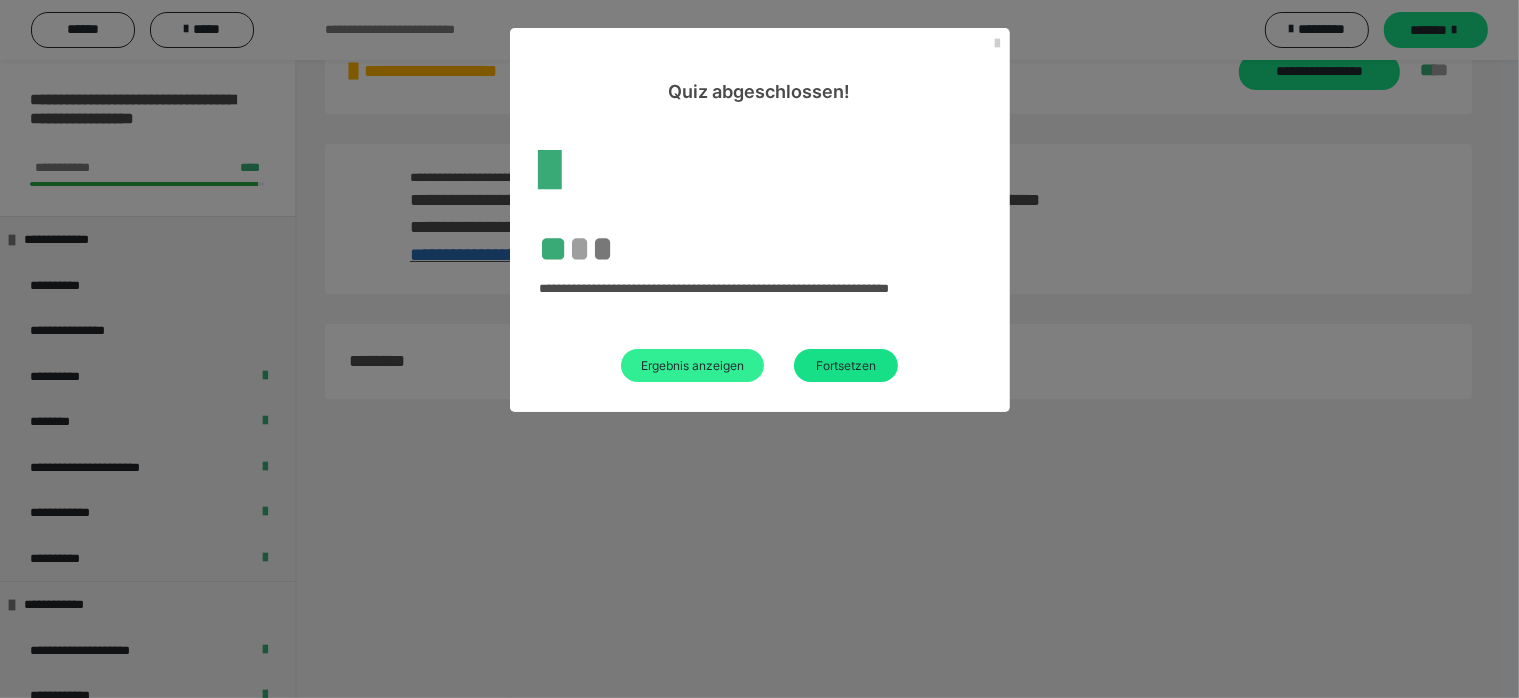 click on "Ergebnis anzeigen" at bounding box center (692, 365) 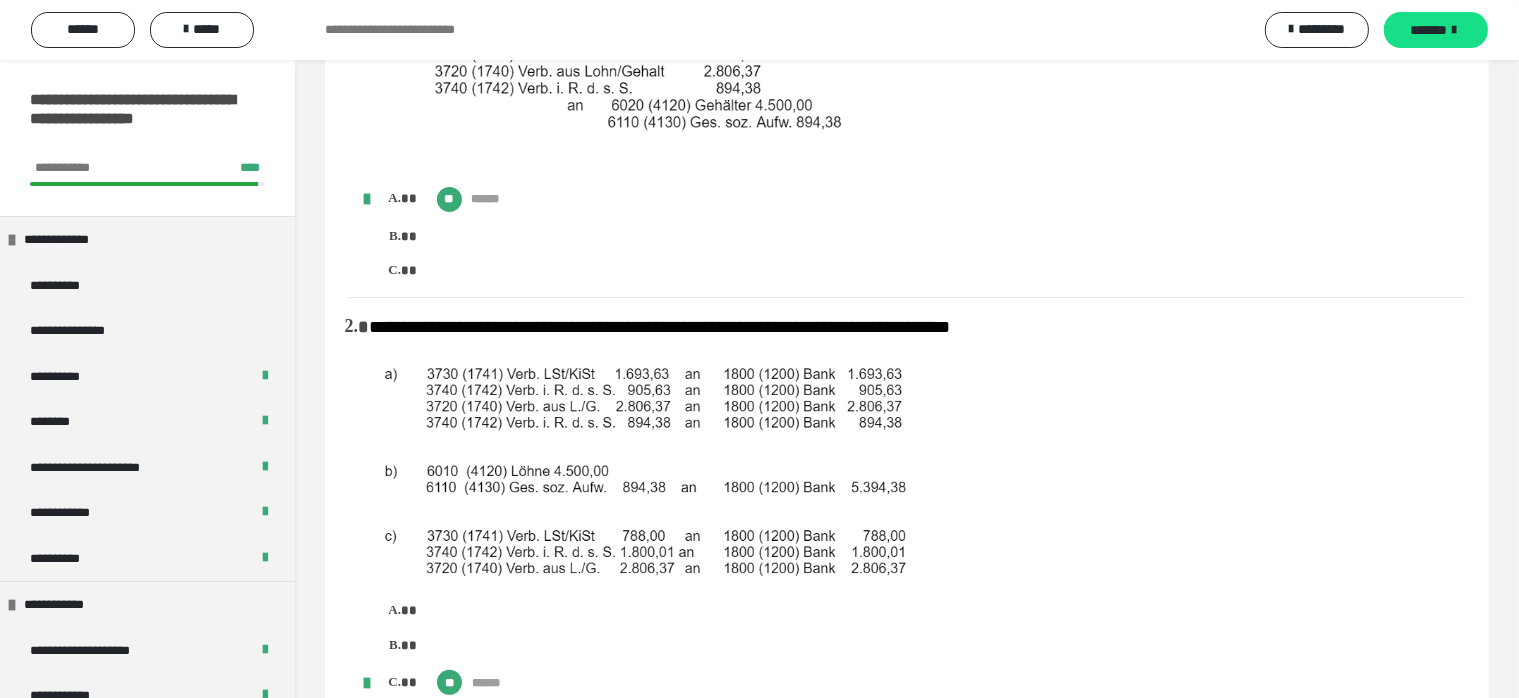 scroll, scrollTop: 900, scrollLeft: 0, axis: vertical 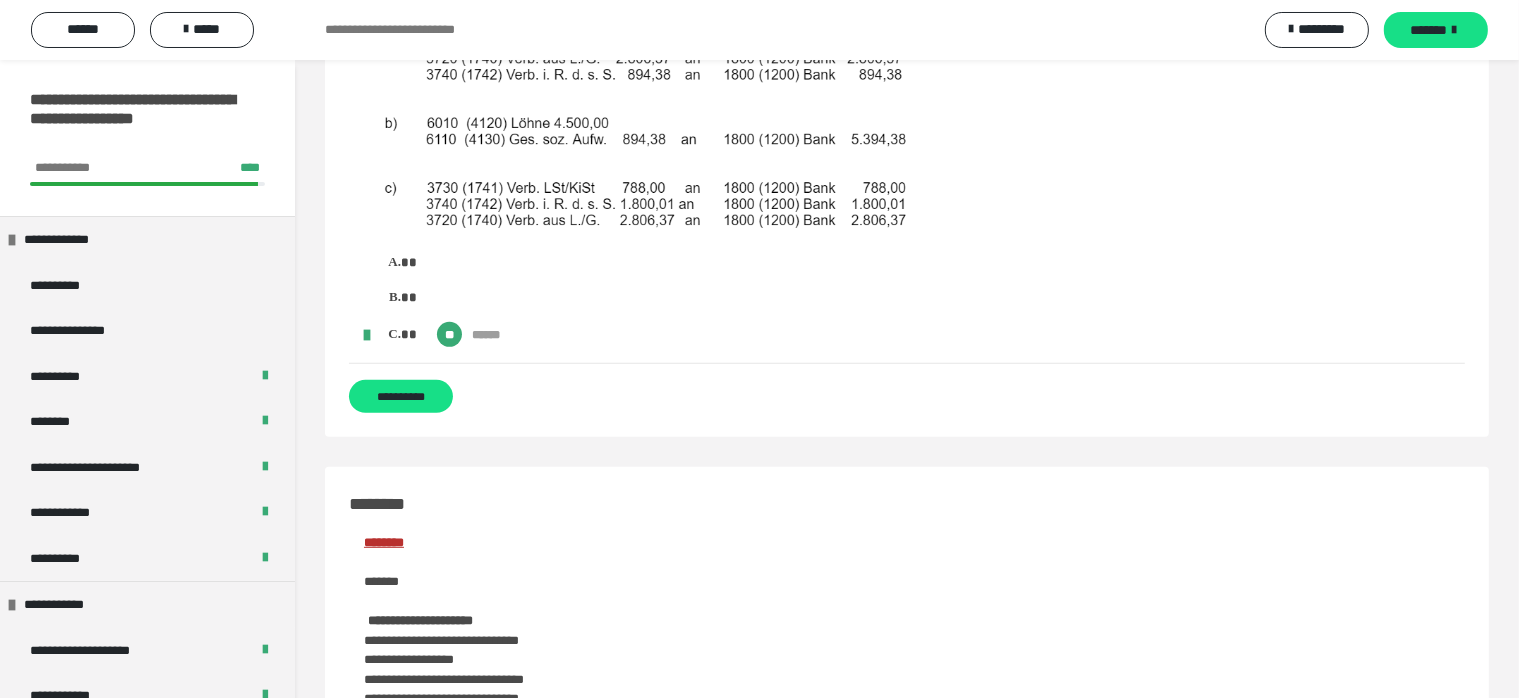 click on "**********" at bounding box center (401, 396) 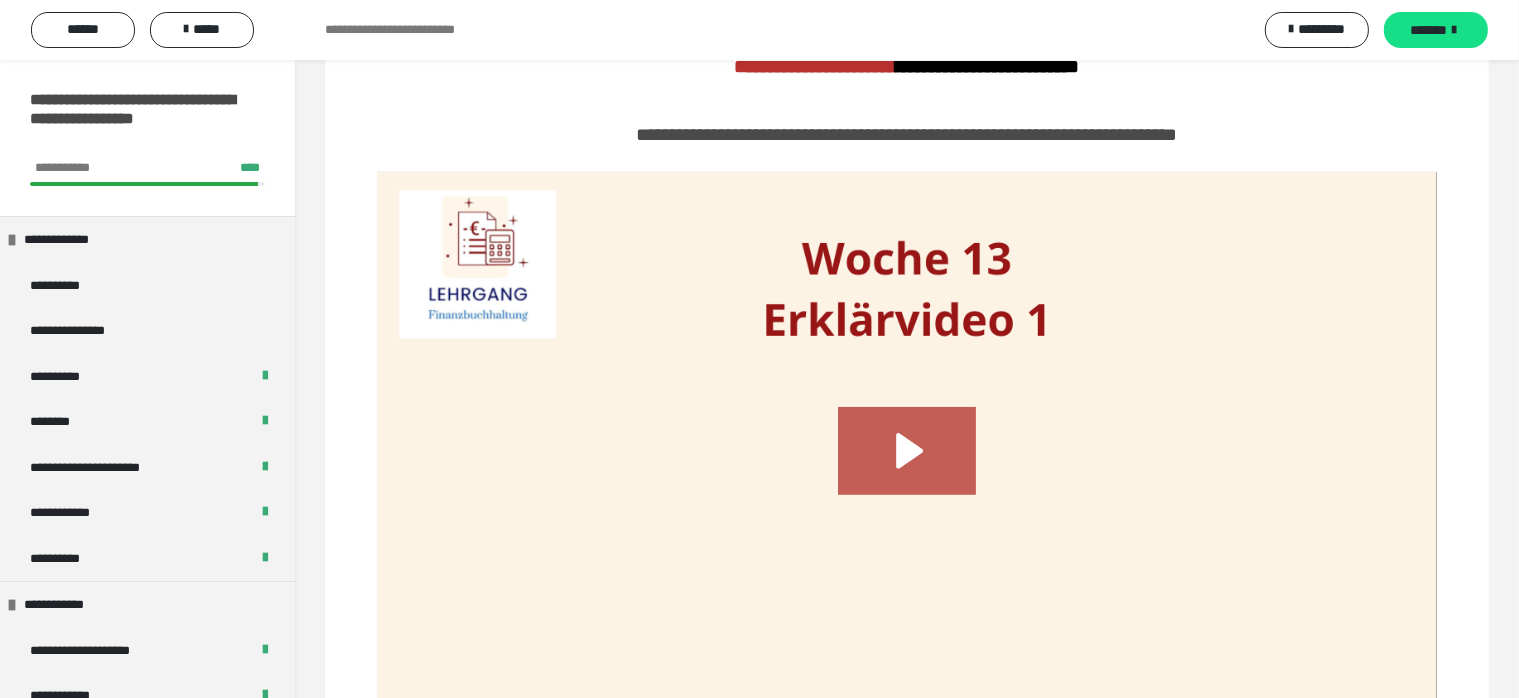 scroll, scrollTop: 0, scrollLeft: 0, axis: both 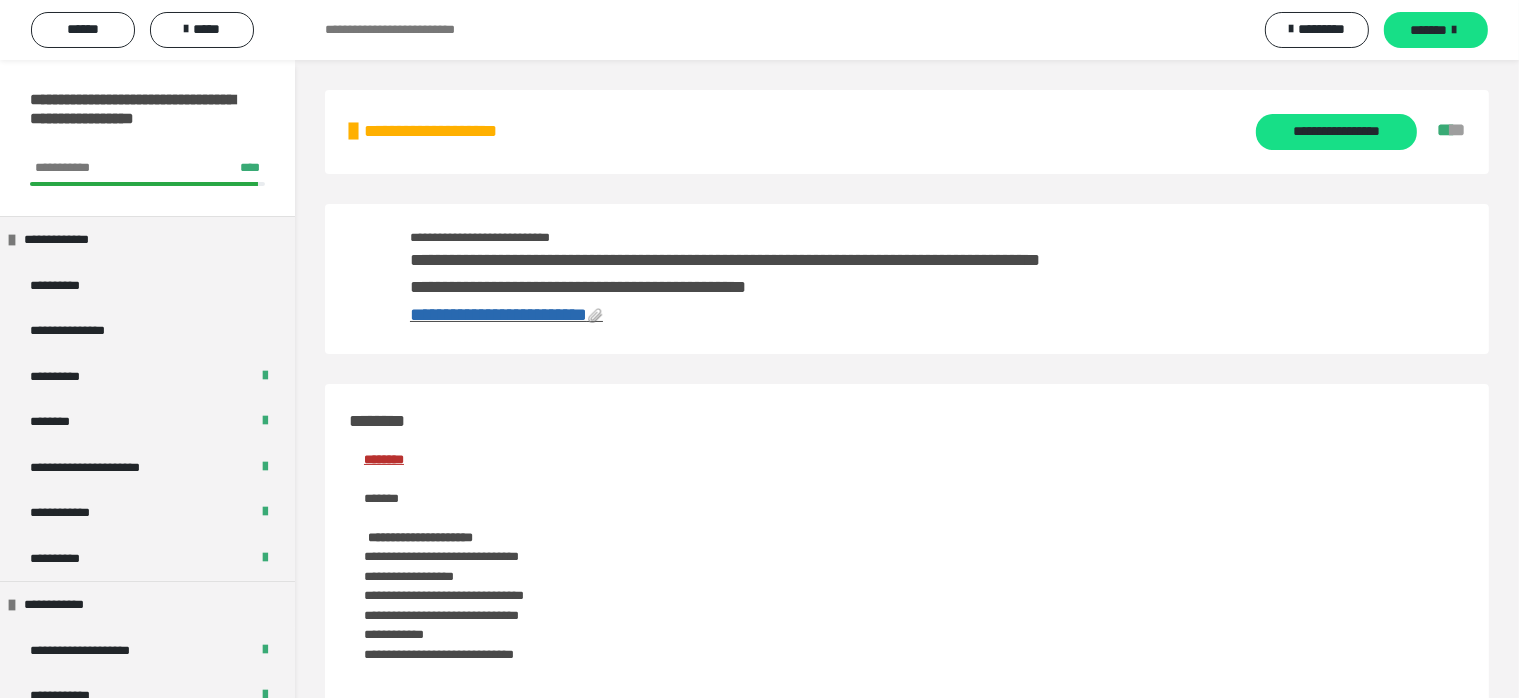 click on "**********" at bounding box center [498, 314] 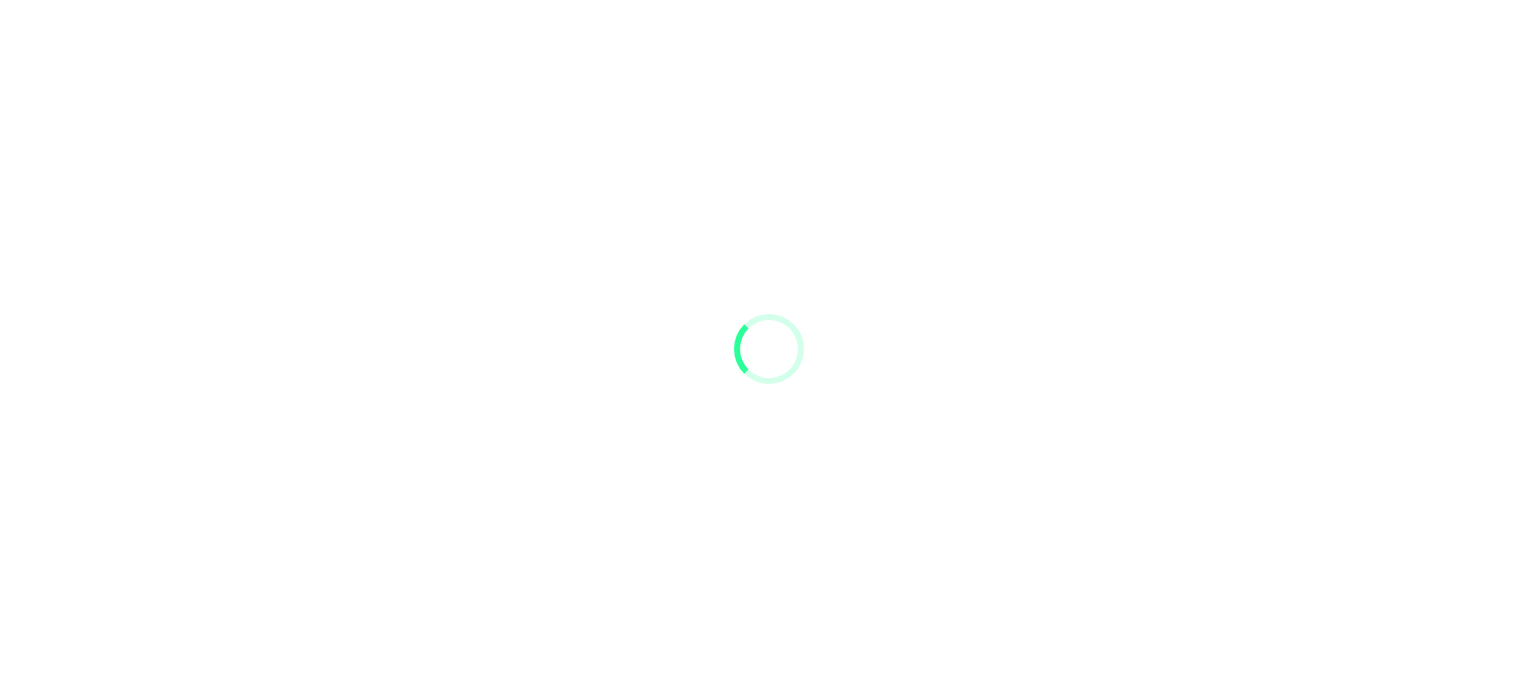 scroll, scrollTop: 0, scrollLeft: 0, axis: both 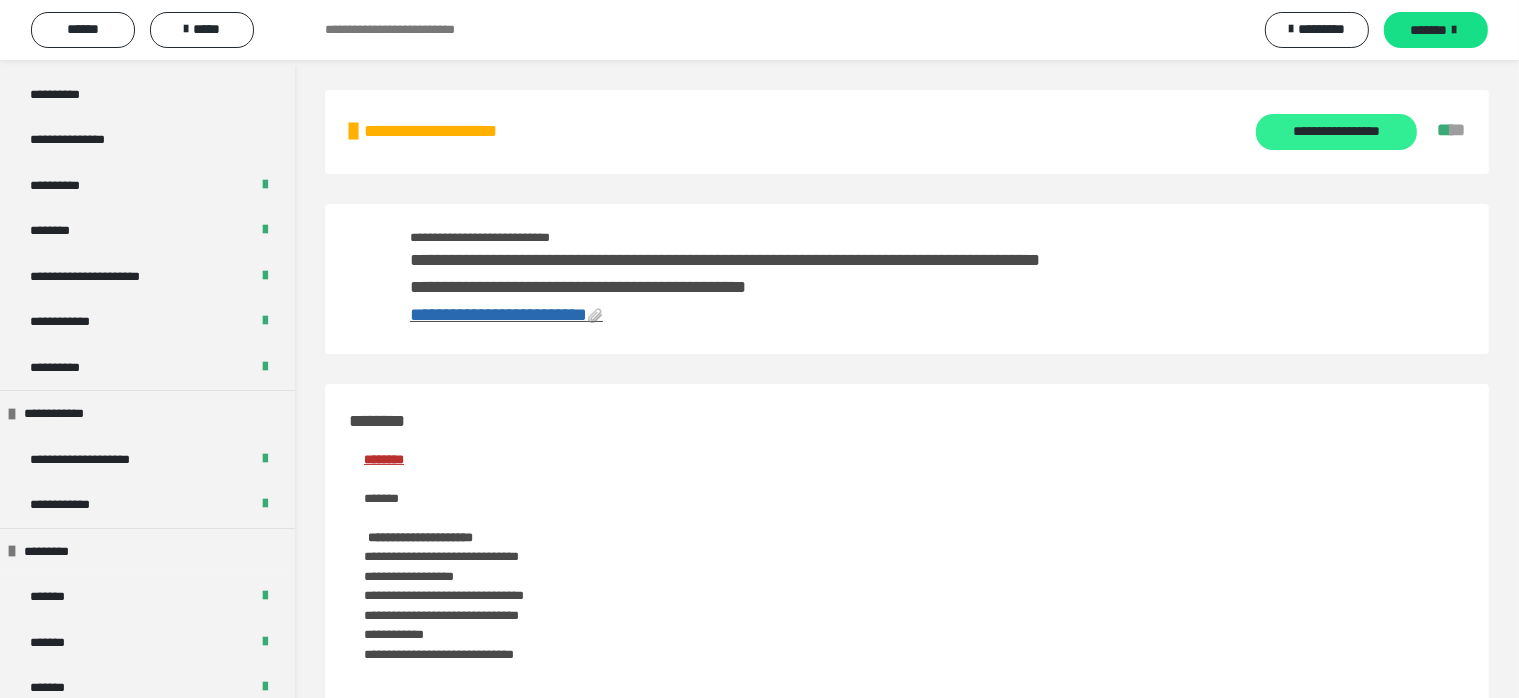 click on "**********" at bounding box center [1336, 132] 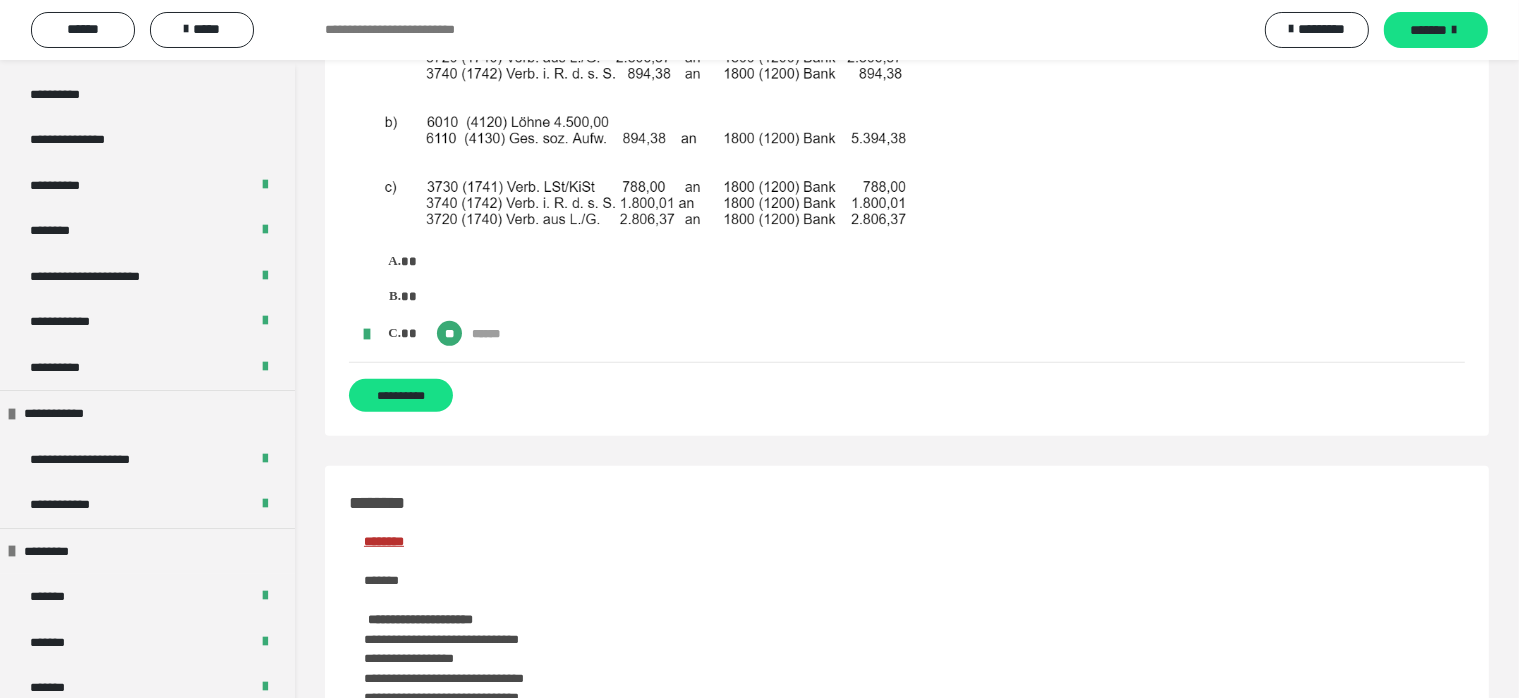 scroll, scrollTop: 1000, scrollLeft: 0, axis: vertical 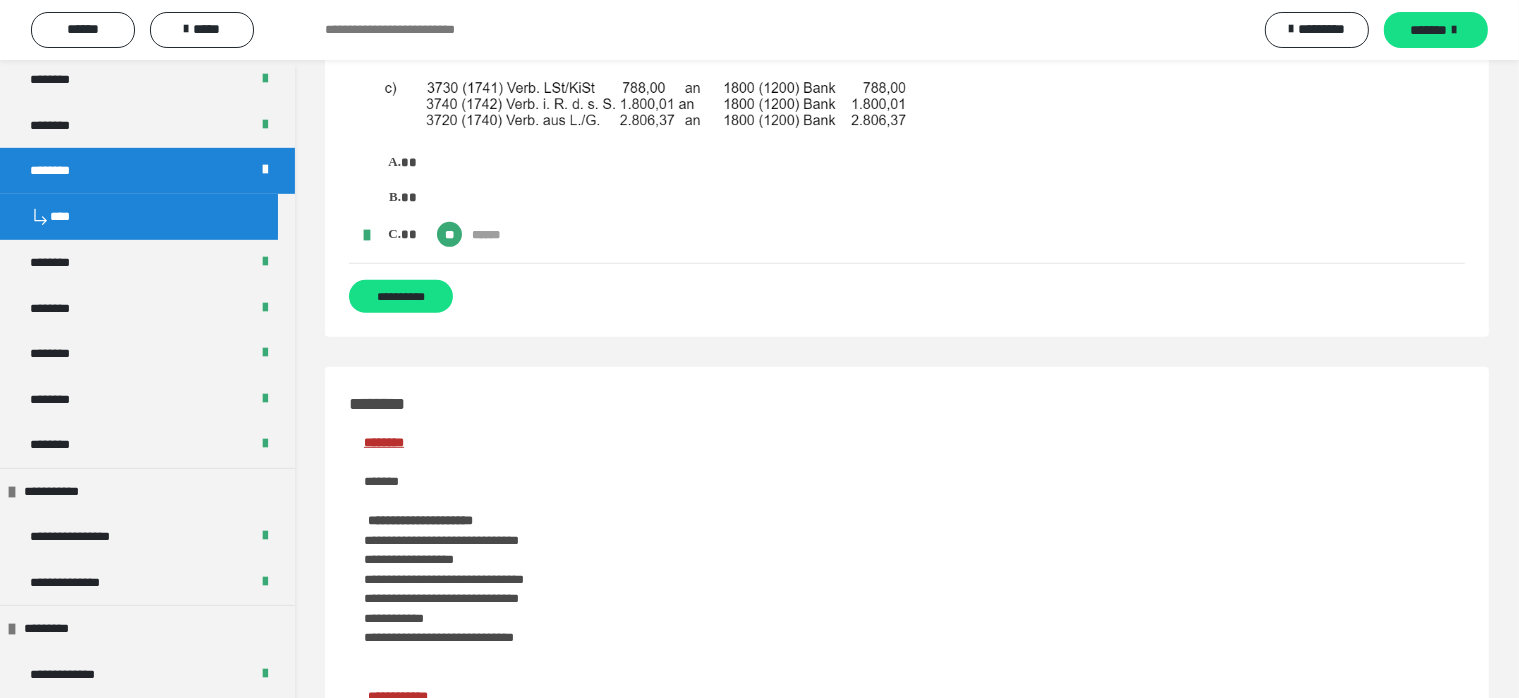 click on "********" at bounding box center (147, 263) 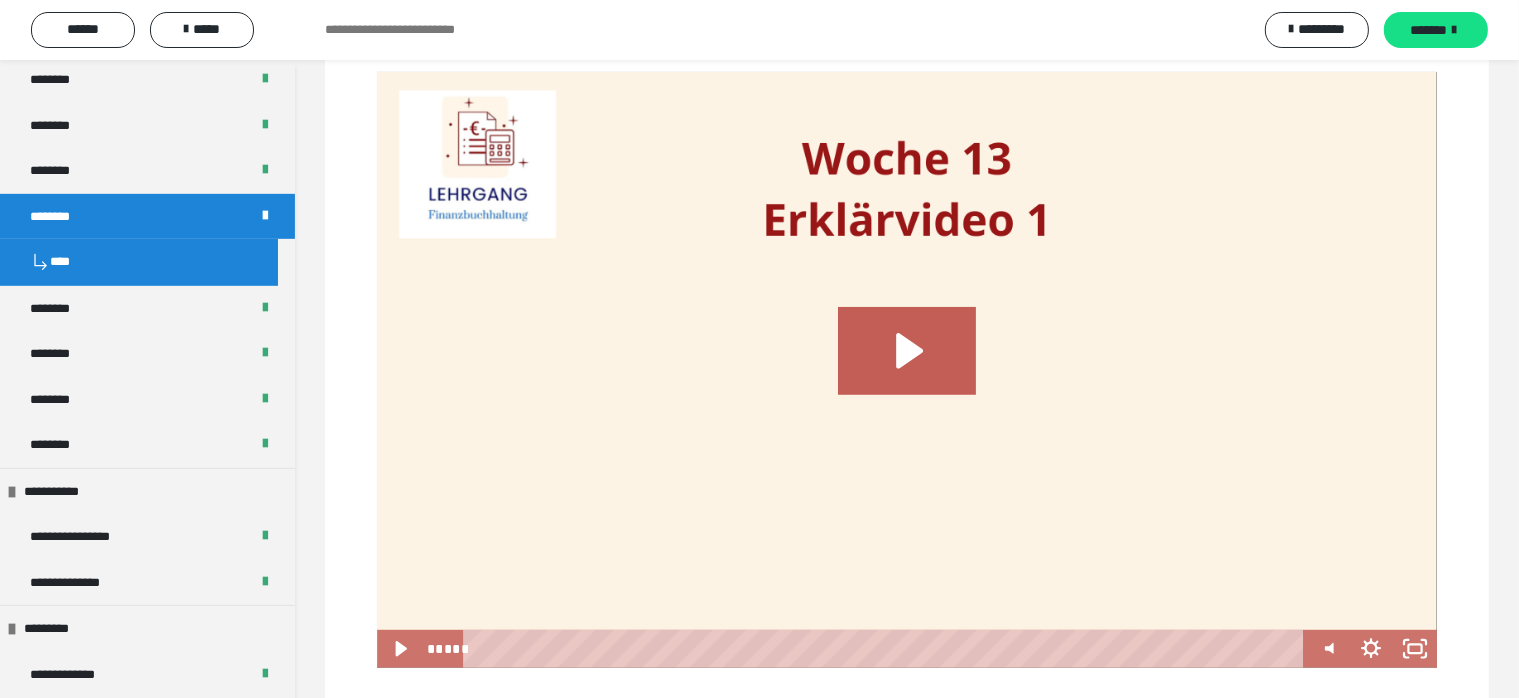 scroll, scrollTop: 10, scrollLeft: 0, axis: vertical 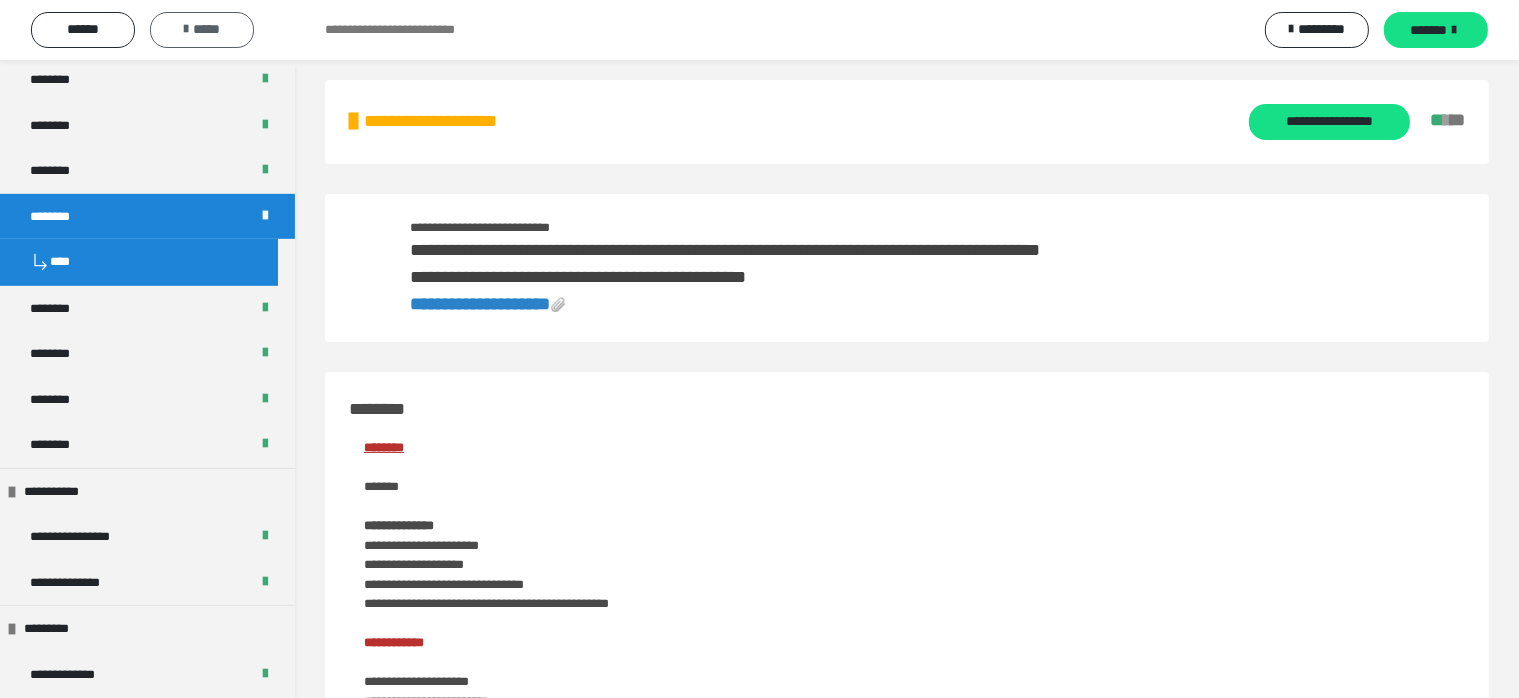 click on "*****" at bounding box center (202, 29) 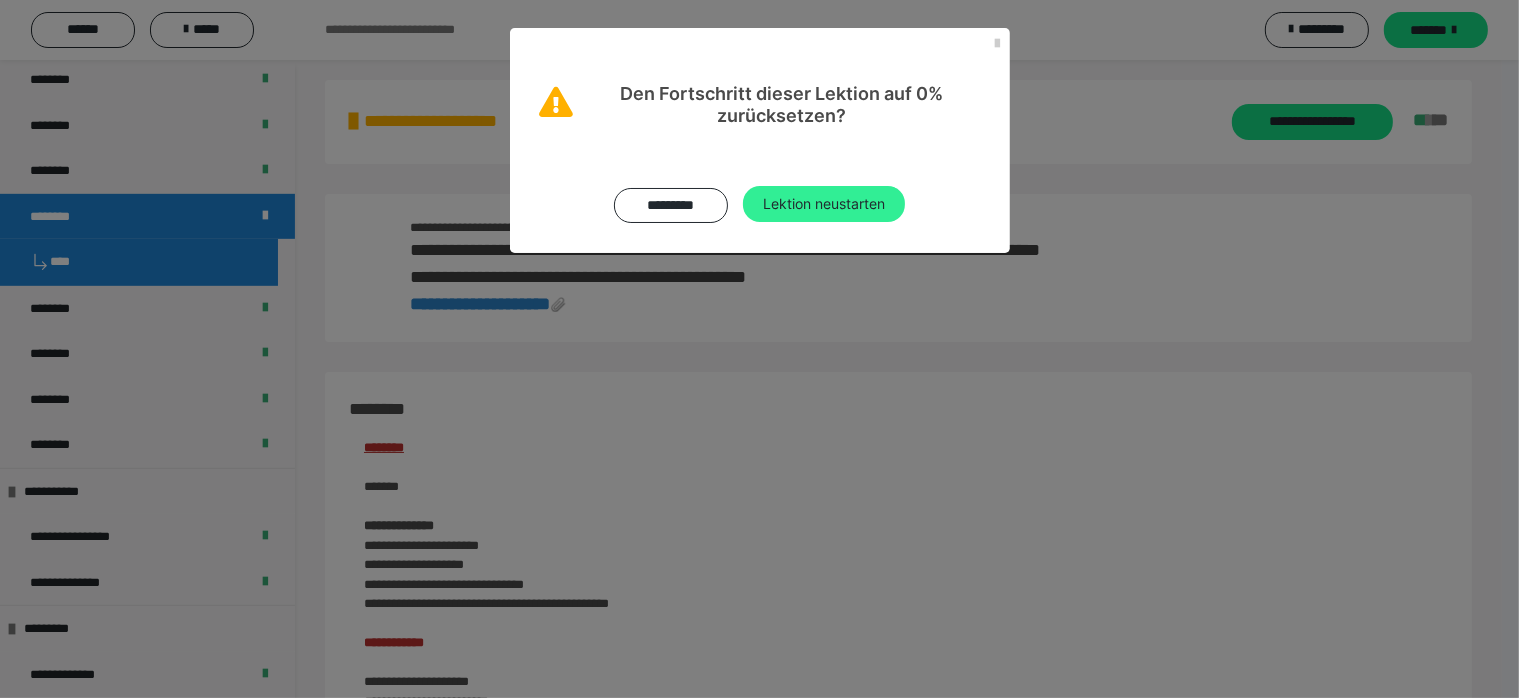 click on "Lektion neustarten" at bounding box center [824, 204] 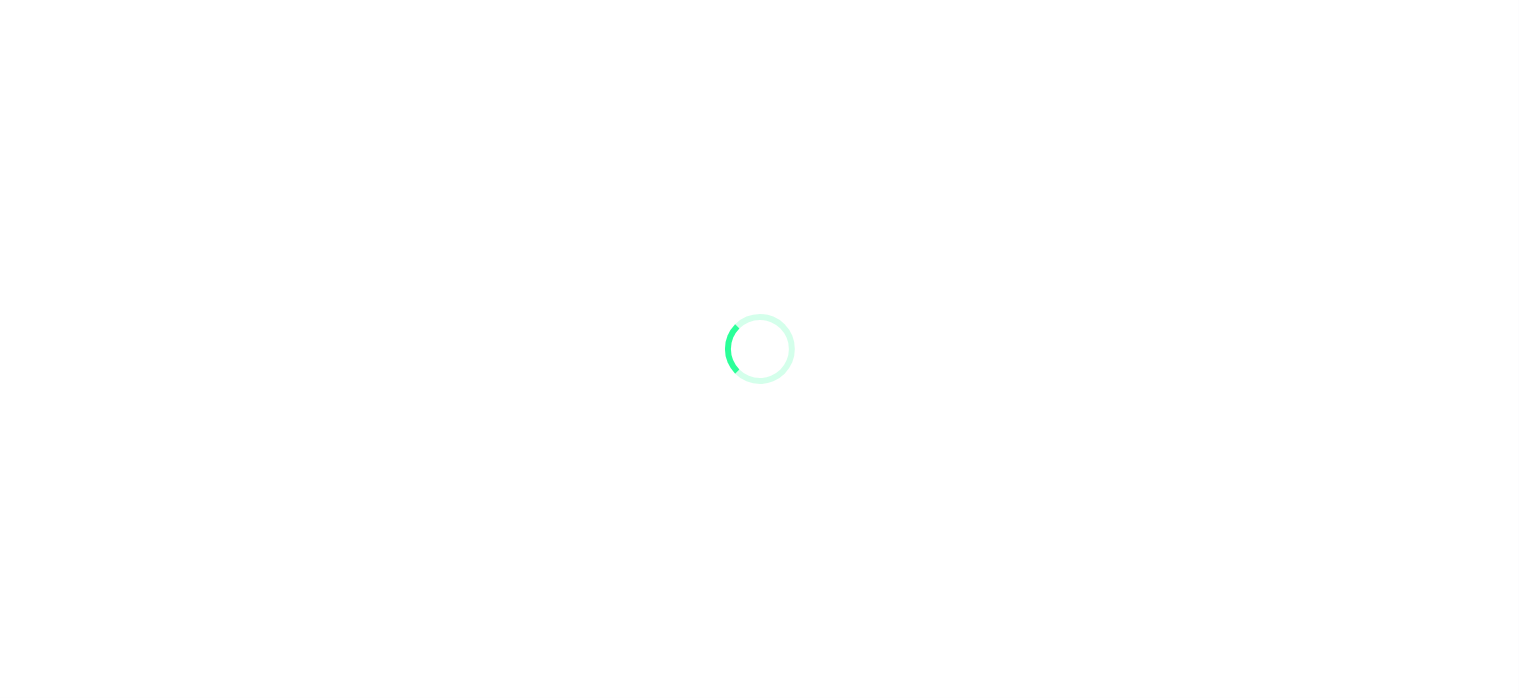 scroll, scrollTop: 0, scrollLeft: 0, axis: both 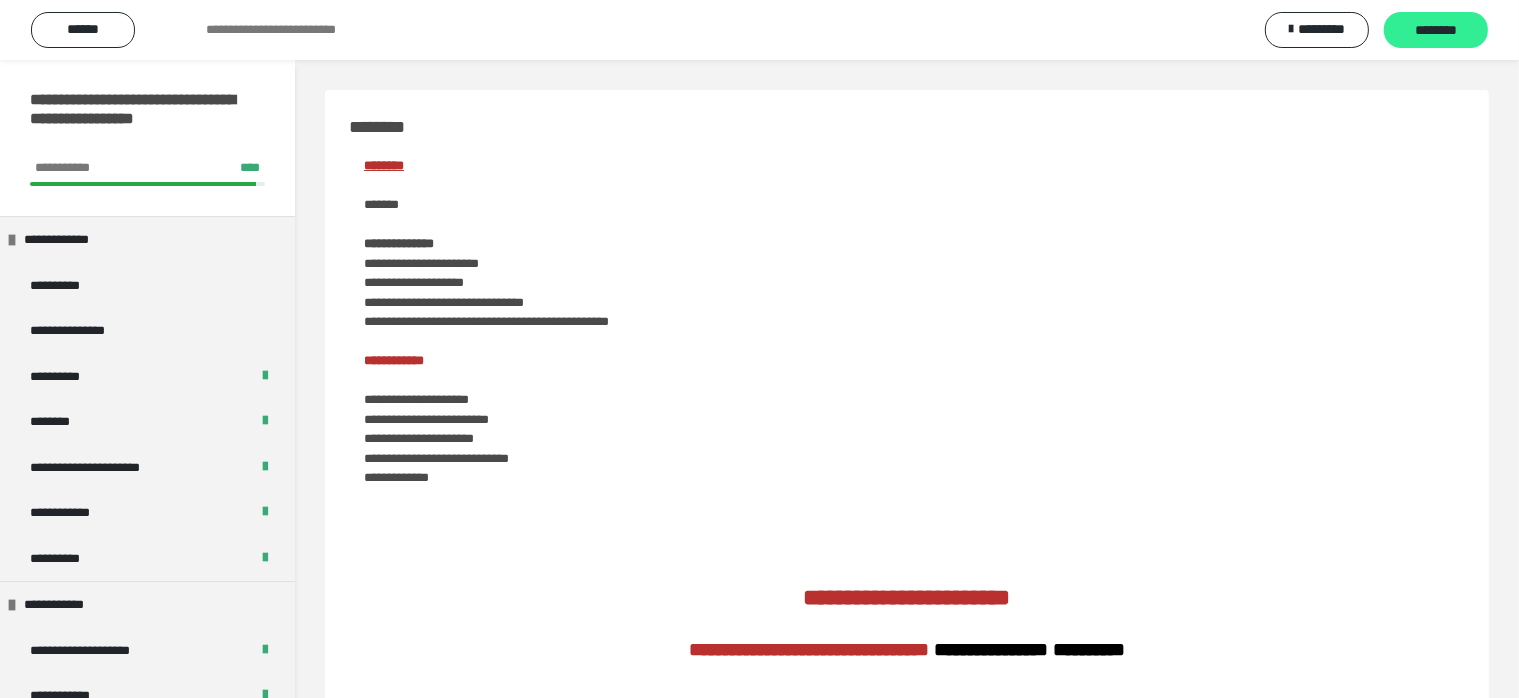 click on "********" at bounding box center [1436, 31] 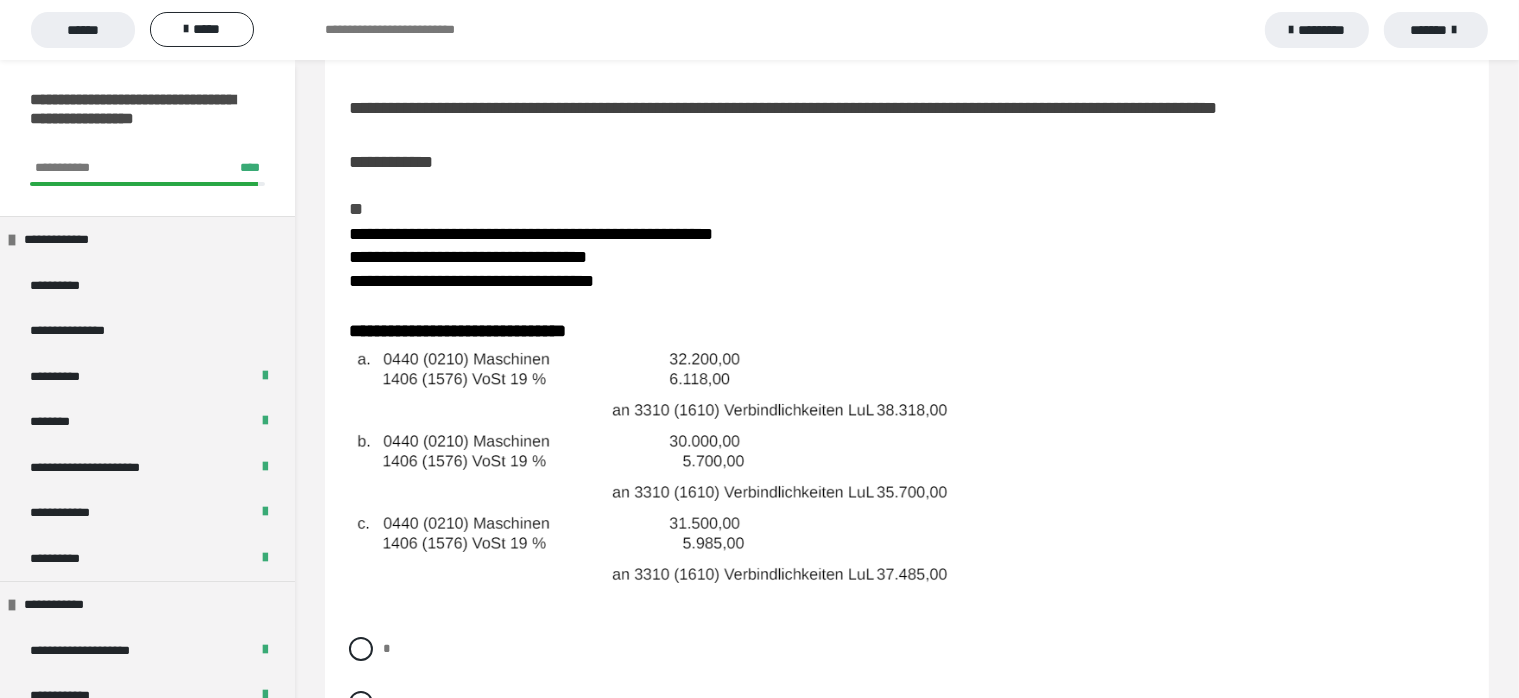 scroll, scrollTop: 200, scrollLeft: 0, axis: vertical 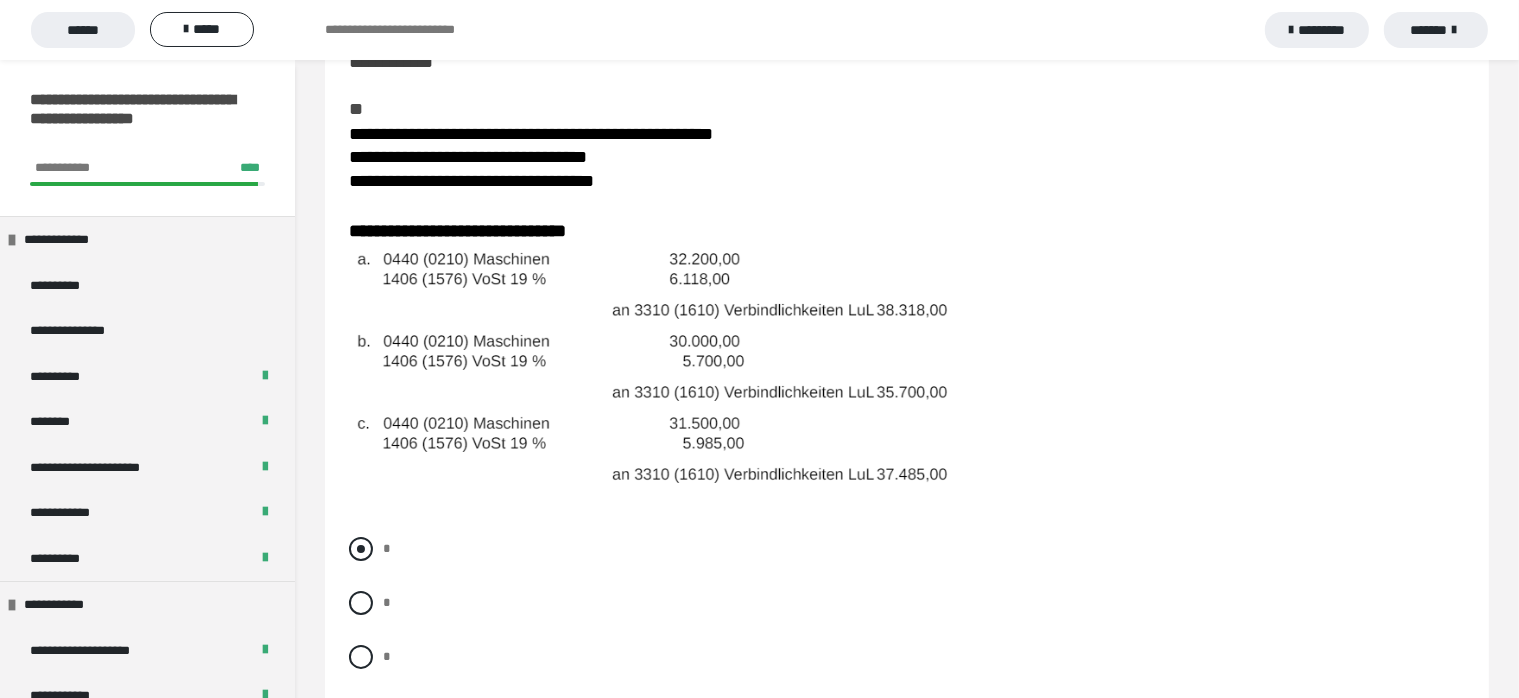 click at bounding box center (361, 549) 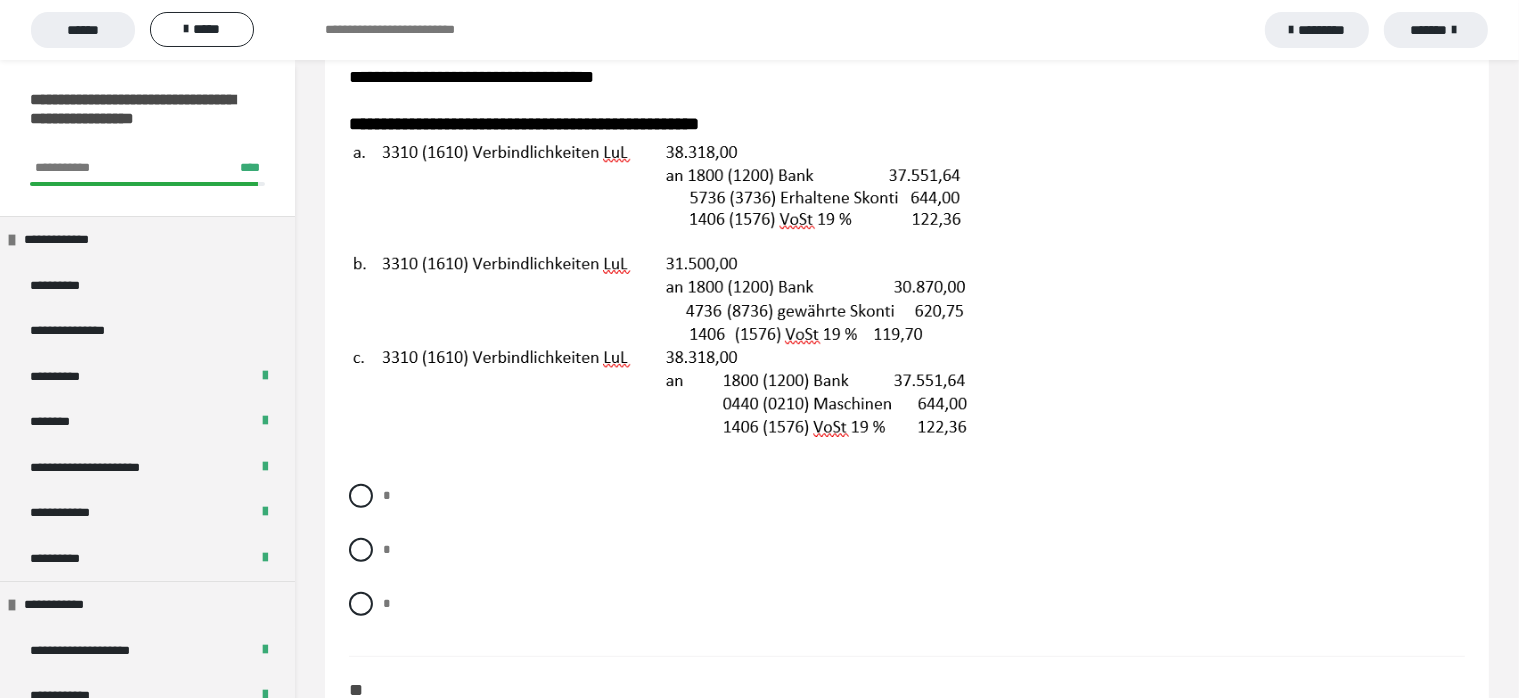 scroll, scrollTop: 1000, scrollLeft: 0, axis: vertical 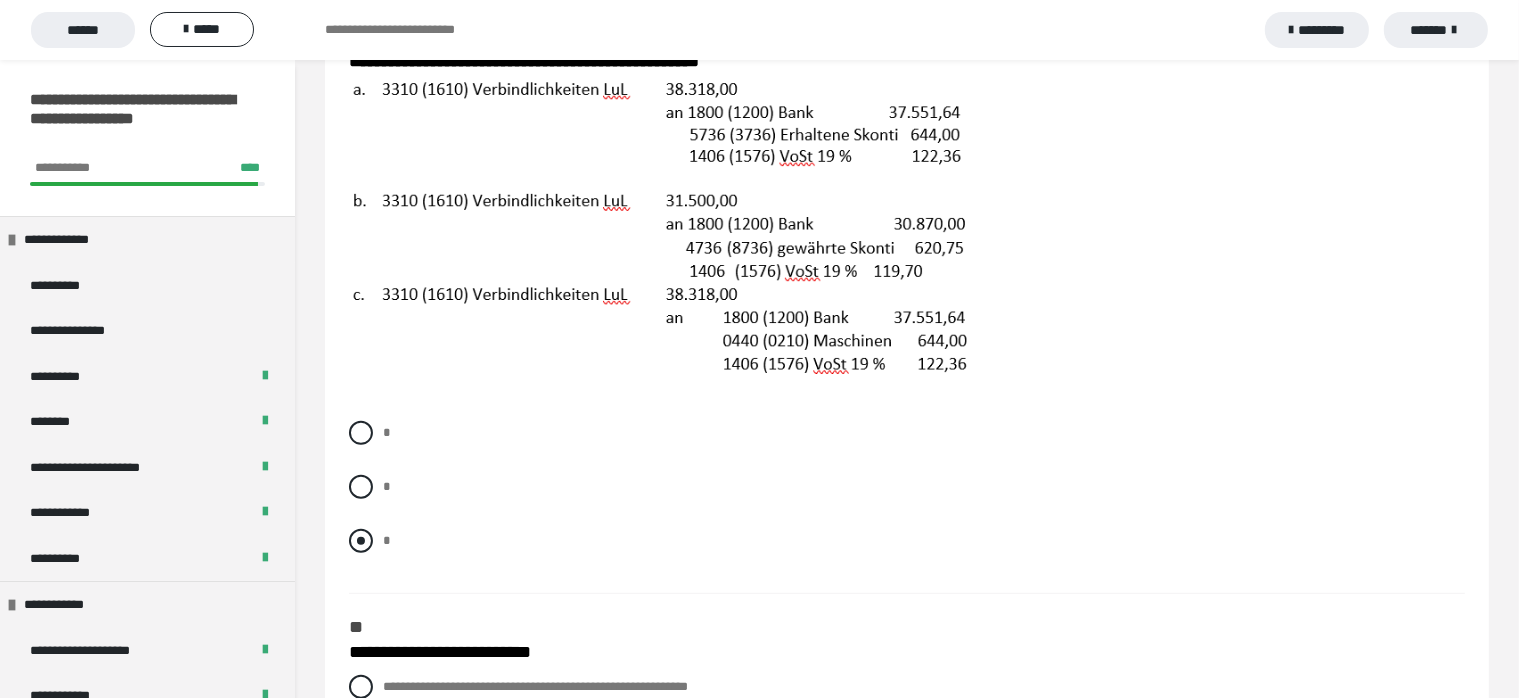 click at bounding box center [361, 541] 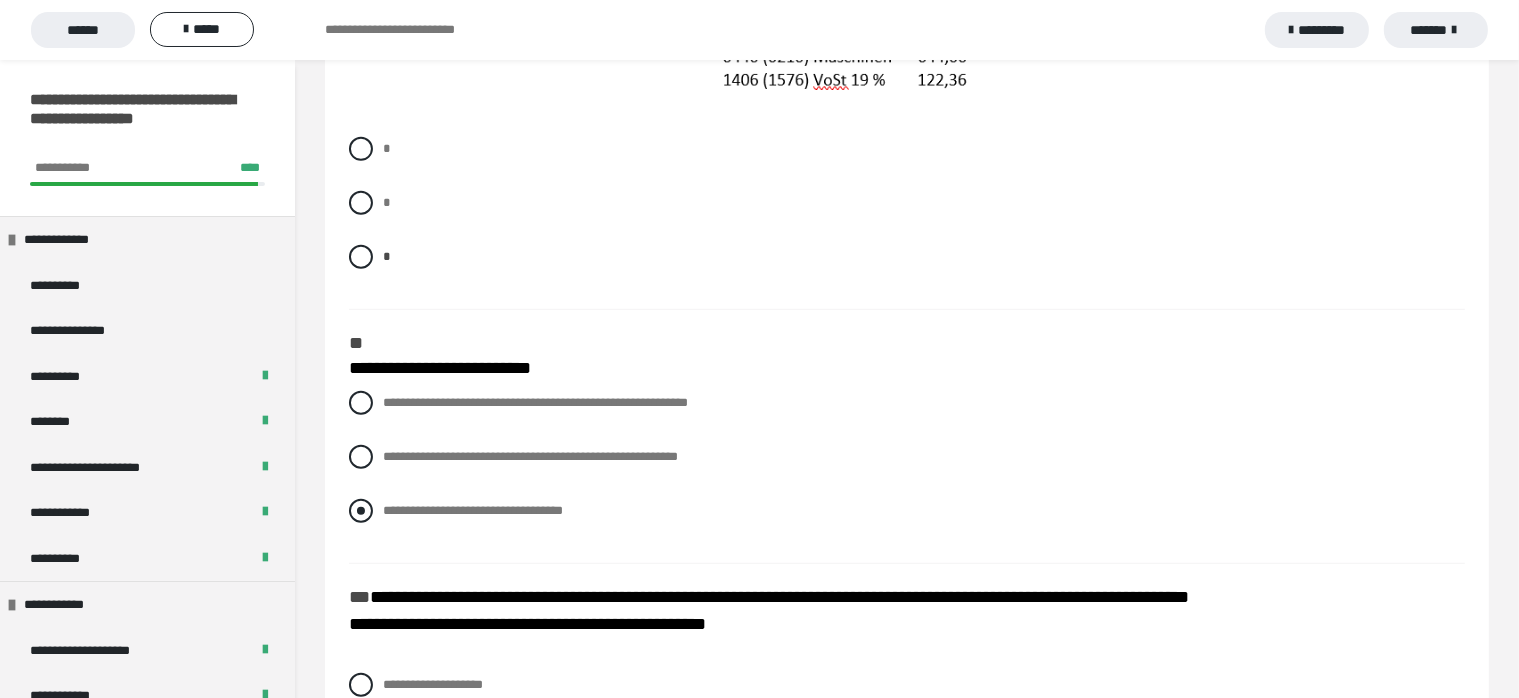 scroll, scrollTop: 1300, scrollLeft: 0, axis: vertical 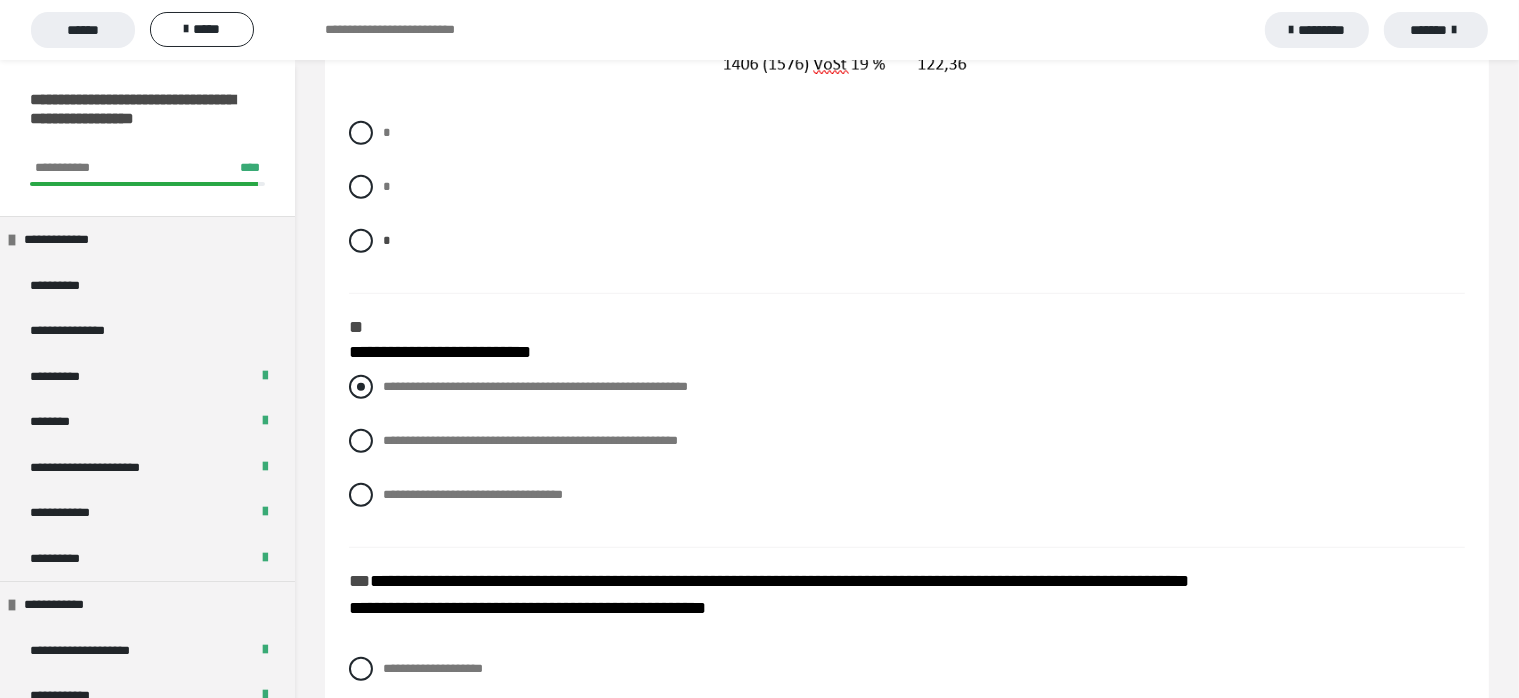 click at bounding box center [361, 387] 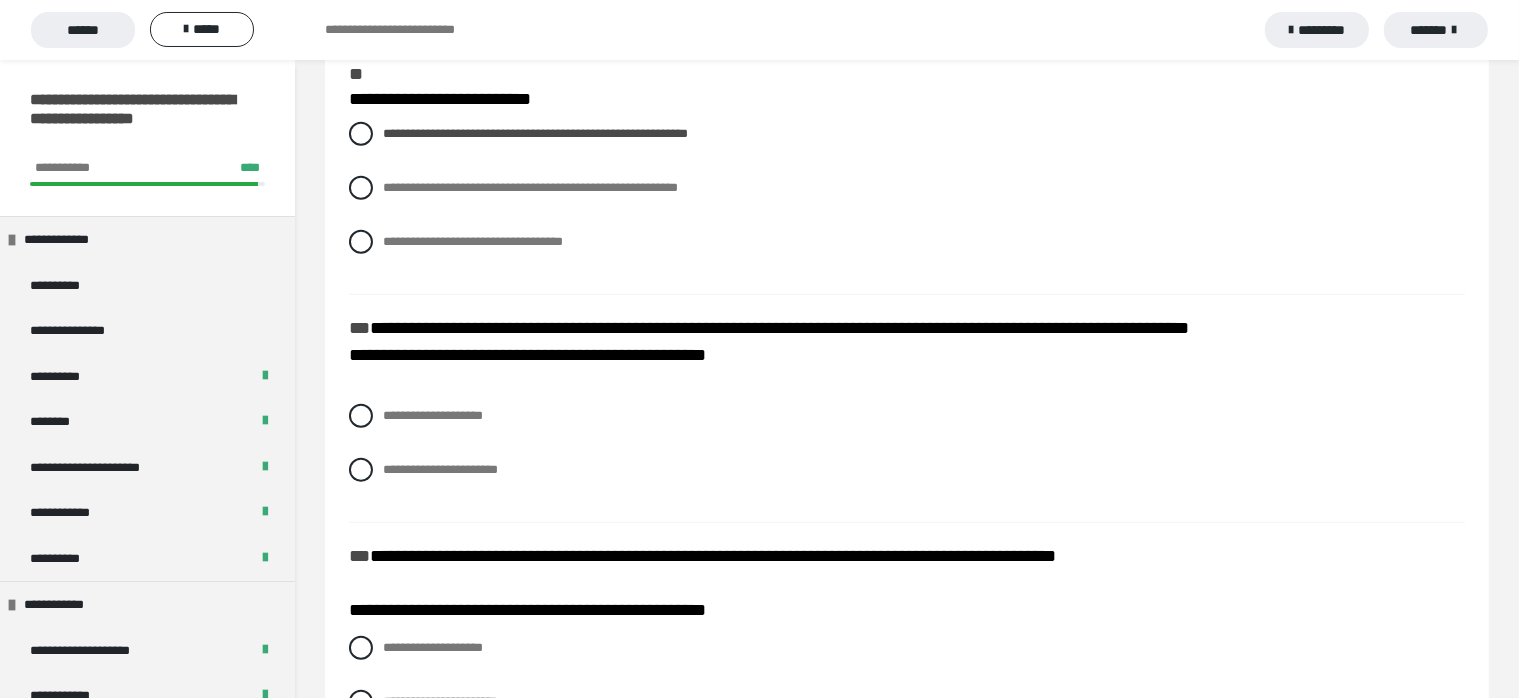 scroll, scrollTop: 1600, scrollLeft: 0, axis: vertical 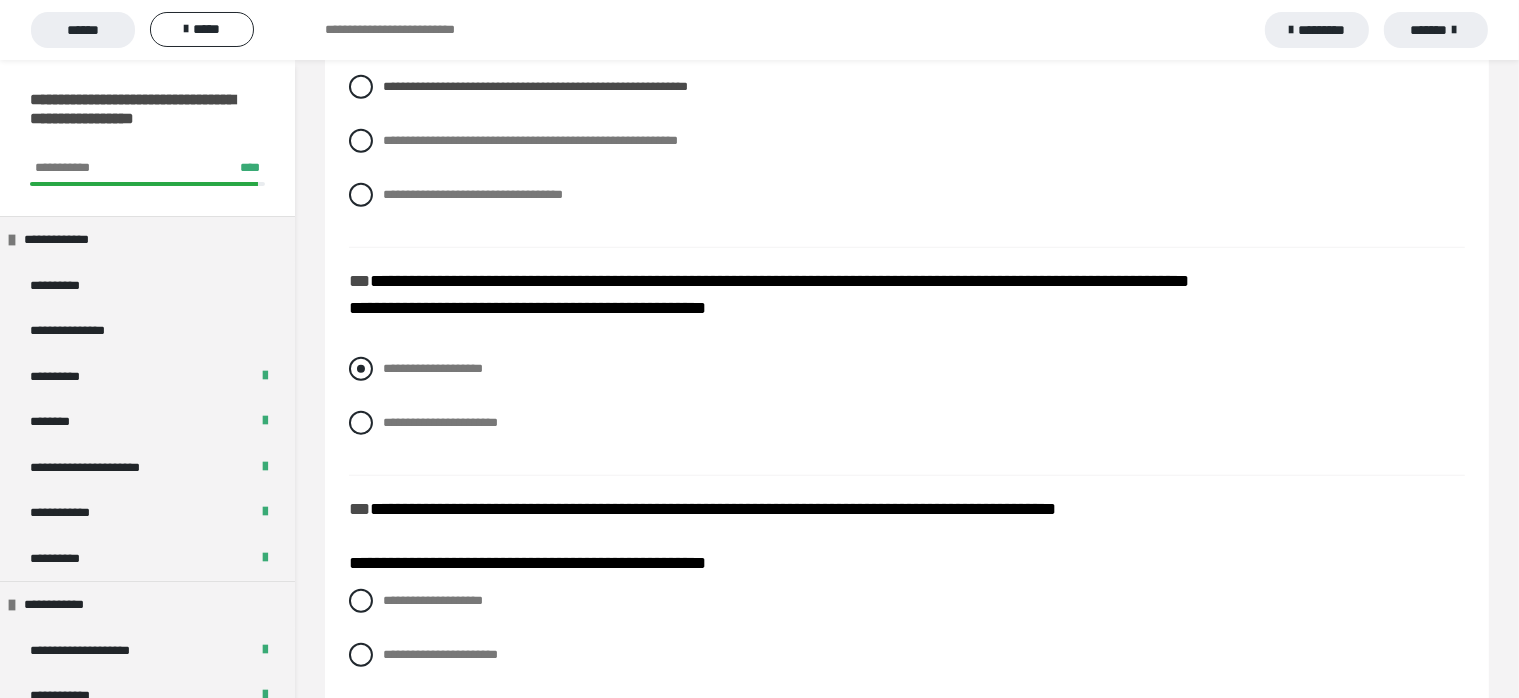 click at bounding box center [361, 369] 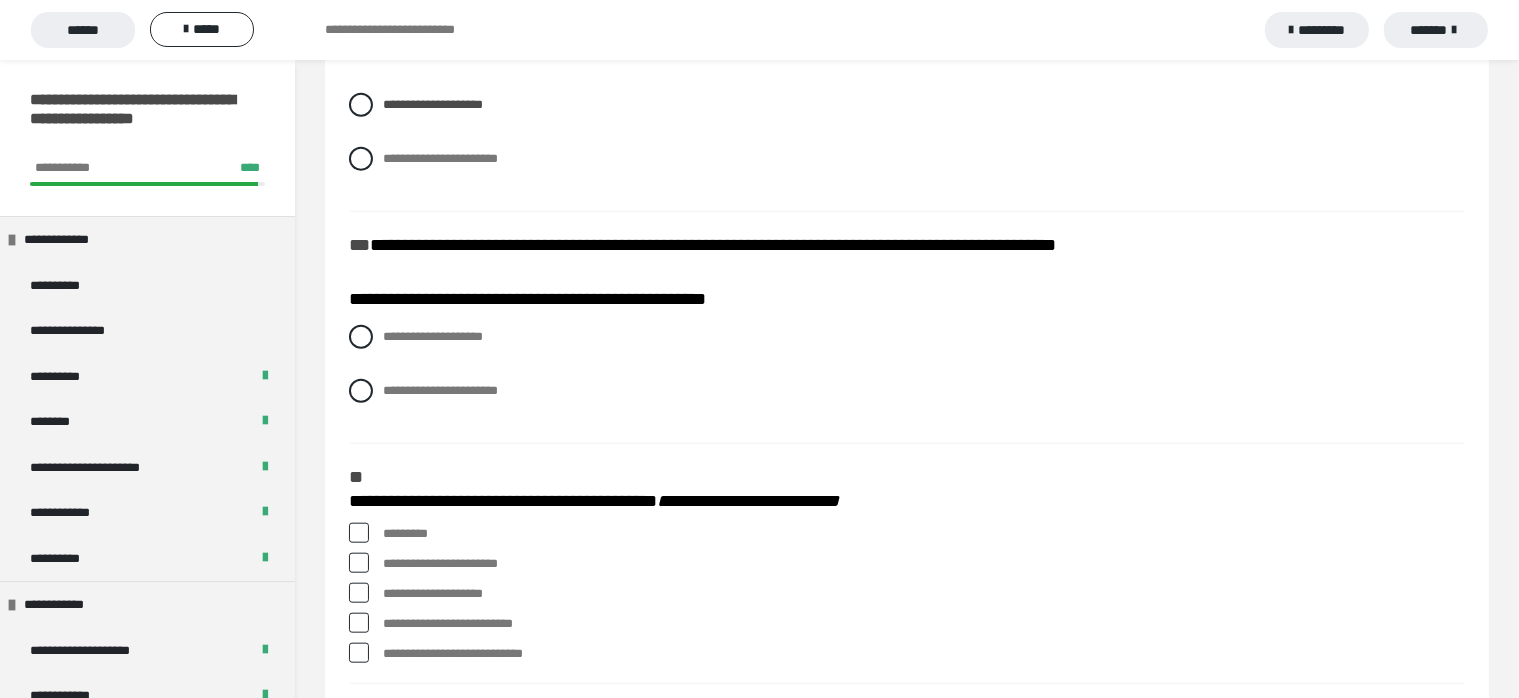scroll, scrollTop: 1900, scrollLeft: 0, axis: vertical 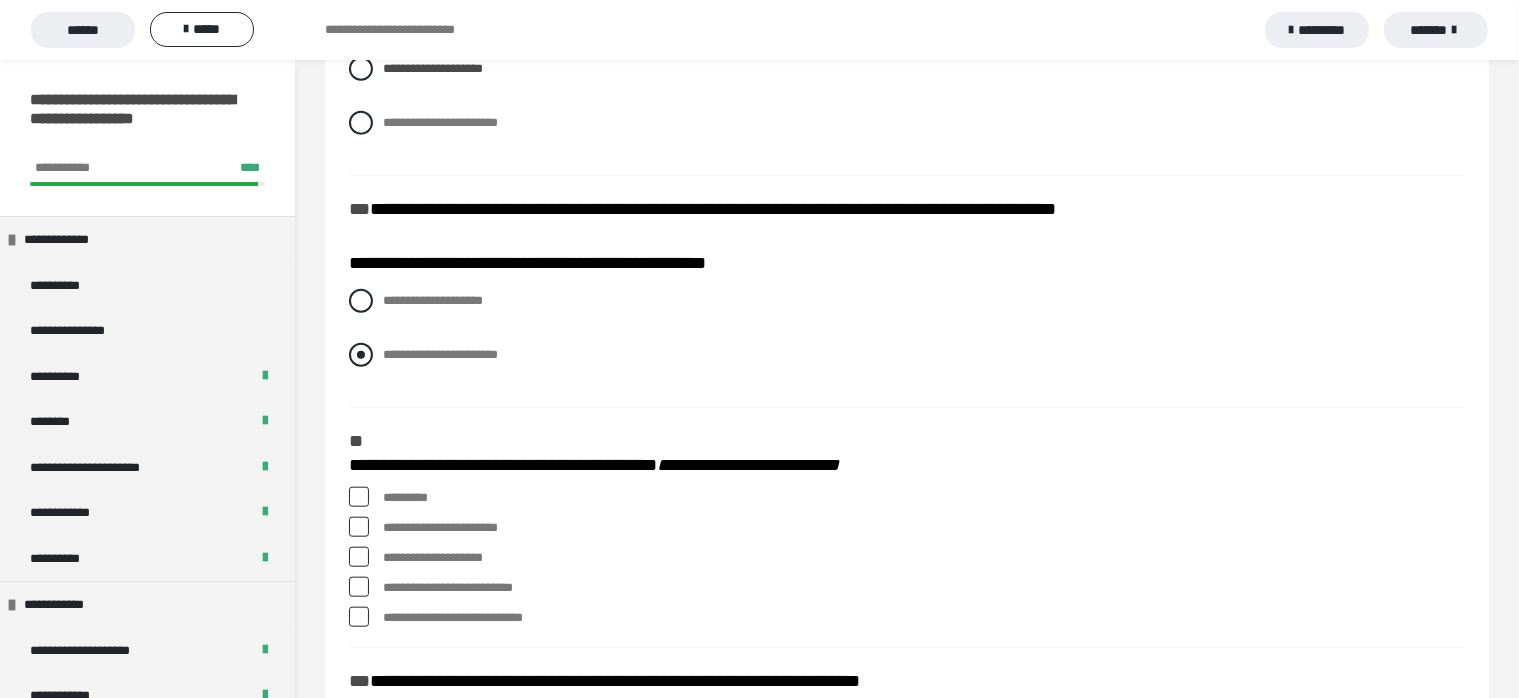 click at bounding box center (361, 355) 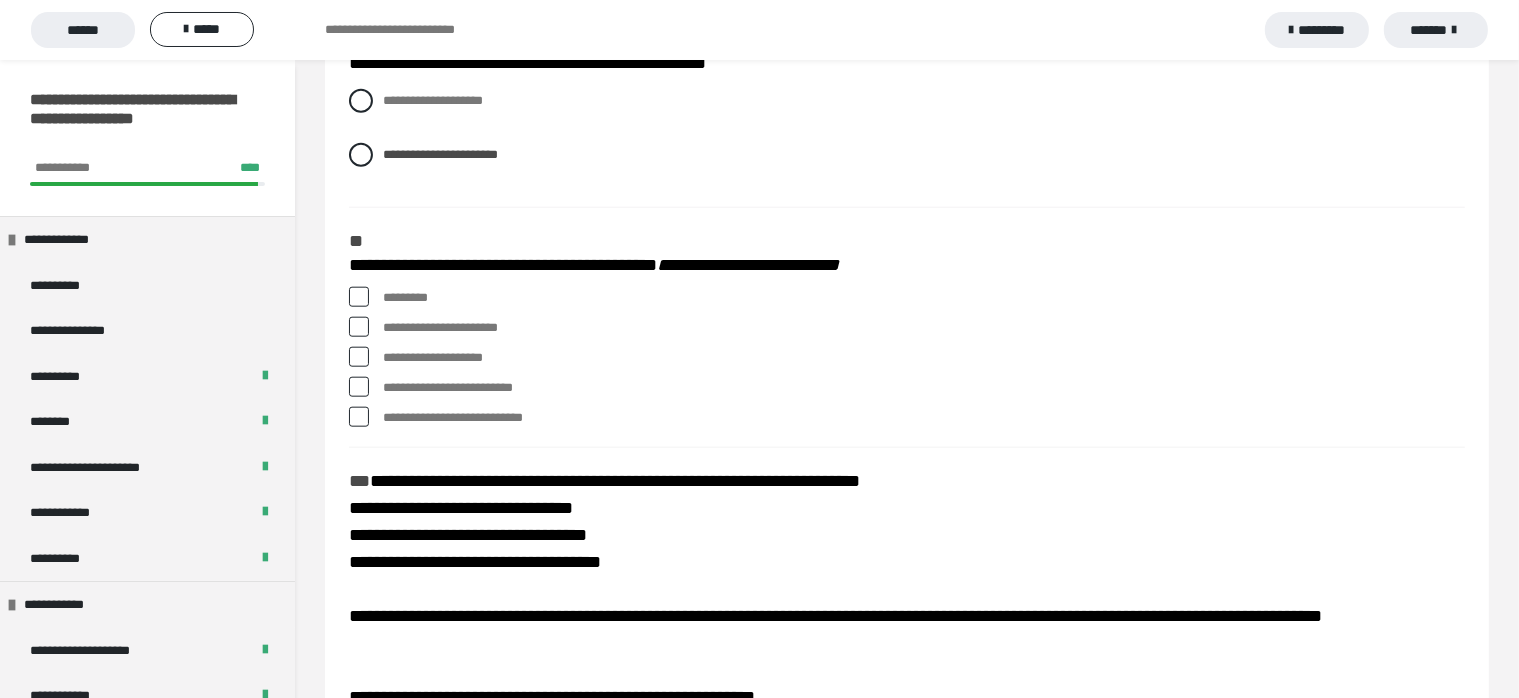scroll, scrollTop: 2000, scrollLeft: 0, axis: vertical 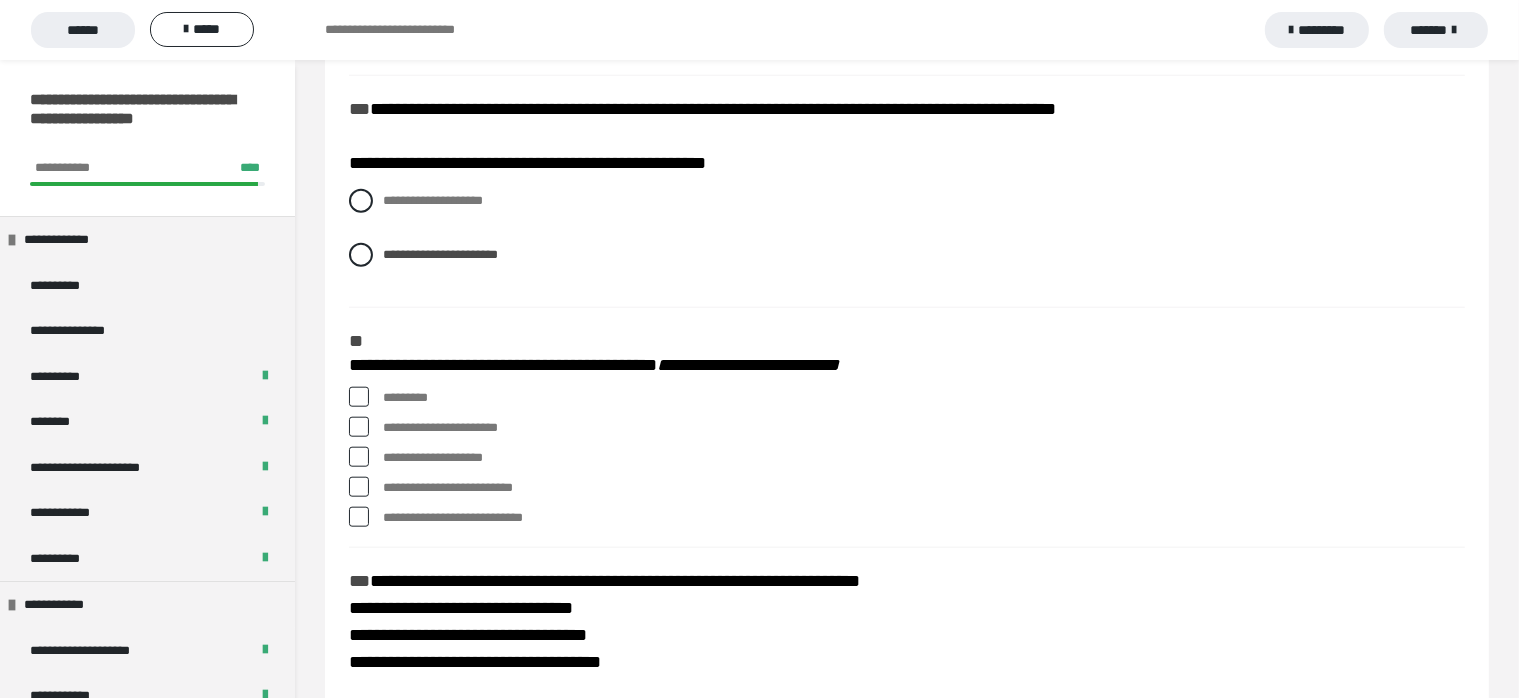 click at bounding box center [359, 487] 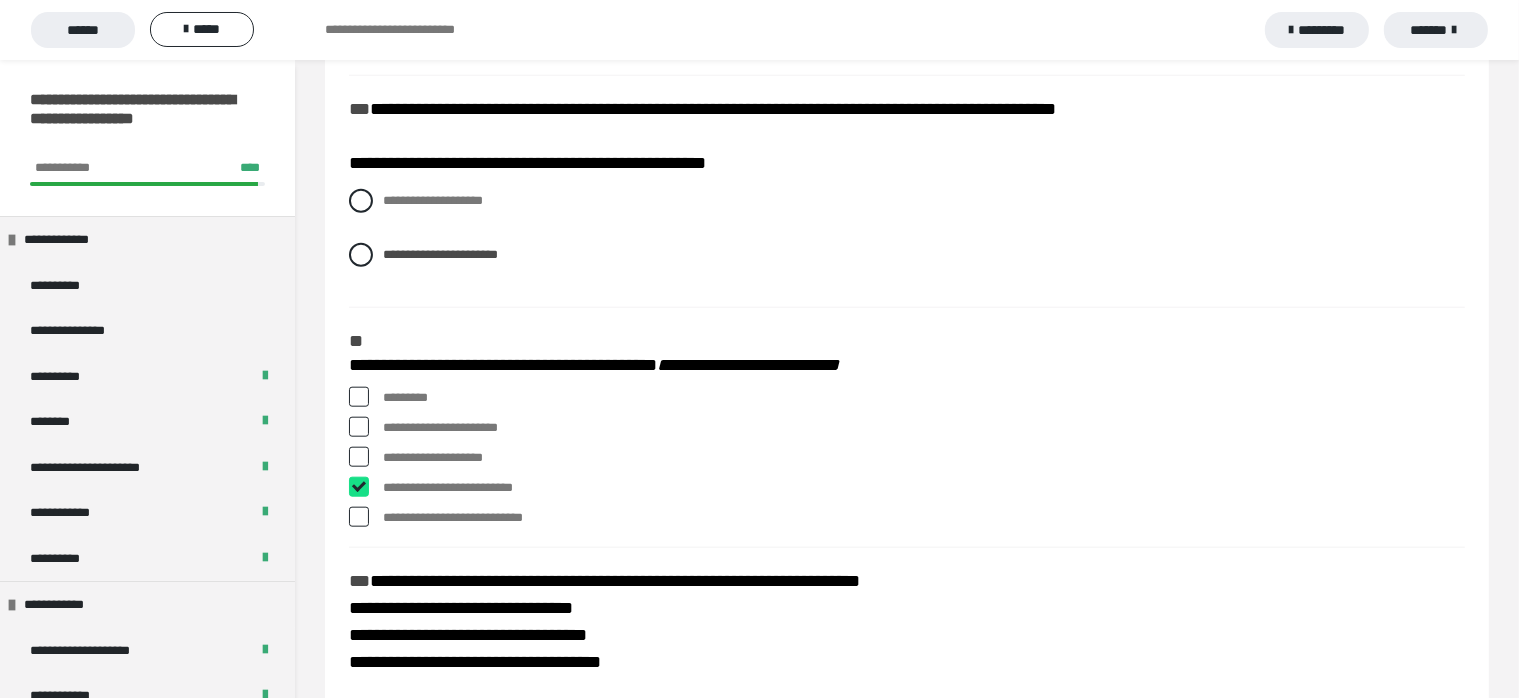 checkbox on "****" 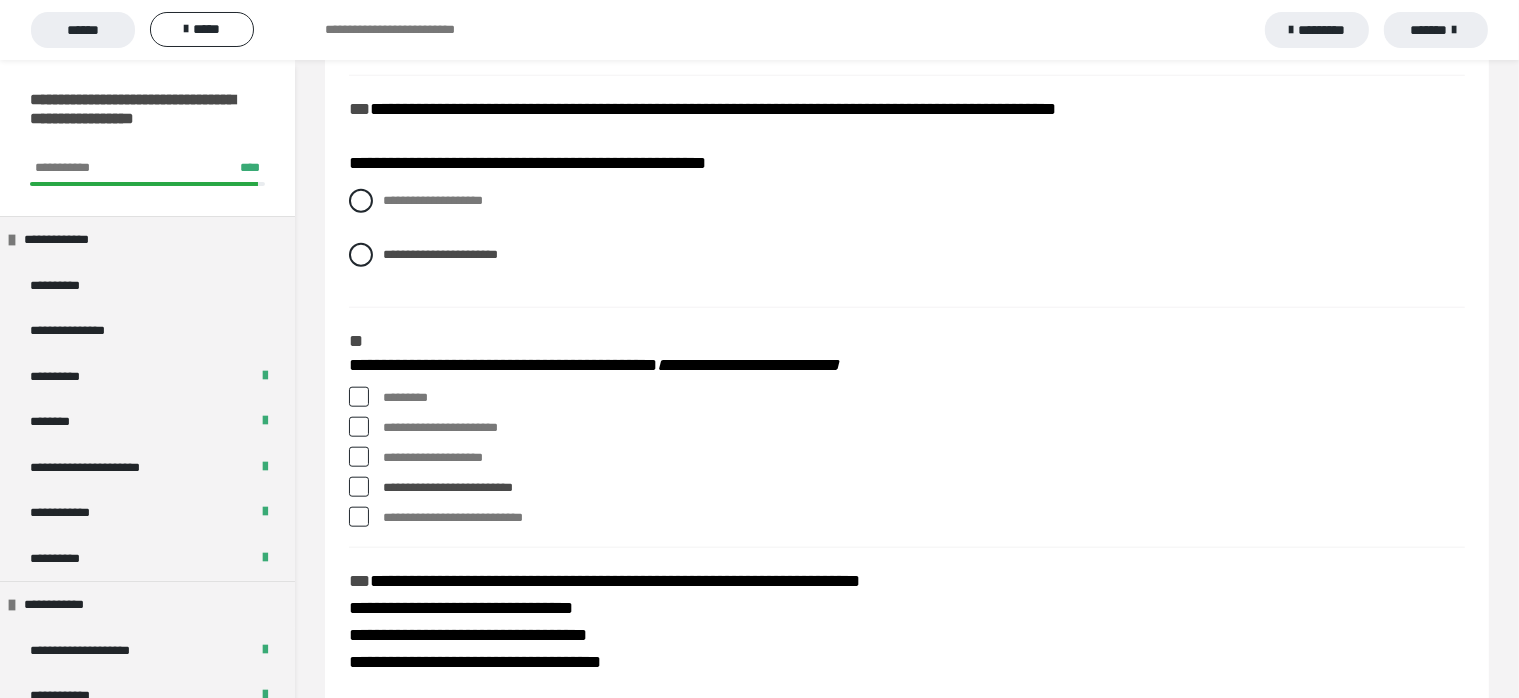 click at bounding box center (359, 427) 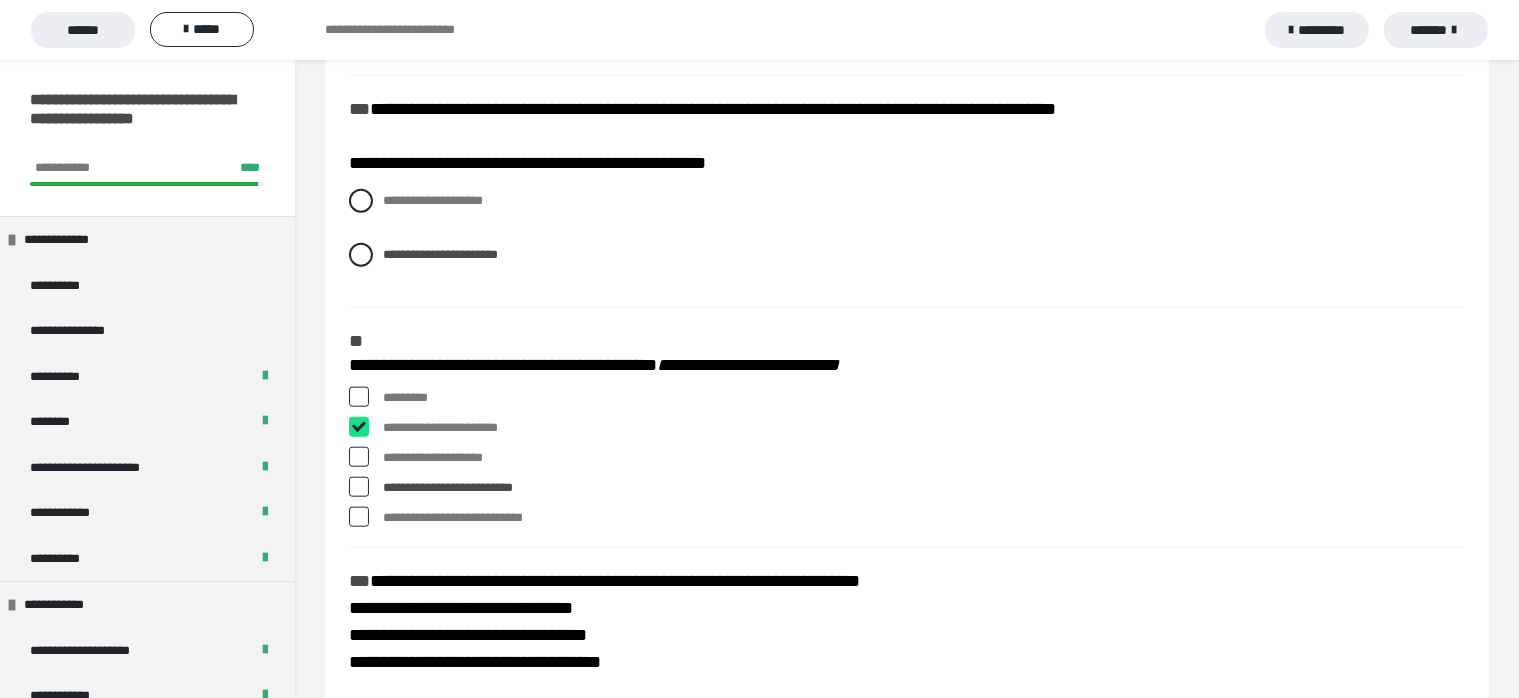 checkbox on "****" 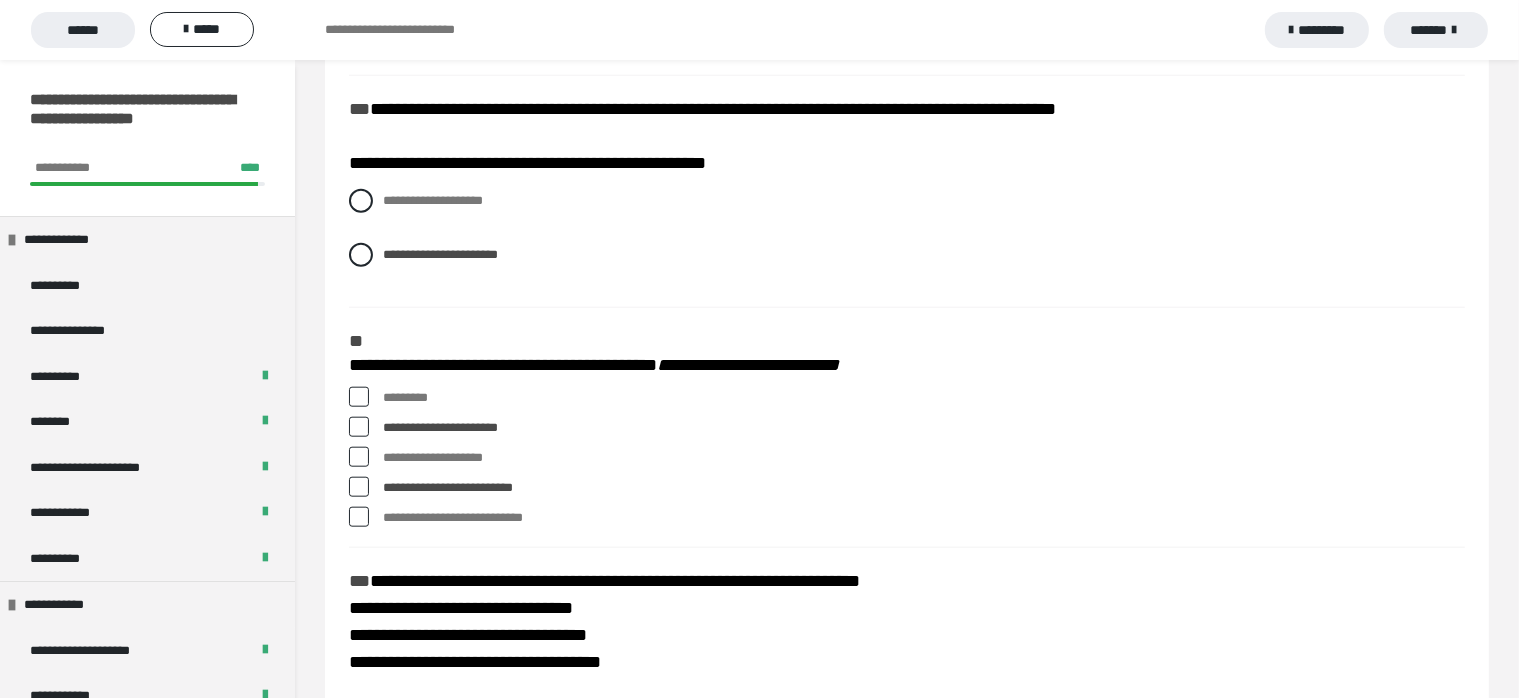 click at bounding box center [359, 397] 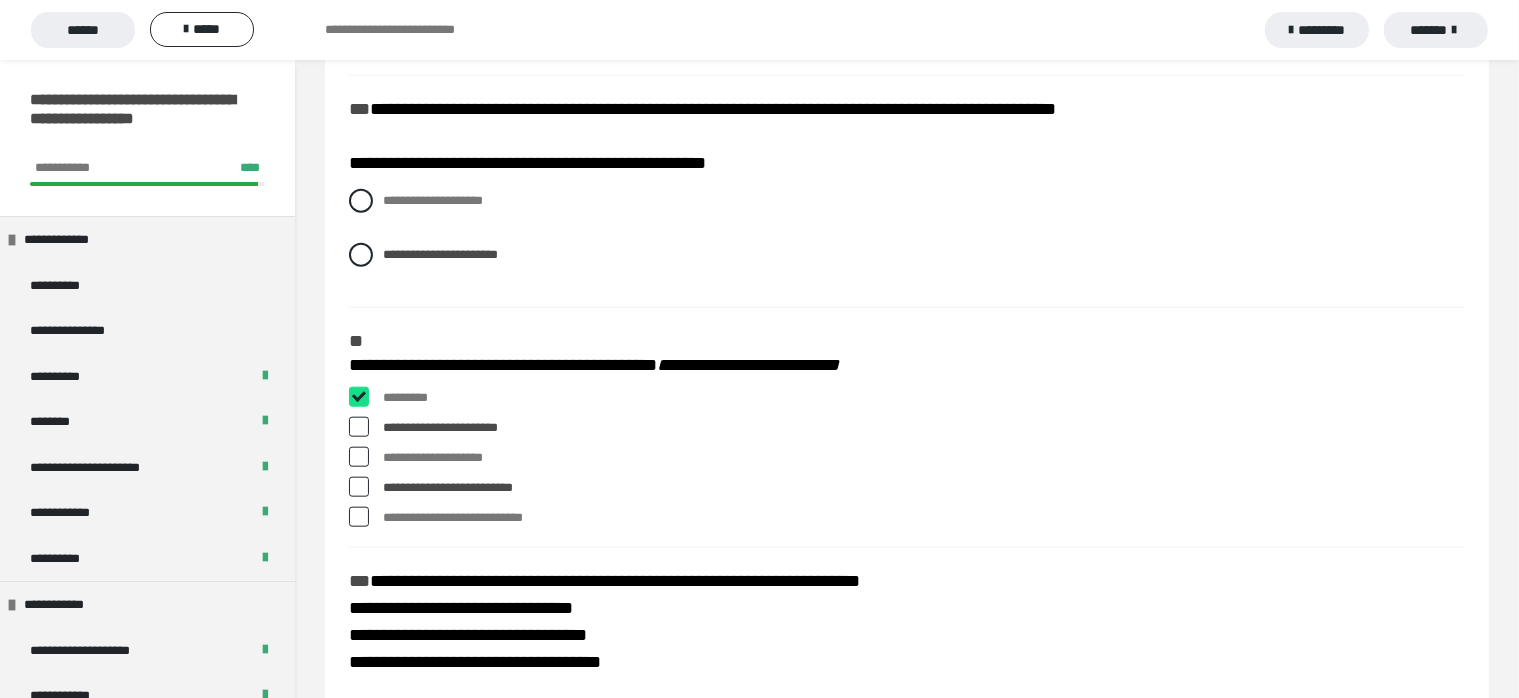 checkbox on "****" 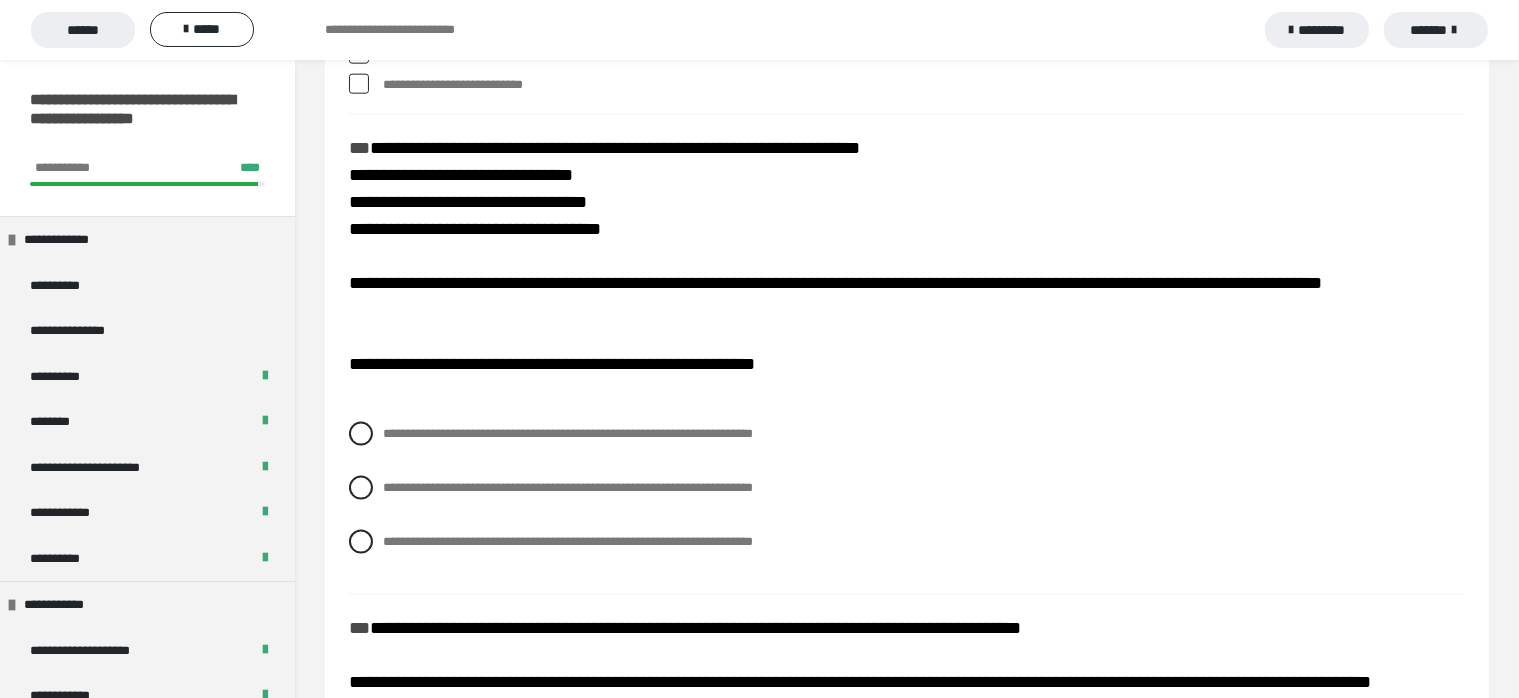 scroll, scrollTop: 2400, scrollLeft: 0, axis: vertical 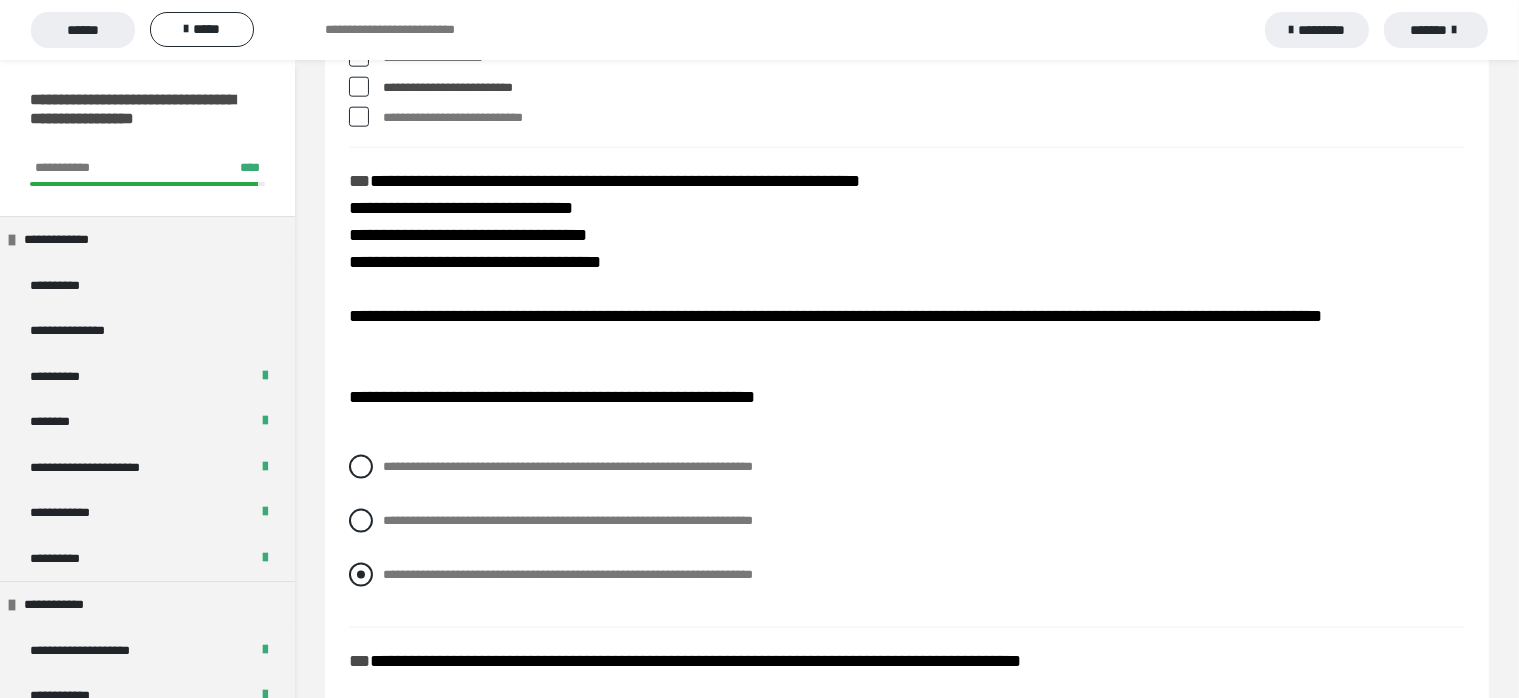 click at bounding box center (361, 575) 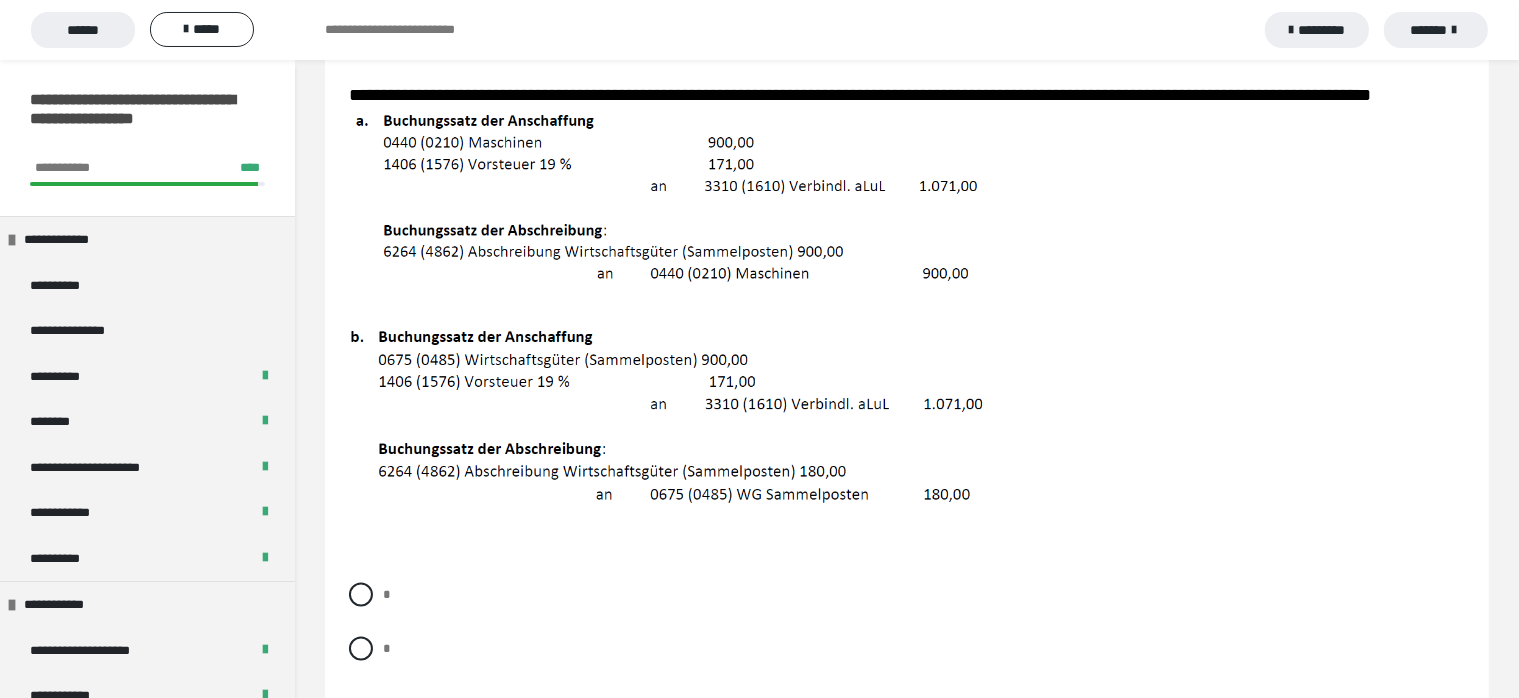 scroll, scrollTop: 3056, scrollLeft: 0, axis: vertical 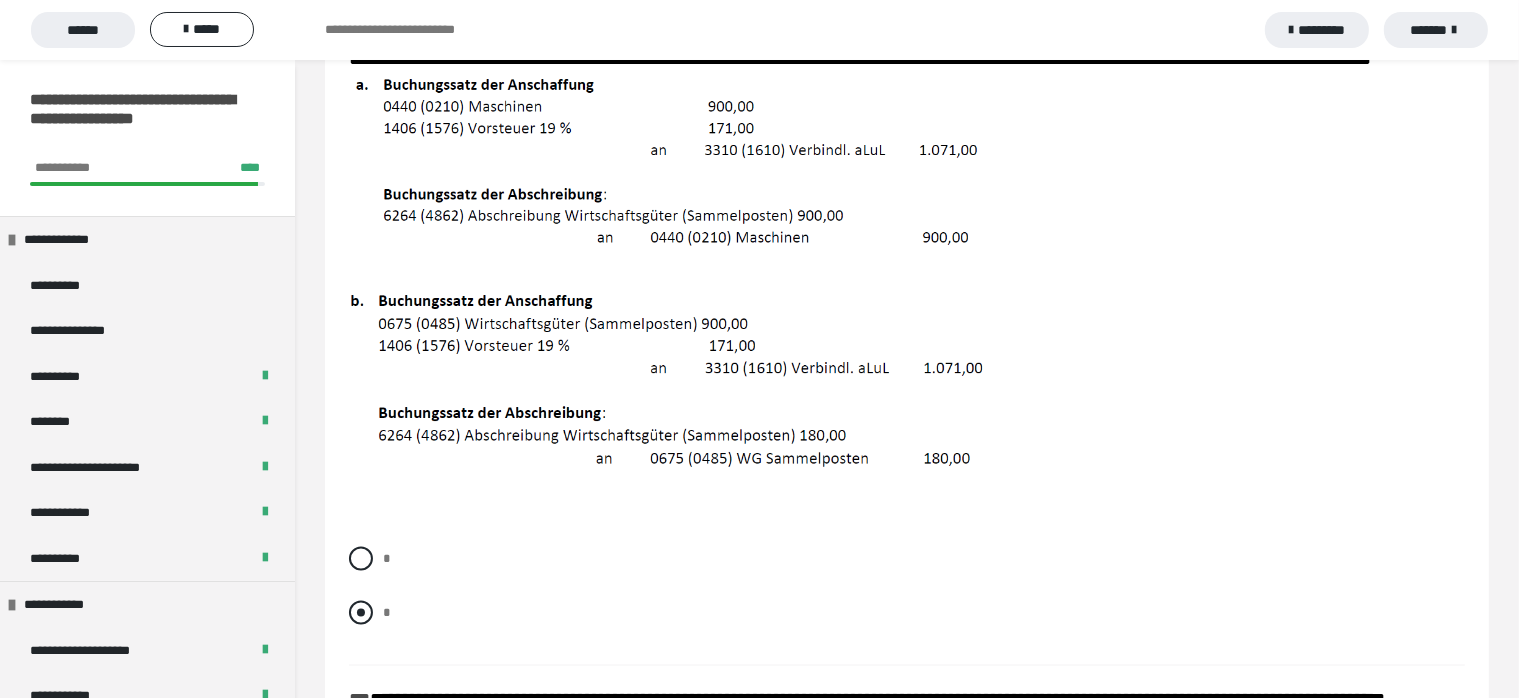click at bounding box center (361, 613) 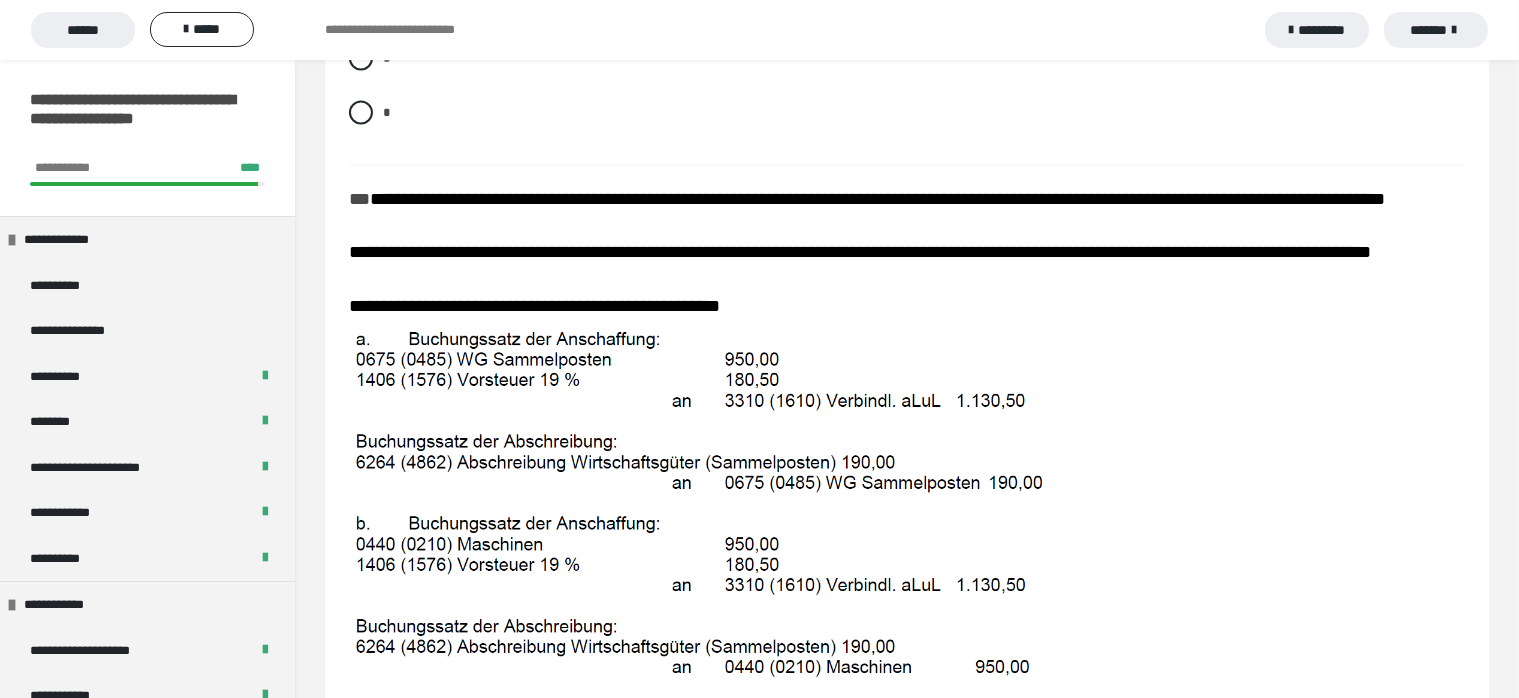 scroll, scrollTop: 3656, scrollLeft: 0, axis: vertical 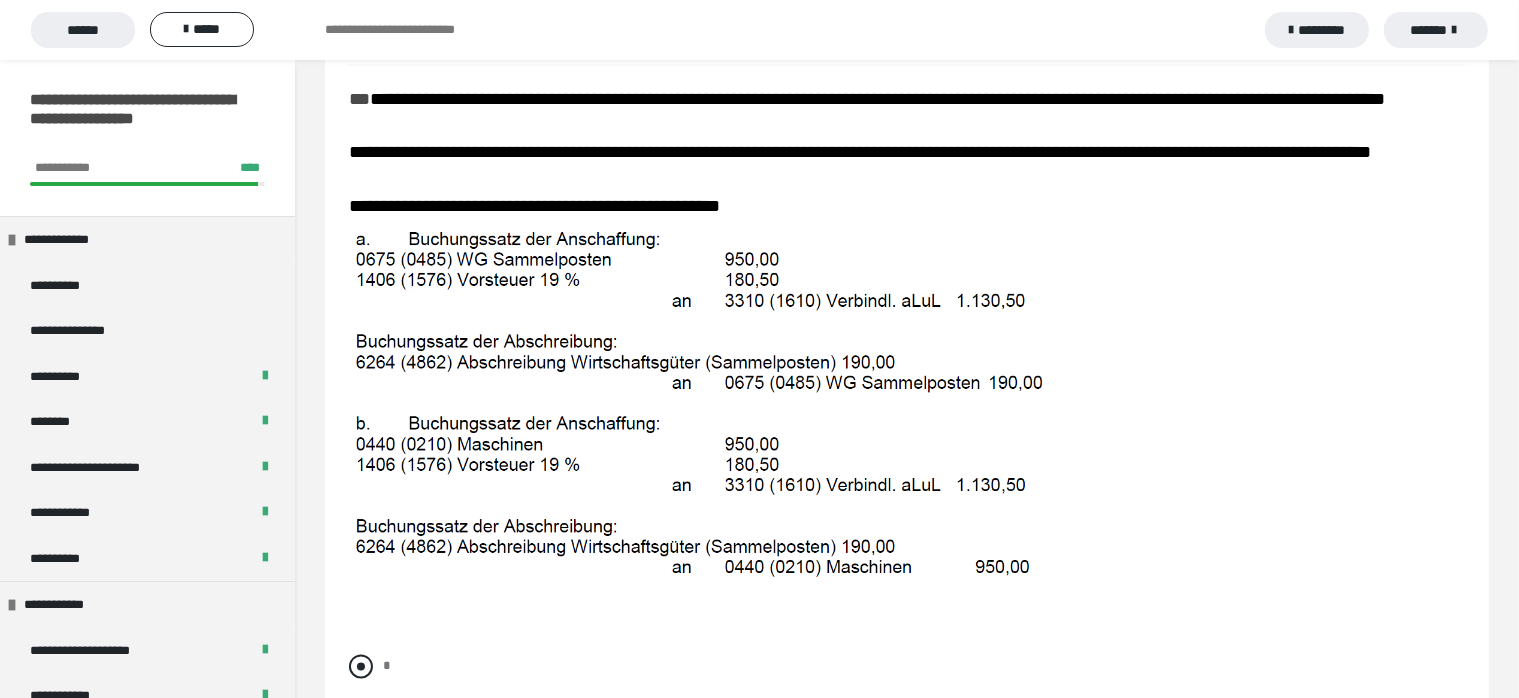 click at bounding box center (361, 667) 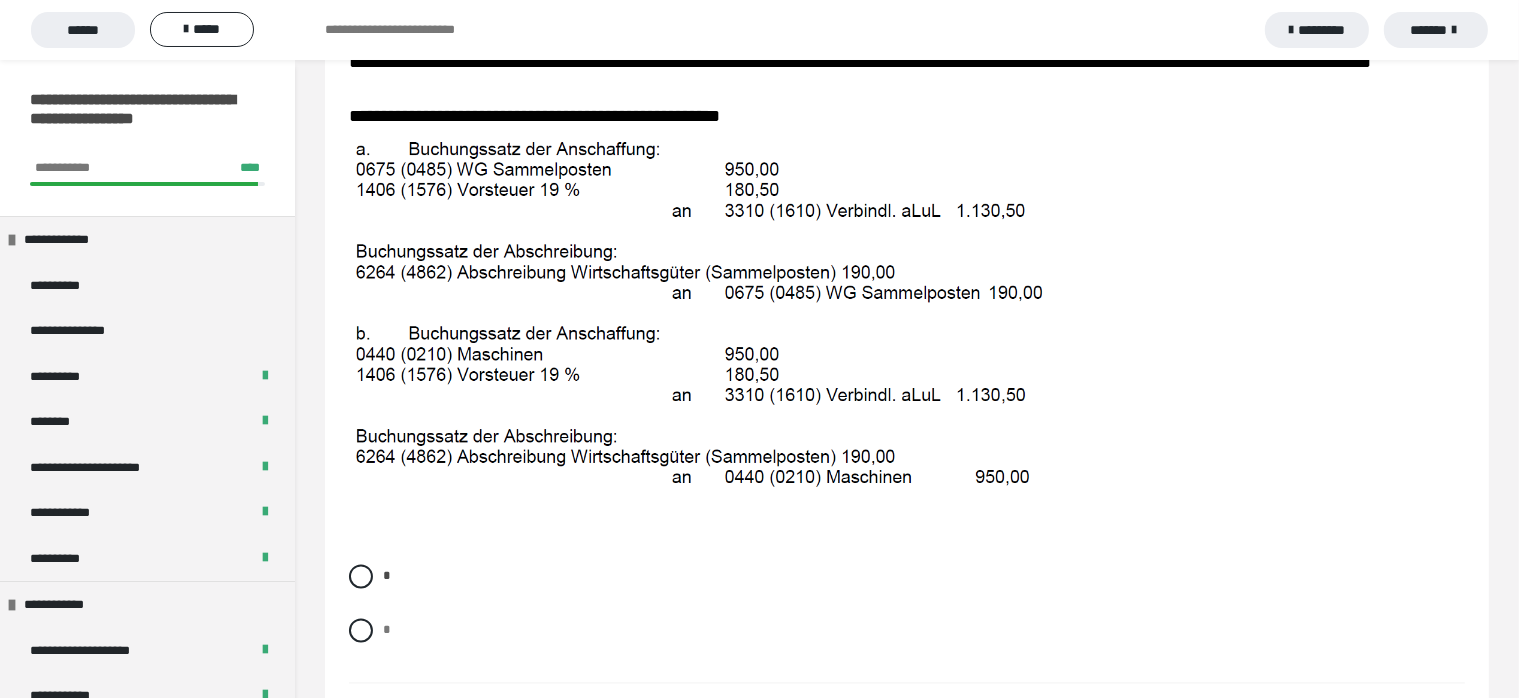 scroll, scrollTop: 3856, scrollLeft: 0, axis: vertical 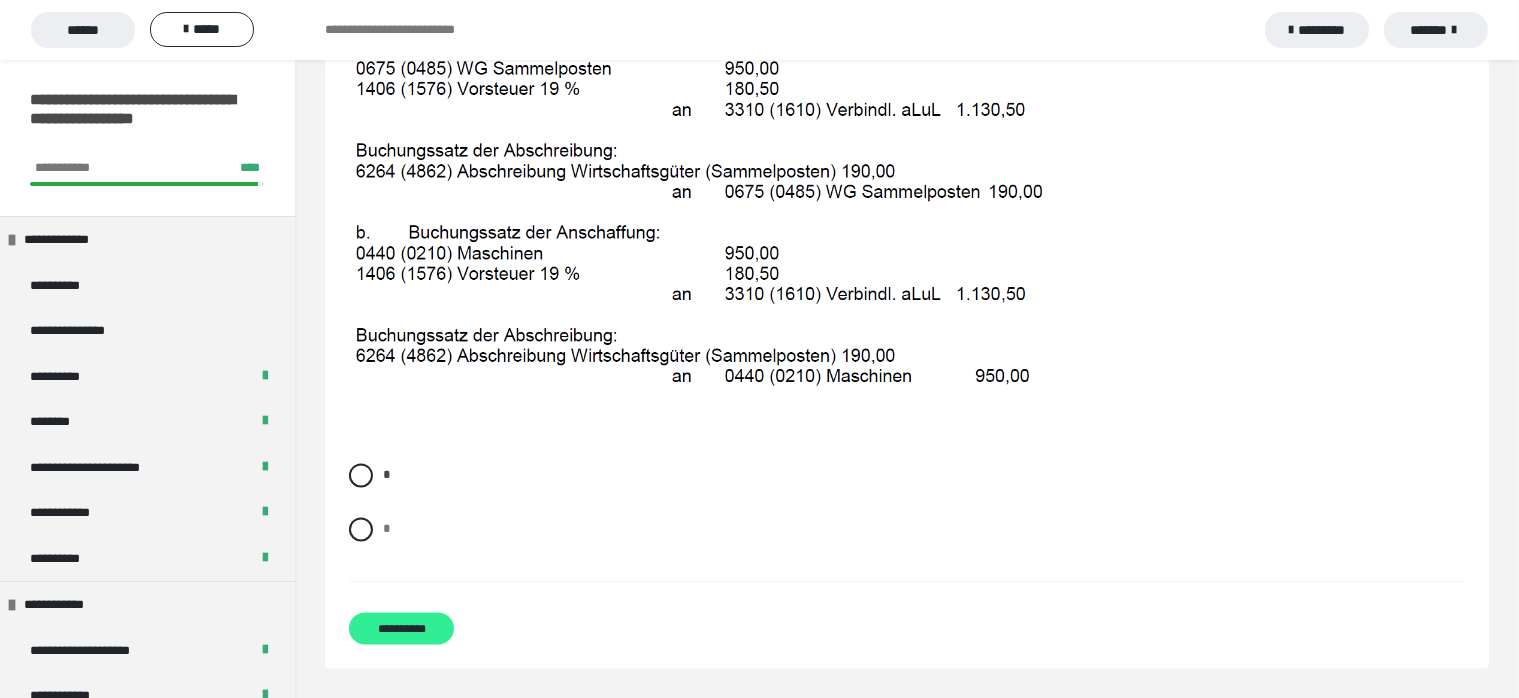 click on "**********" at bounding box center [401, 628] 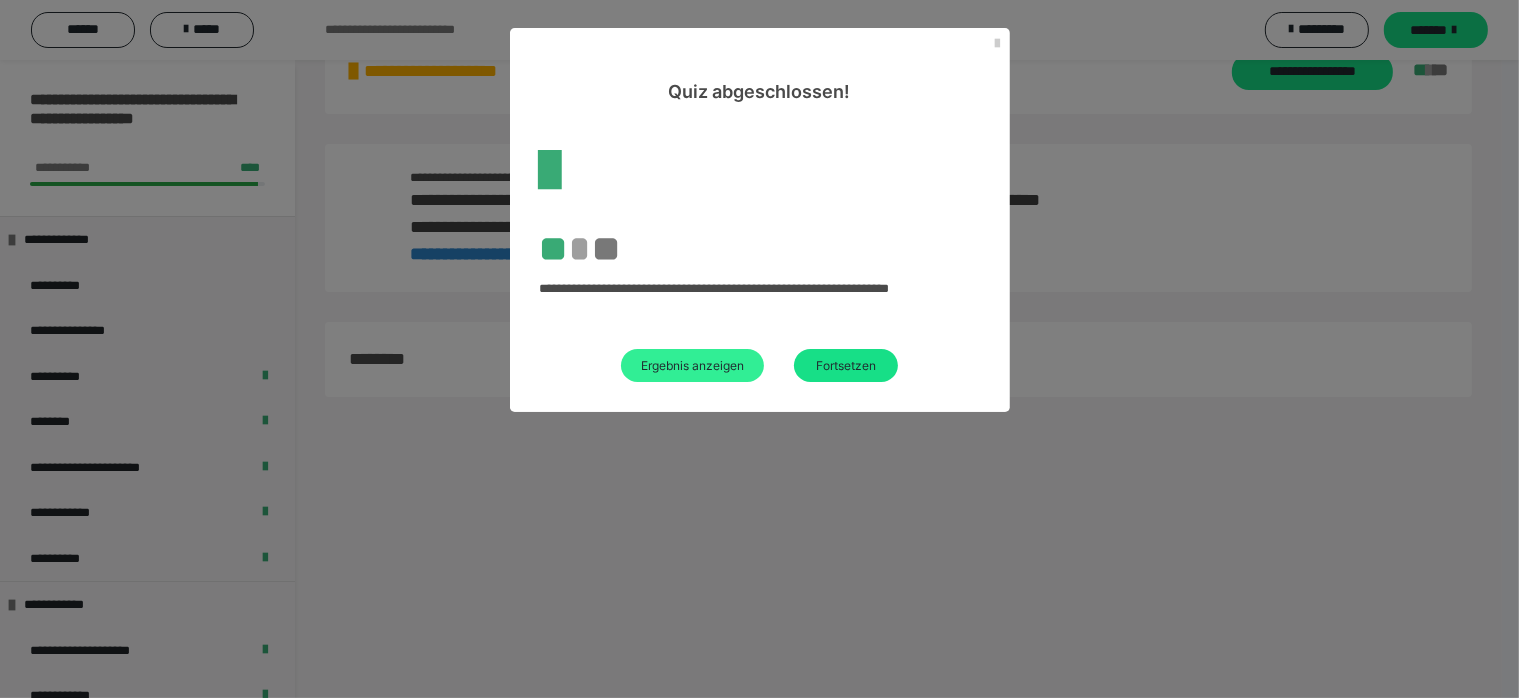 scroll, scrollTop: 2440, scrollLeft: 0, axis: vertical 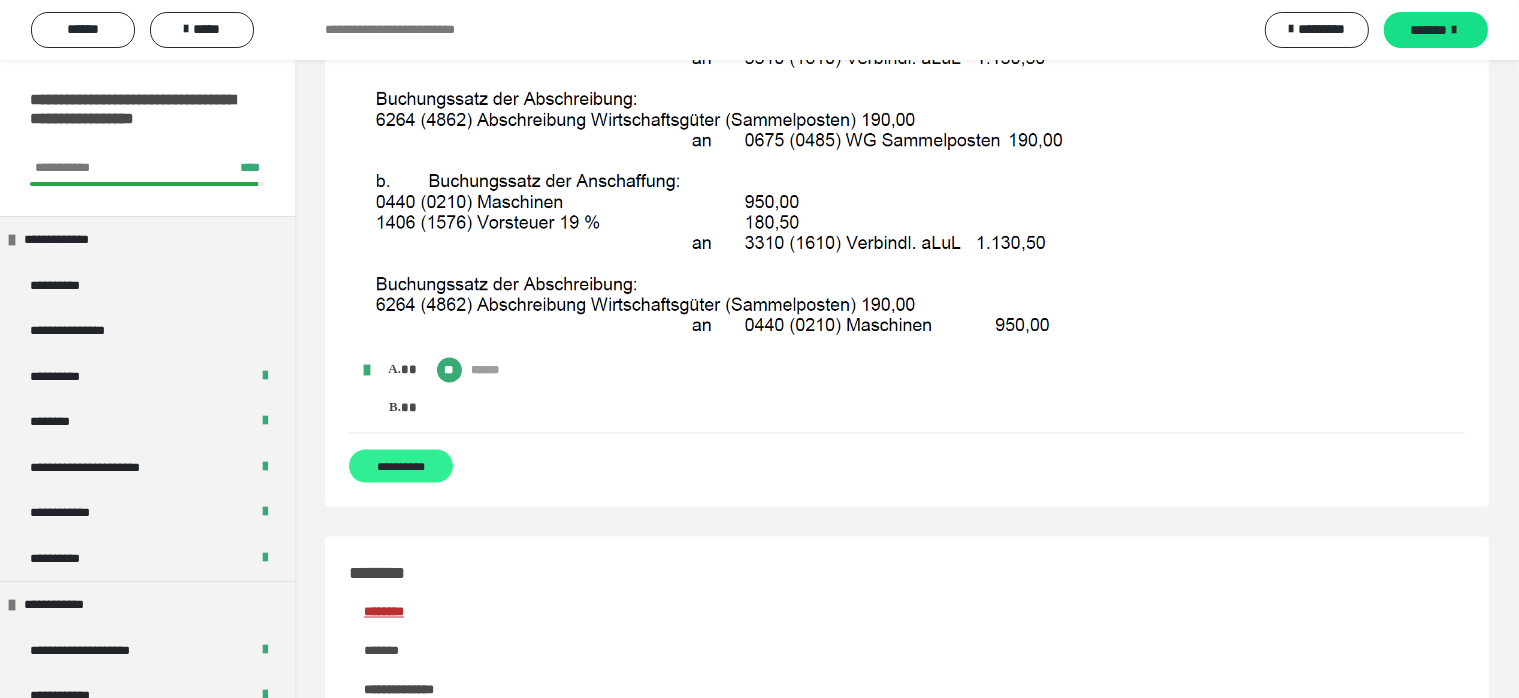 click on "**********" at bounding box center (401, 466) 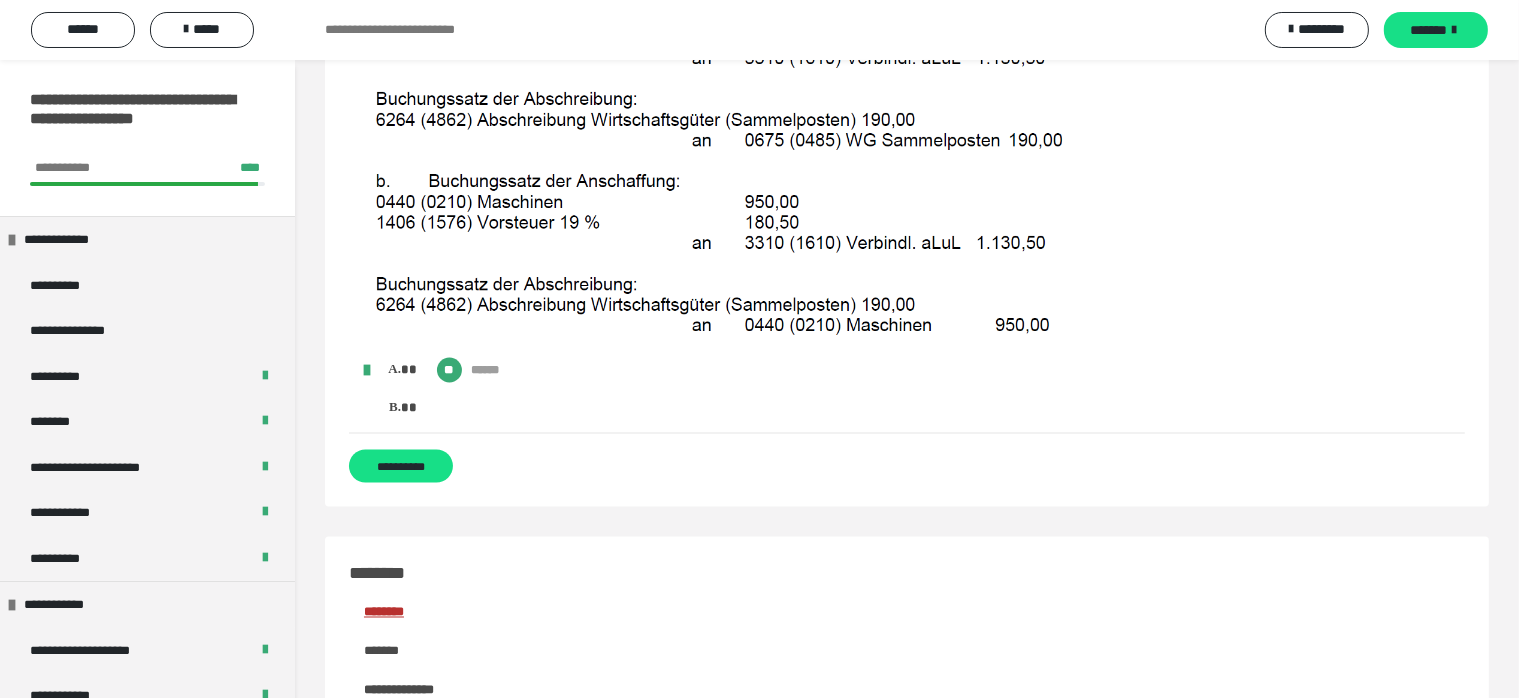 scroll, scrollTop: 0, scrollLeft: 0, axis: both 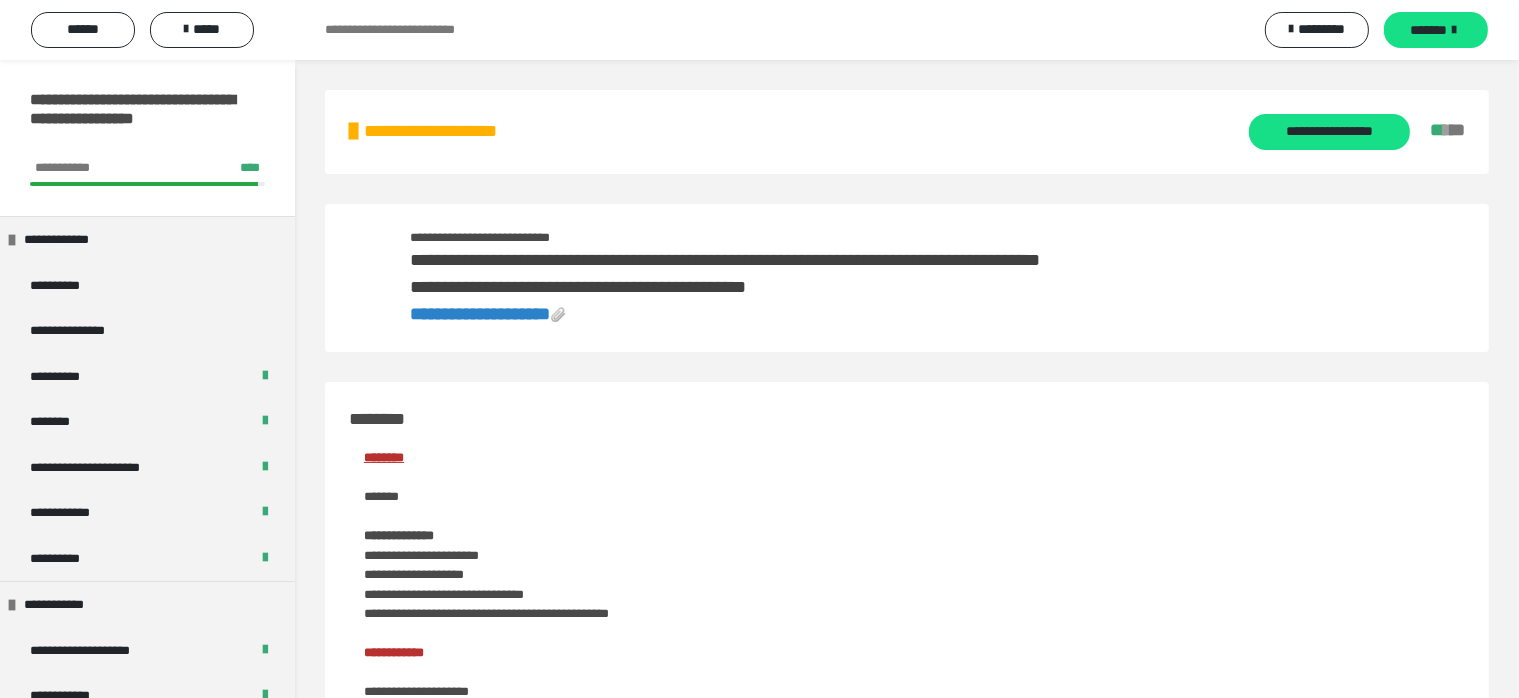 click on "**********" at bounding box center (480, 314) 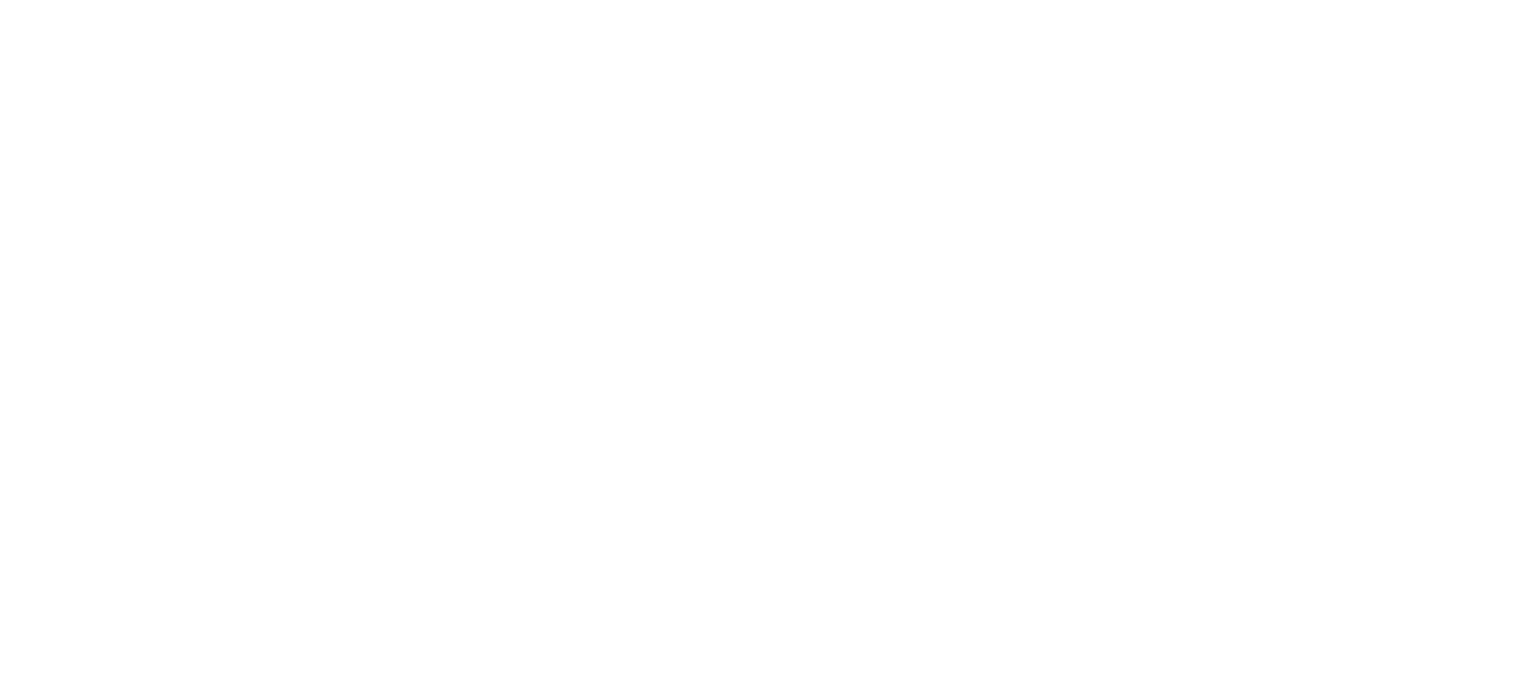 scroll, scrollTop: 0, scrollLeft: 0, axis: both 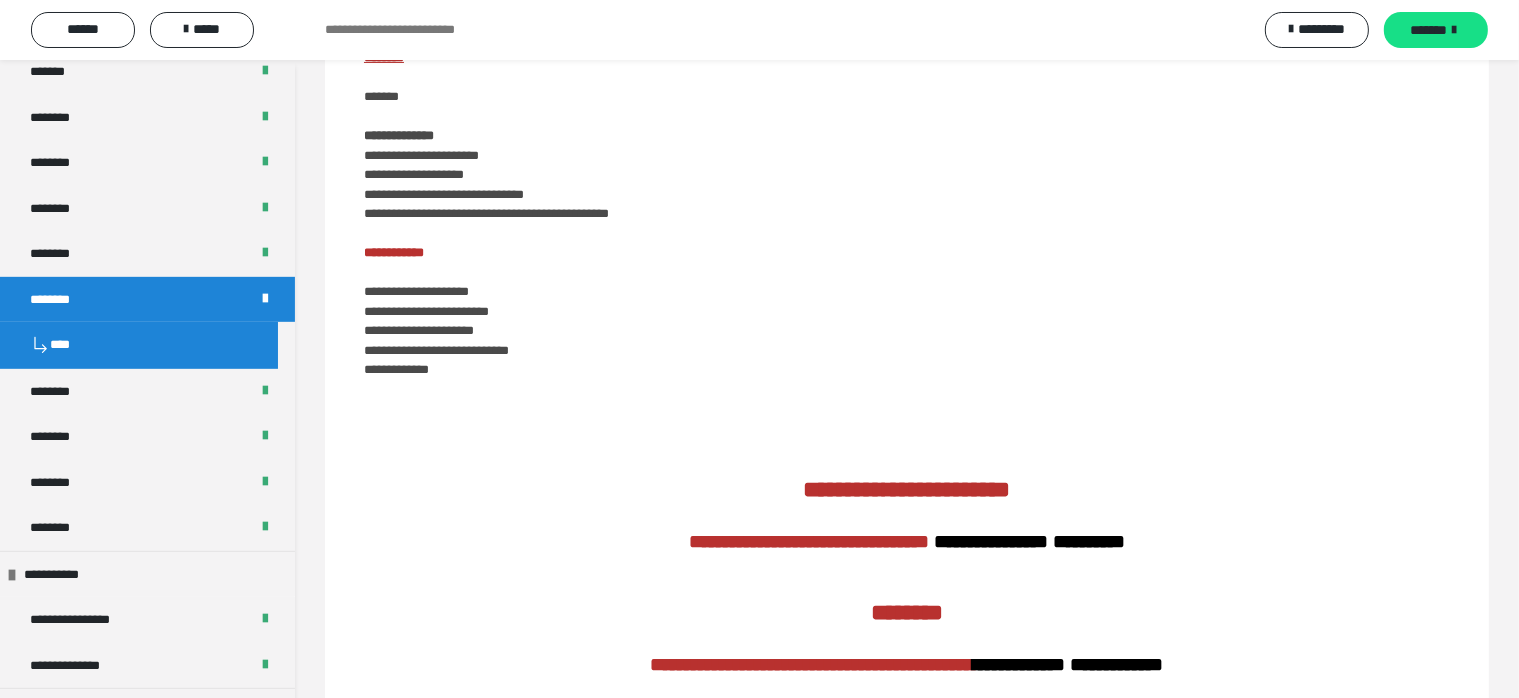 click on "********" at bounding box center (147, 392) 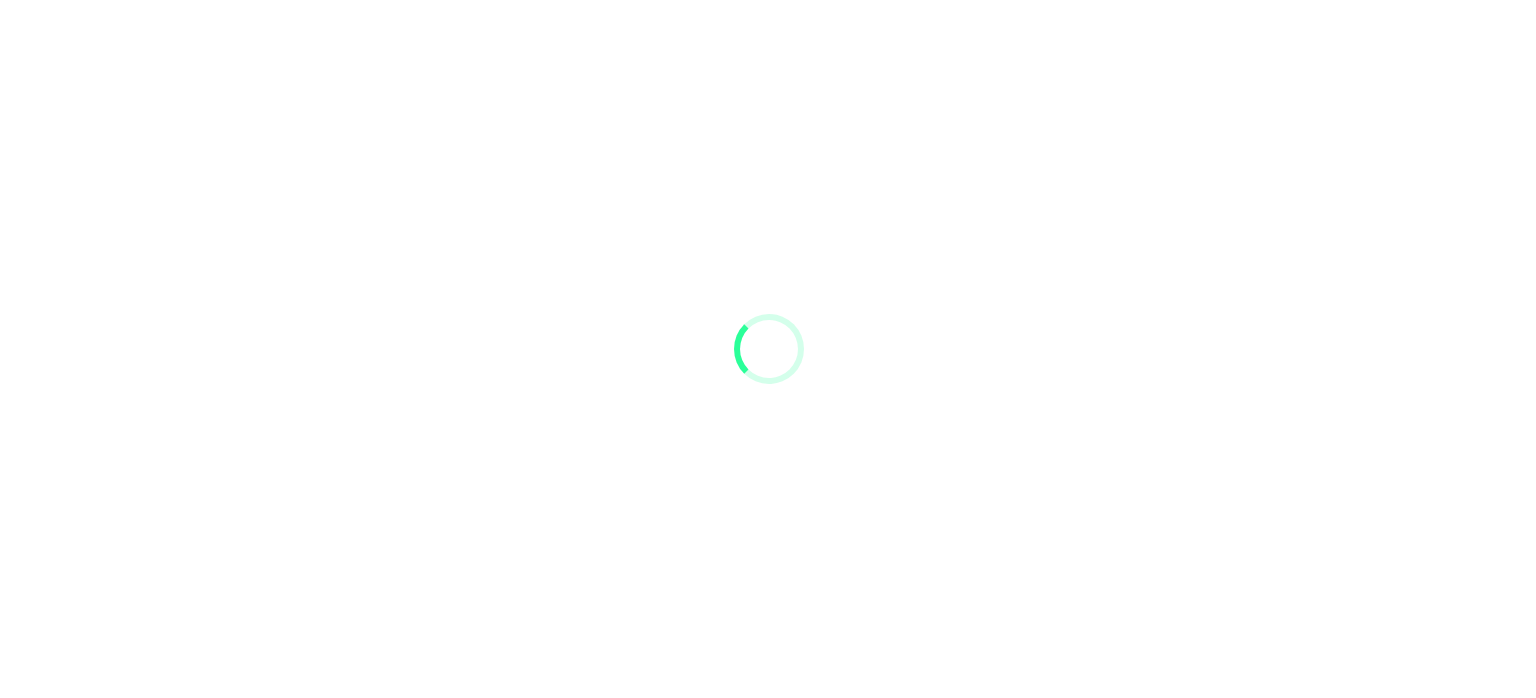 scroll, scrollTop: 0, scrollLeft: 0, axis: both 